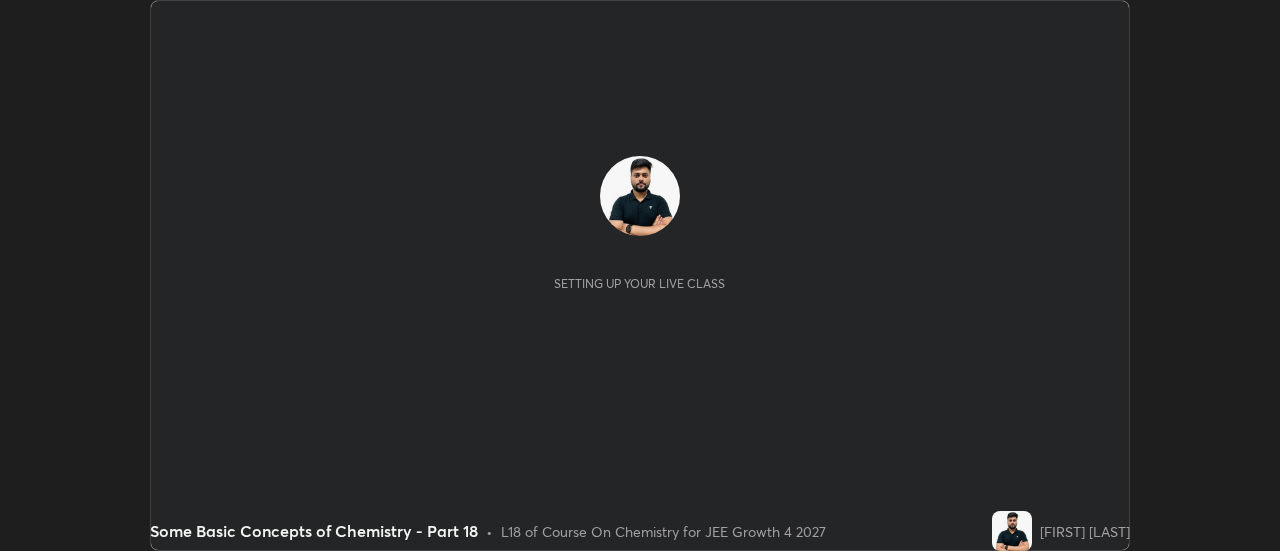 scroll, scrollTop: 0, scrollLeft: 0, axis: both 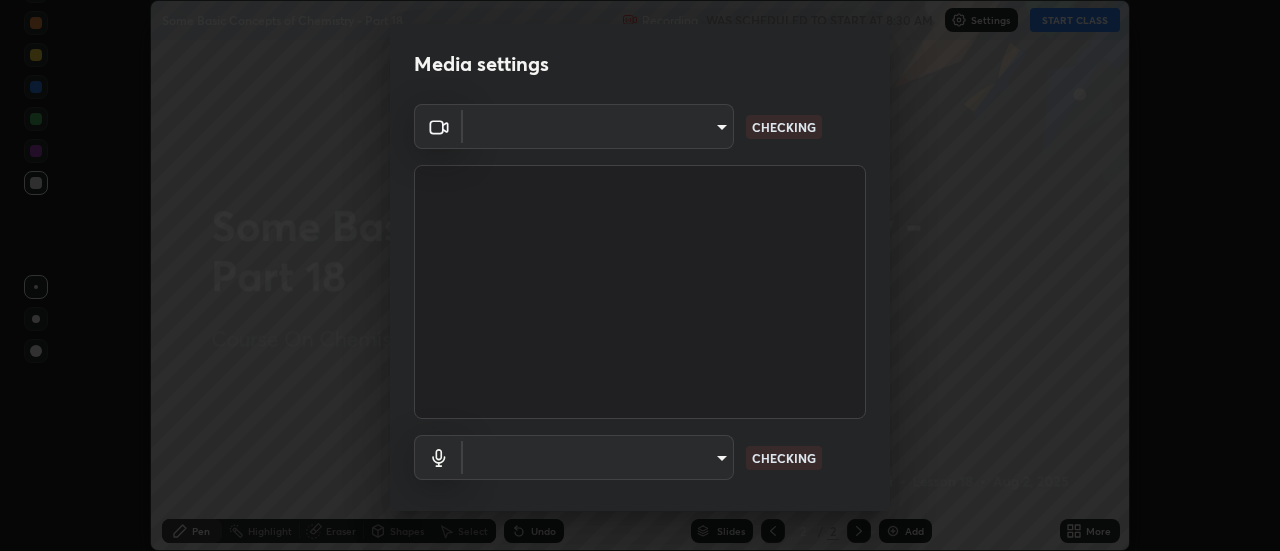 type on "de4d584312b4434b91bb48b0c0e382846541704910f56accdd629dbaa70238e6" 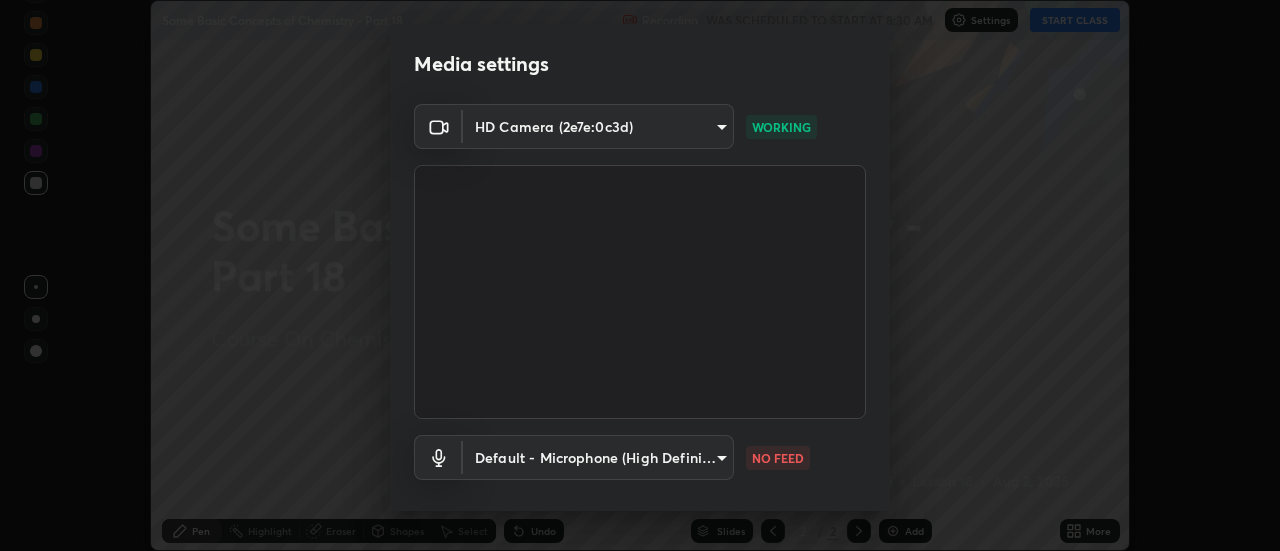 click on "Erase all Some Basic Concepts of Chemistry - Part 18 Recording WAS SCHEDULED TO START AT  8:30 AM Settings START CLASS Setting up your live class Some Basic Concepts of Chemistry - Part 18 • L18 of Course On Chemistry for JEE Growth 4 2027 [FIRST] [LAST] Pen Highlight Eraser Shapes Select Undo Slides 2 / 2 Add More No doubts shared Encourage your learners to ask a doubt for better clarity Report an issue Reason for reporting Buffering Chat not working Audio - Video sync issue Educator video quality low ​ Attach an image Report Media settings HD Camera (2e7e:0c3d) de4d584312b4434b91bb48b0c0e382846541704910f56accdd629dbaa70238e6 WORKING Default - Microphone (High Definition Audio Device) default NO FEED 1 / 5 Next" at bounding box center (640, 275) 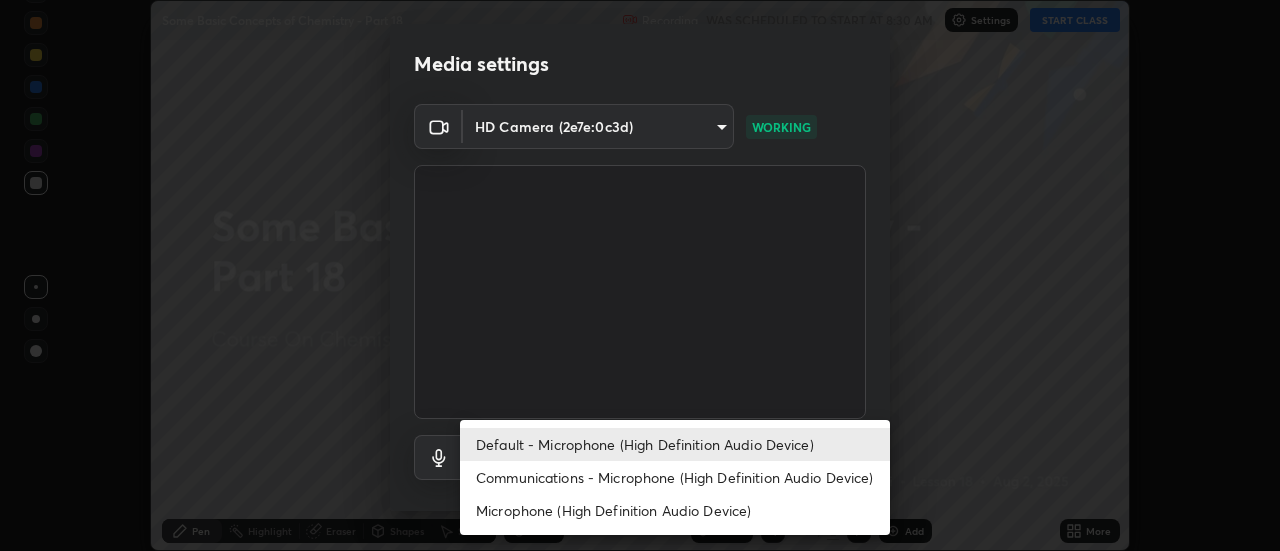 click on "Communications - Microphone (High Definition Audio Device)" at bounding box center [675, 477] 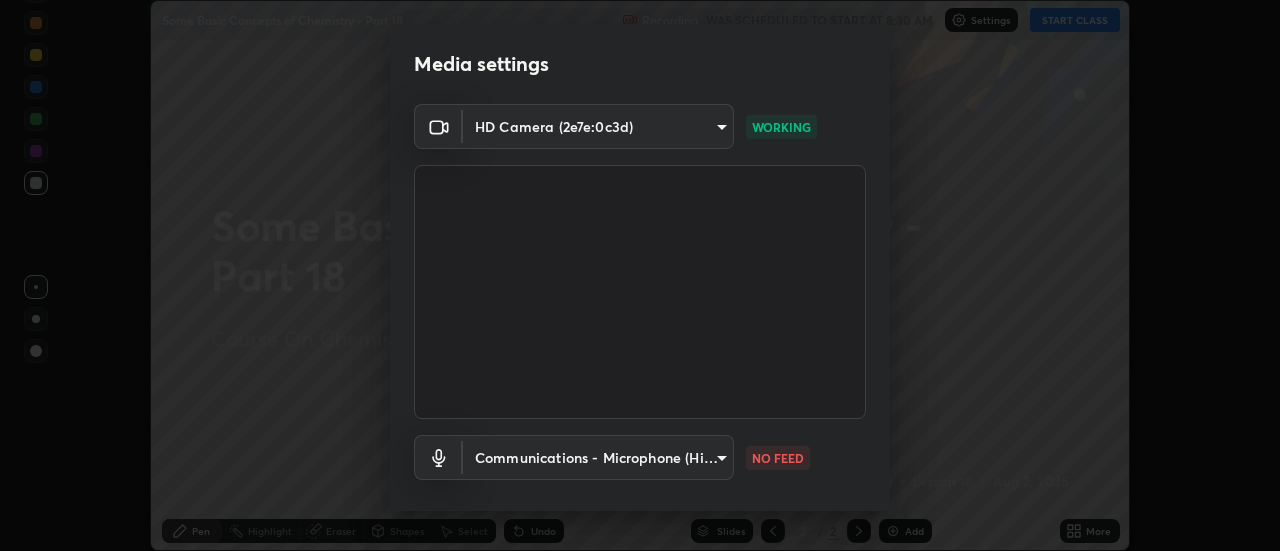 click on "Erase all Some Basic Concepts of Chemistry - Part 18 Recording WAS SCHEDULED TO START AT [TIME] Settings START CLASS Setting up your live class Some Basic Concepts of Chemistry - Part 18 • L18 of Course On Chemistry for JEE Growth 4 2027 [PERSON] Pen Highlight Eraser Shapes Select Undo Slides 2 / 2 Add More No doubts shared Encourage your learners to ask a doubt for better clarity Report an issue Reason for reporting Buffering Chat not working Audio - Video sync issue Educator video quality low ​ Attach an image Report Media settings HD Camera ([ID]) [ID] WORKING Communications - Microphone (High Definition Audio Device) communications NO FEED 1 / 5 Next Default - Microphone (High Definition Audio Device) Communications - Microphone (High Definition Audio Device) Microphone (High Definition Audio Device)" at bounding box center (640, 275) 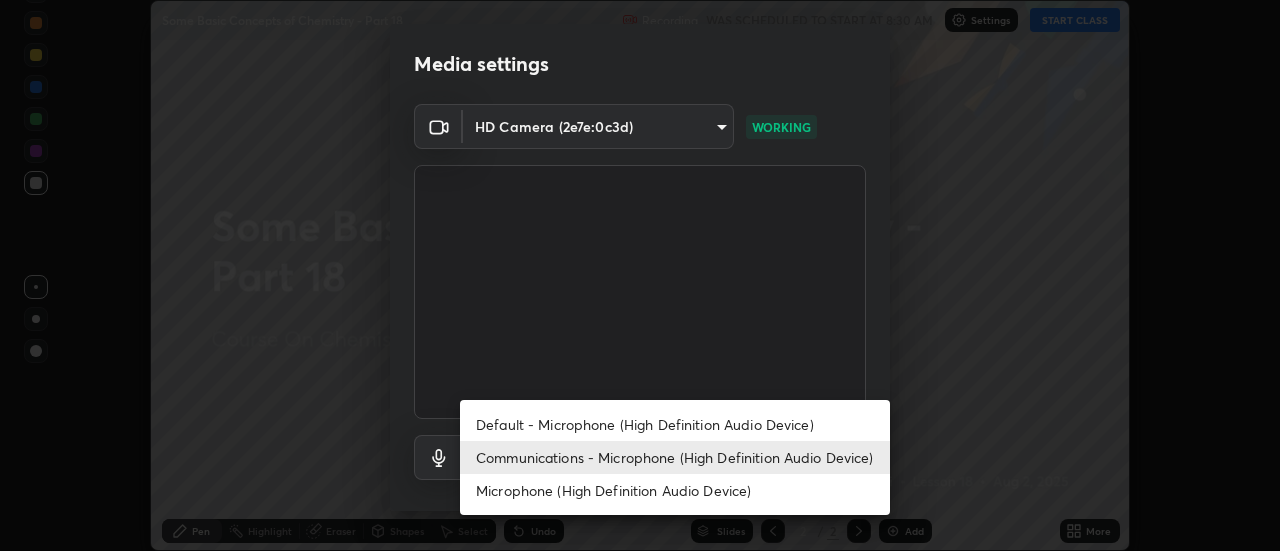 click on "Default - Microphone (High Definition Audio Device)" at bounding box center [675, 424] 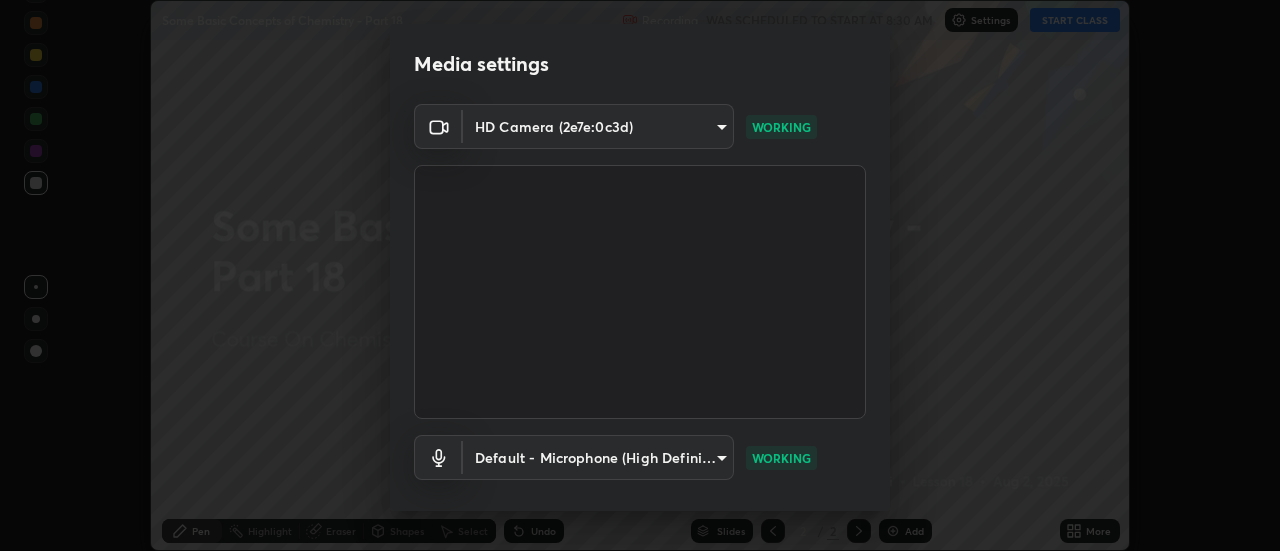 scroll, scrollTop: 105, scrollLeft: 0, axis: vertical 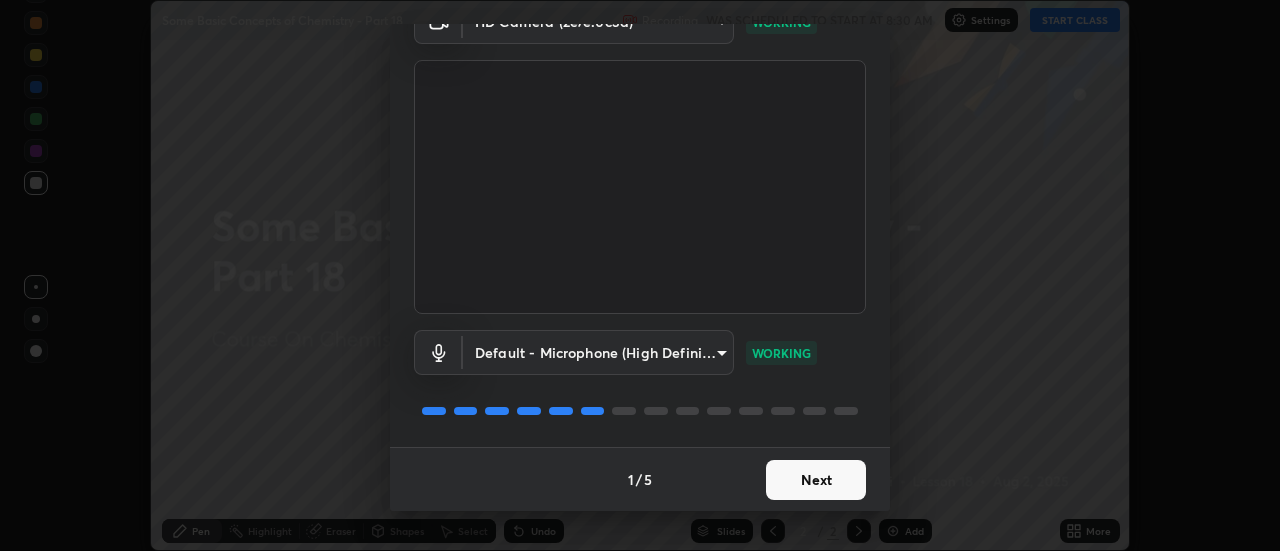 click on "Next" at bounding box center (816, 480) 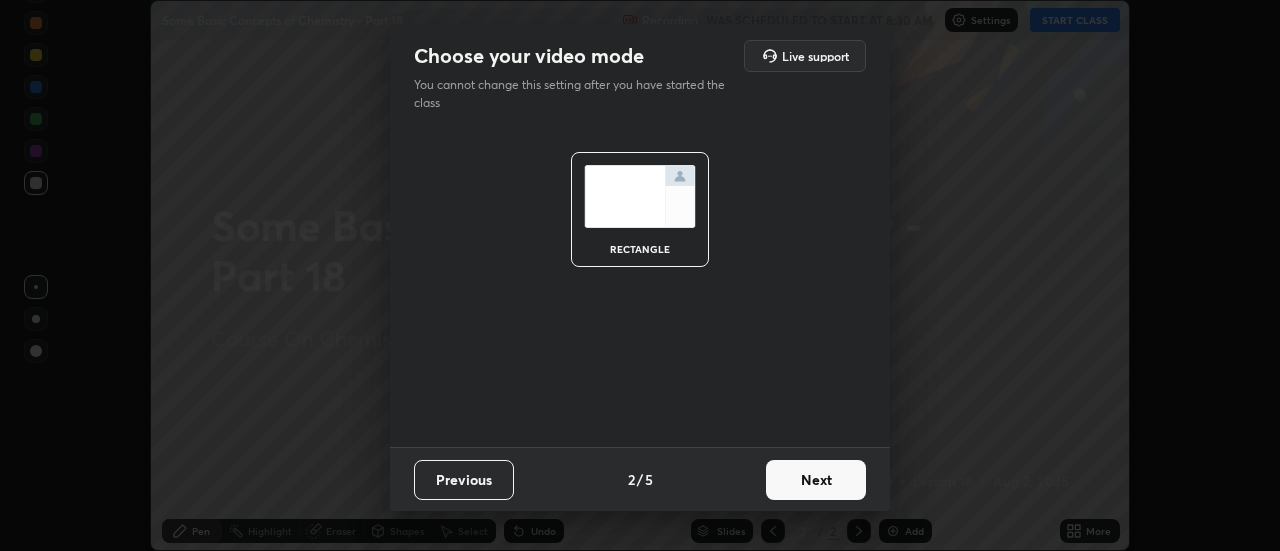 scroll, scrollTop: 0, scrollLeft: 0, axis: both 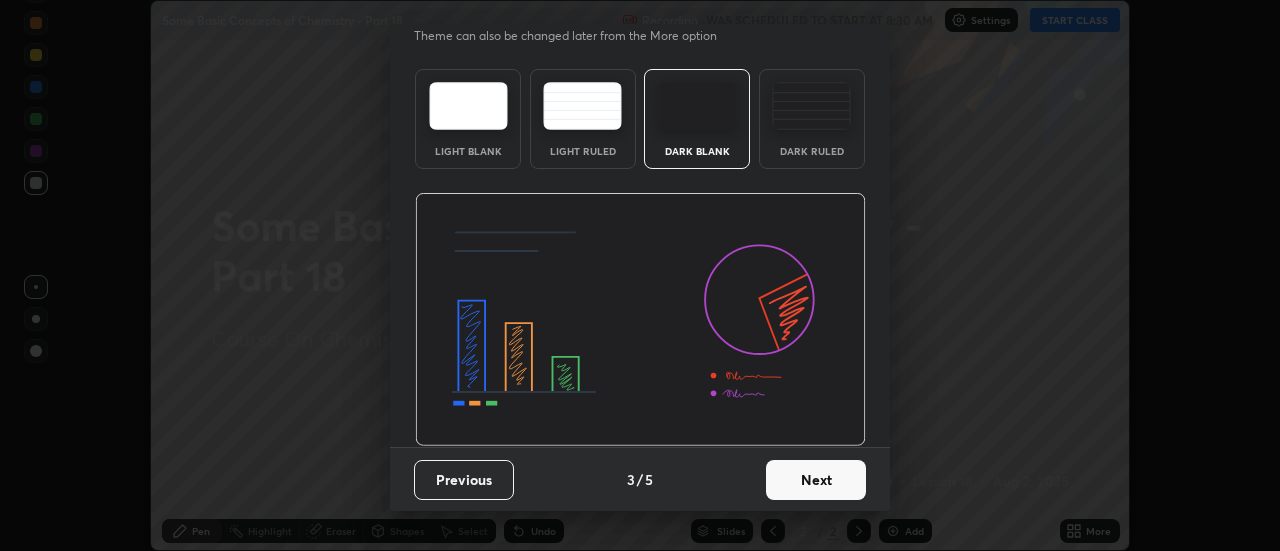 click on "Next" at bounding box center [816, 480] 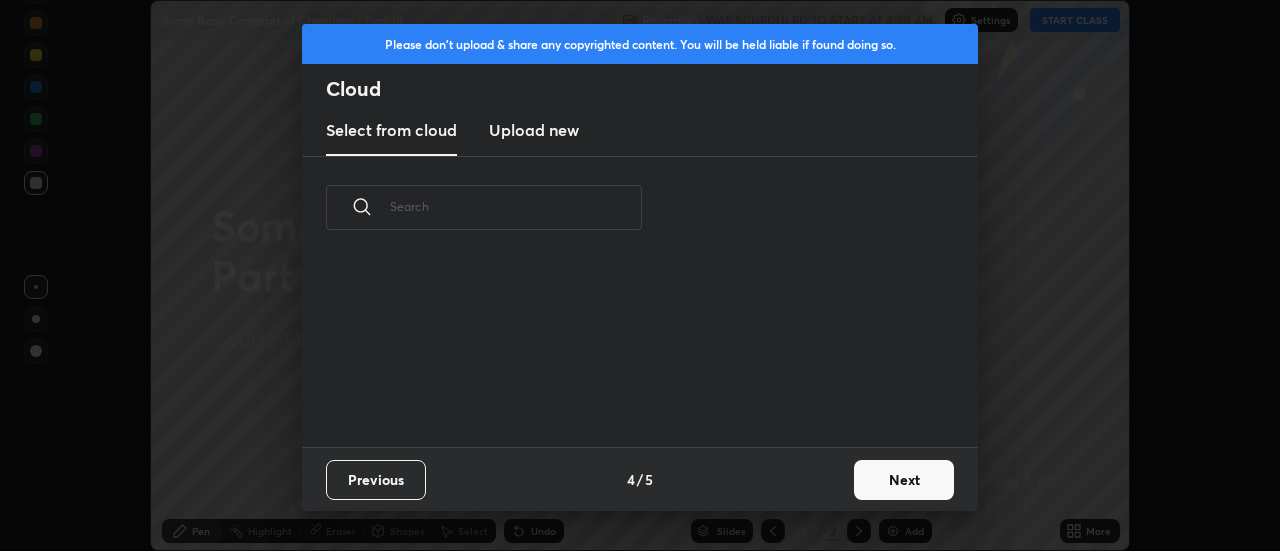 scroll, scrollTop: 0, scrollLeft: 0, axis: both 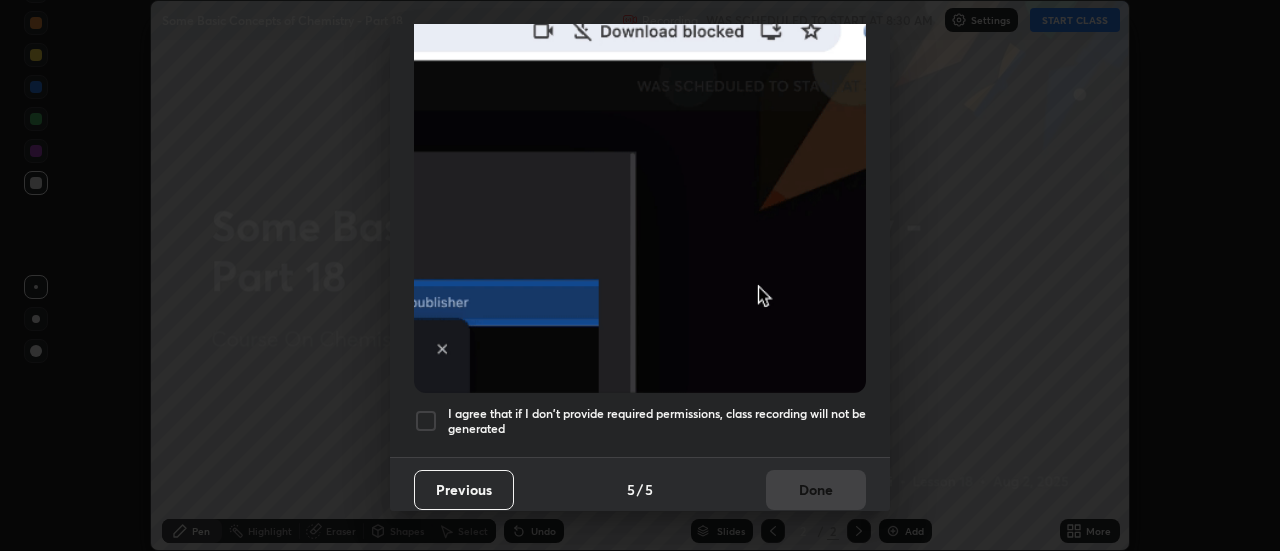 click at bounding box center [426, 421] 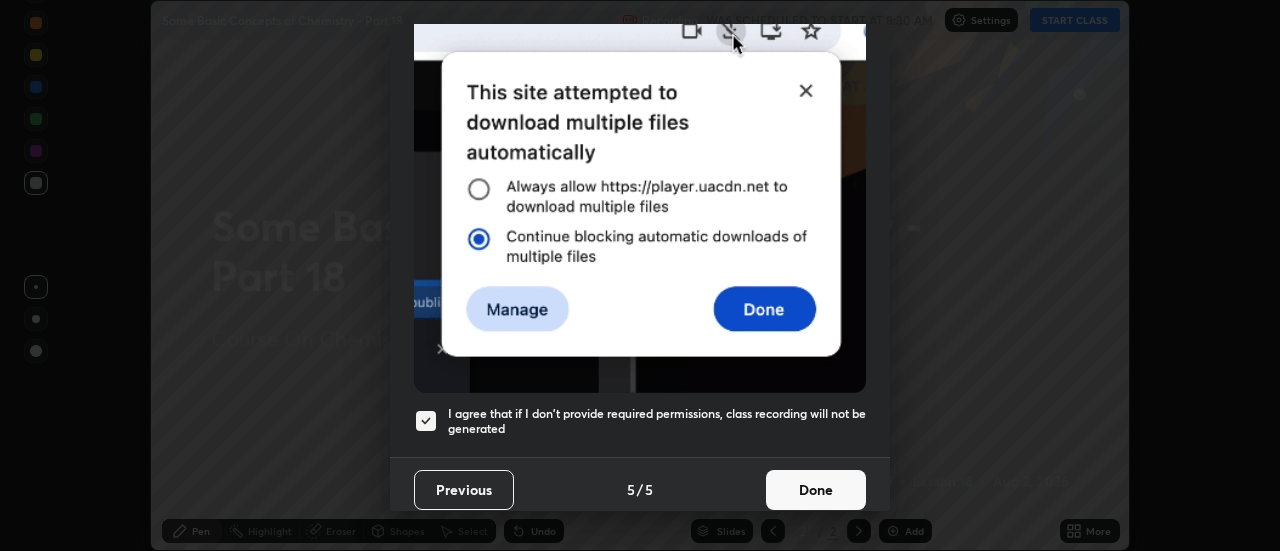 click on "Done" at bounding box center [816, 490] 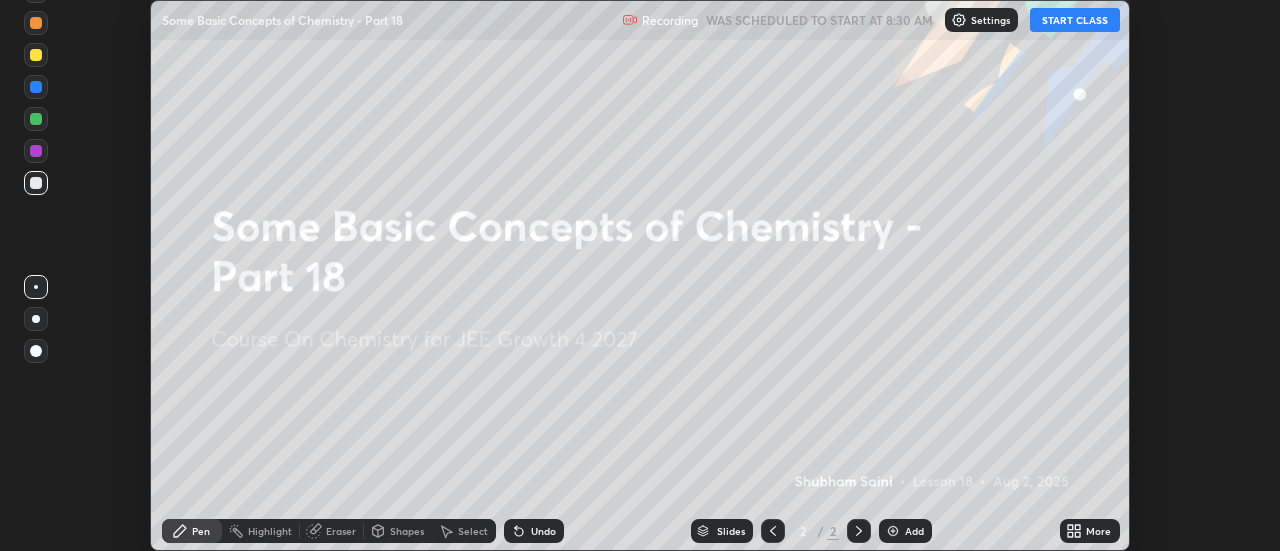 click 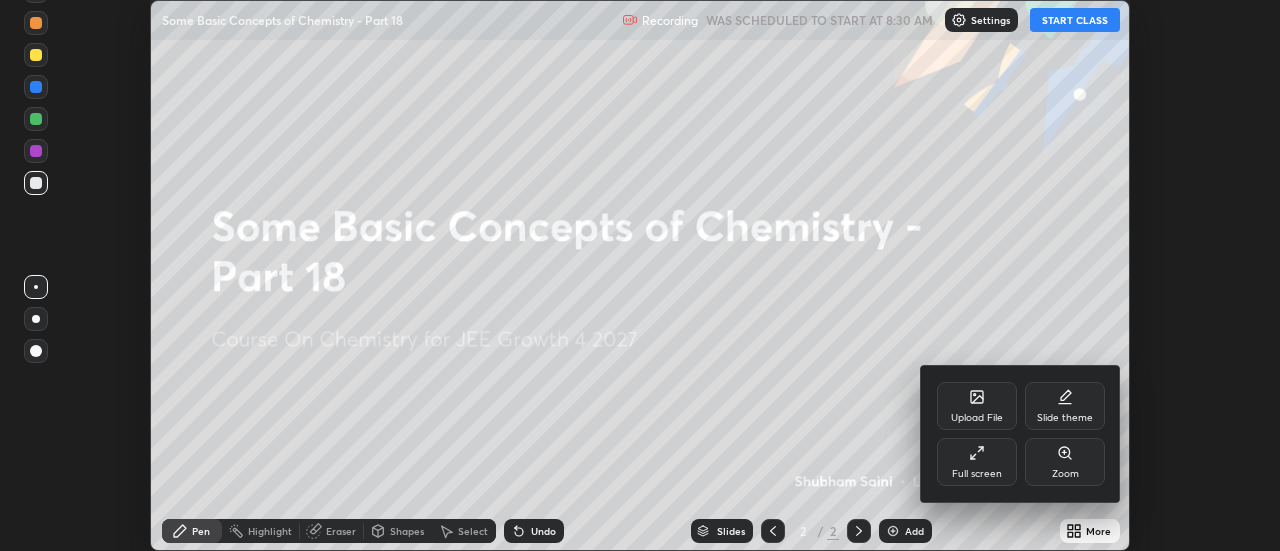 click on "Full screen" at bounding box center (977, 462) 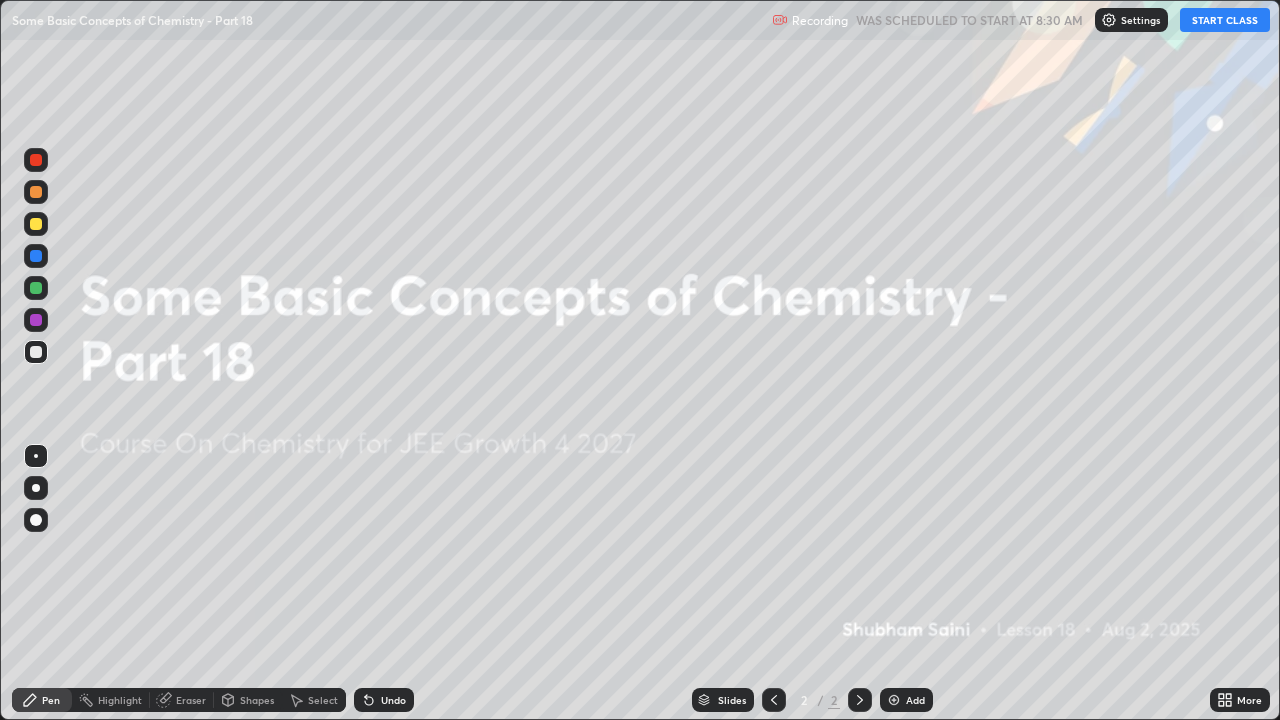 scroll, scrollTop: 99280, scrollLeft: 98720, axis: both 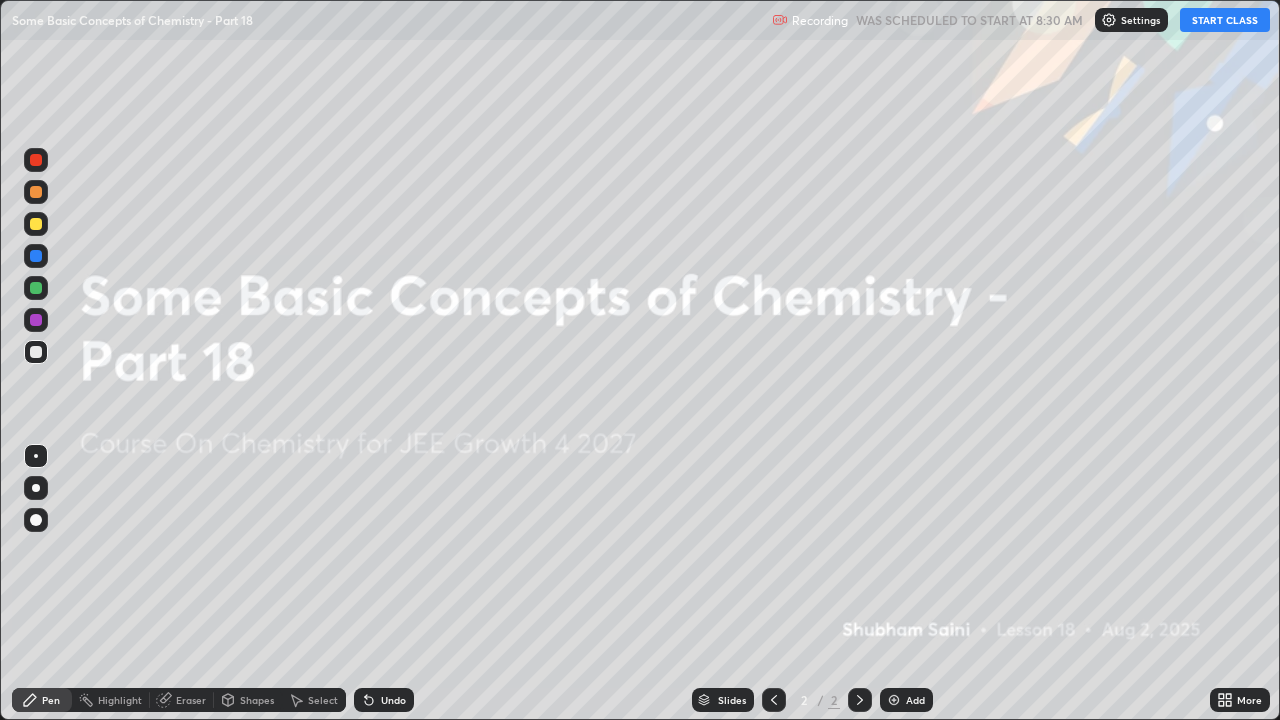 click on "START CLASS" at bounding box center [1225, 20] 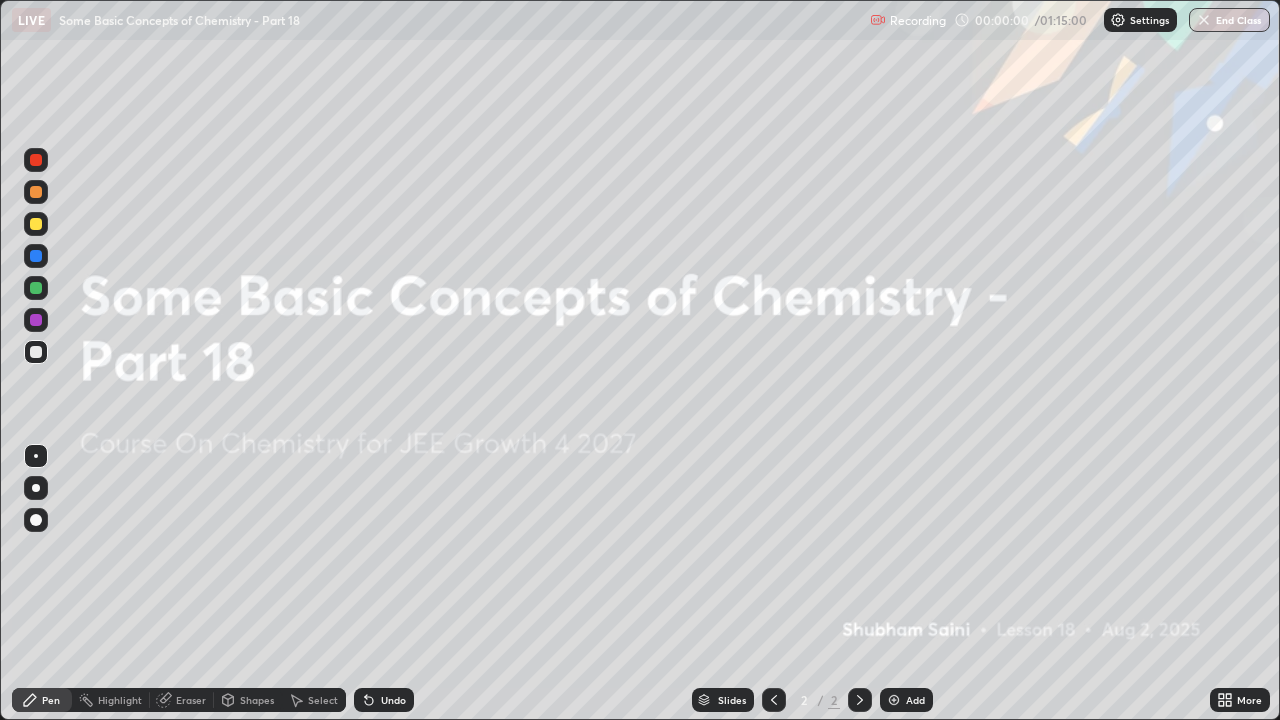 click on "More" at bounding box center [1240, 700] 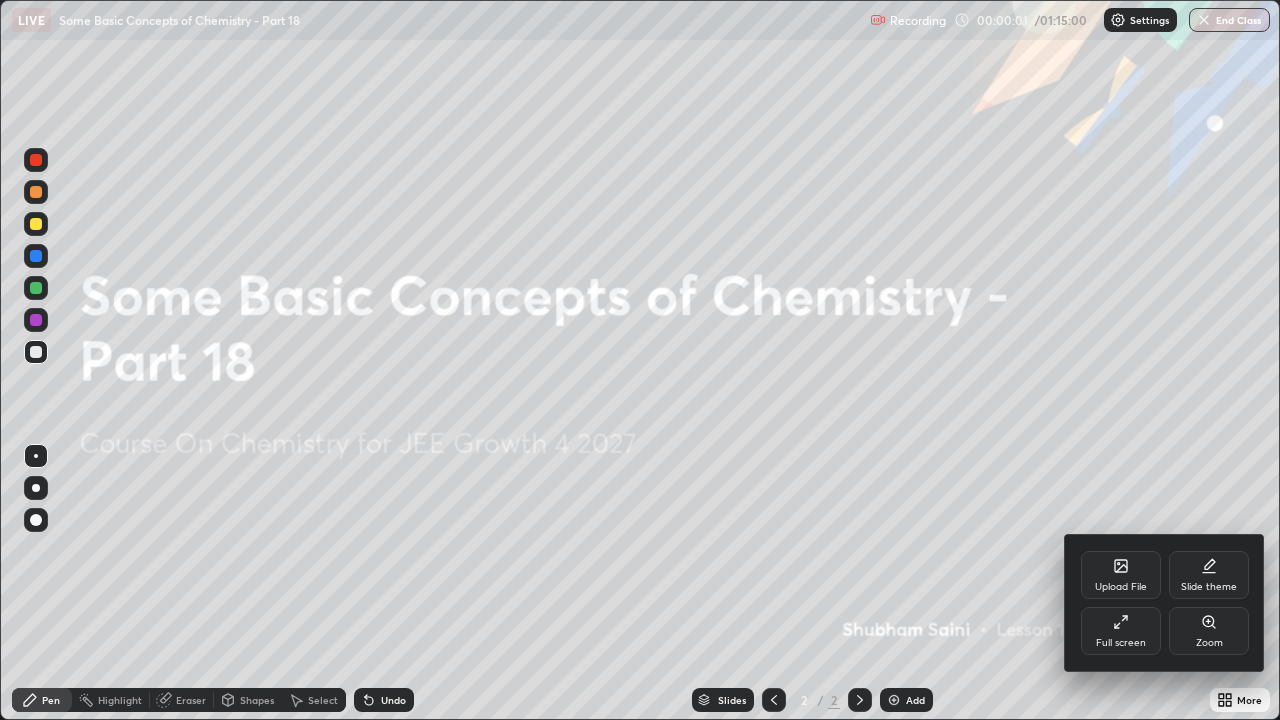 click on "Full screen" at bounding box center [1121, 631] 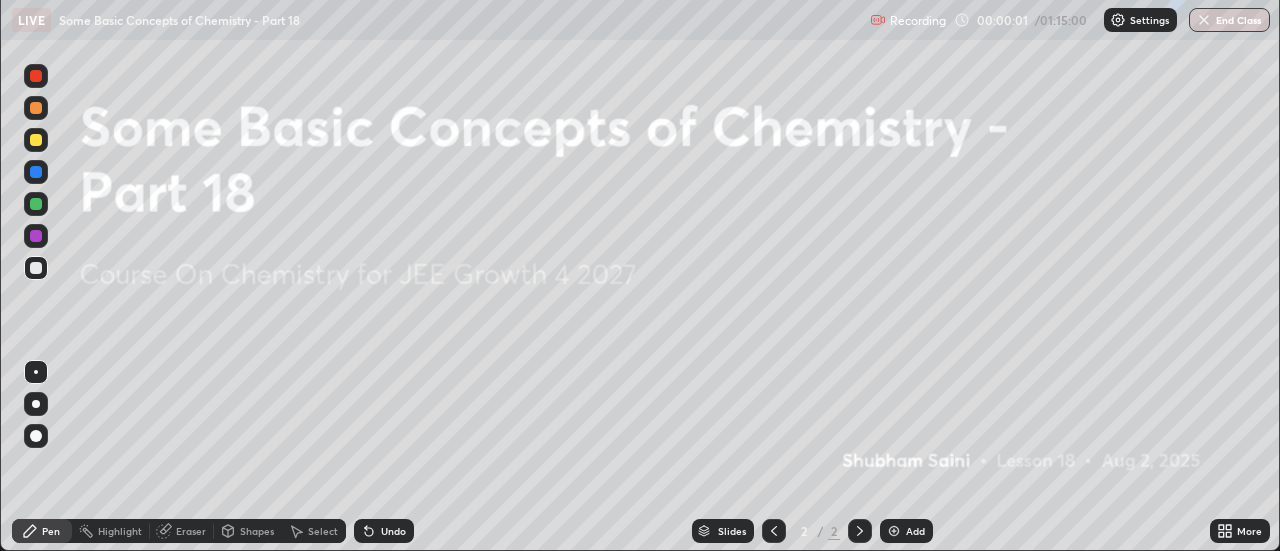 scroll, scrollTop: 551, scrollLeft: 1280, axis: both 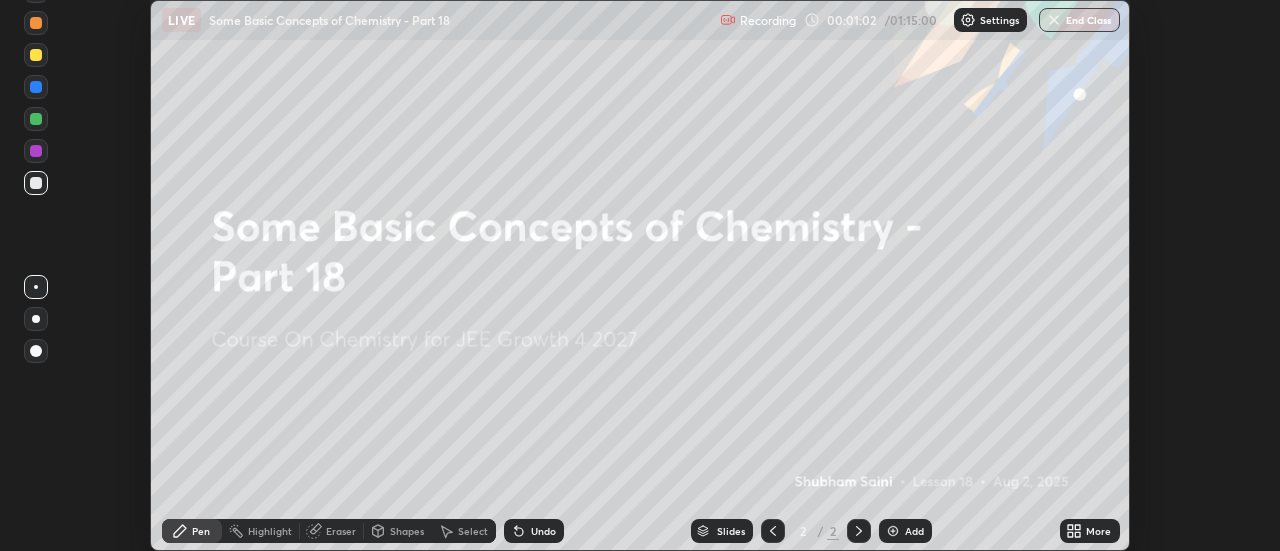 click on "More" at bounding box center [1090, 531] 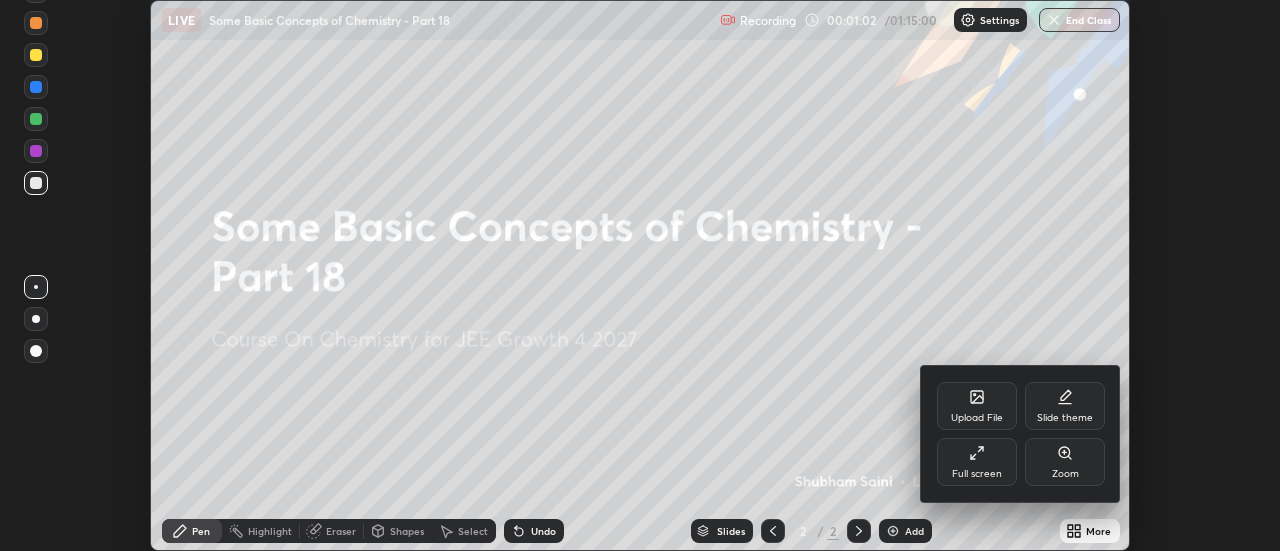 click on "Full screen" at bounding box center [977, 462] 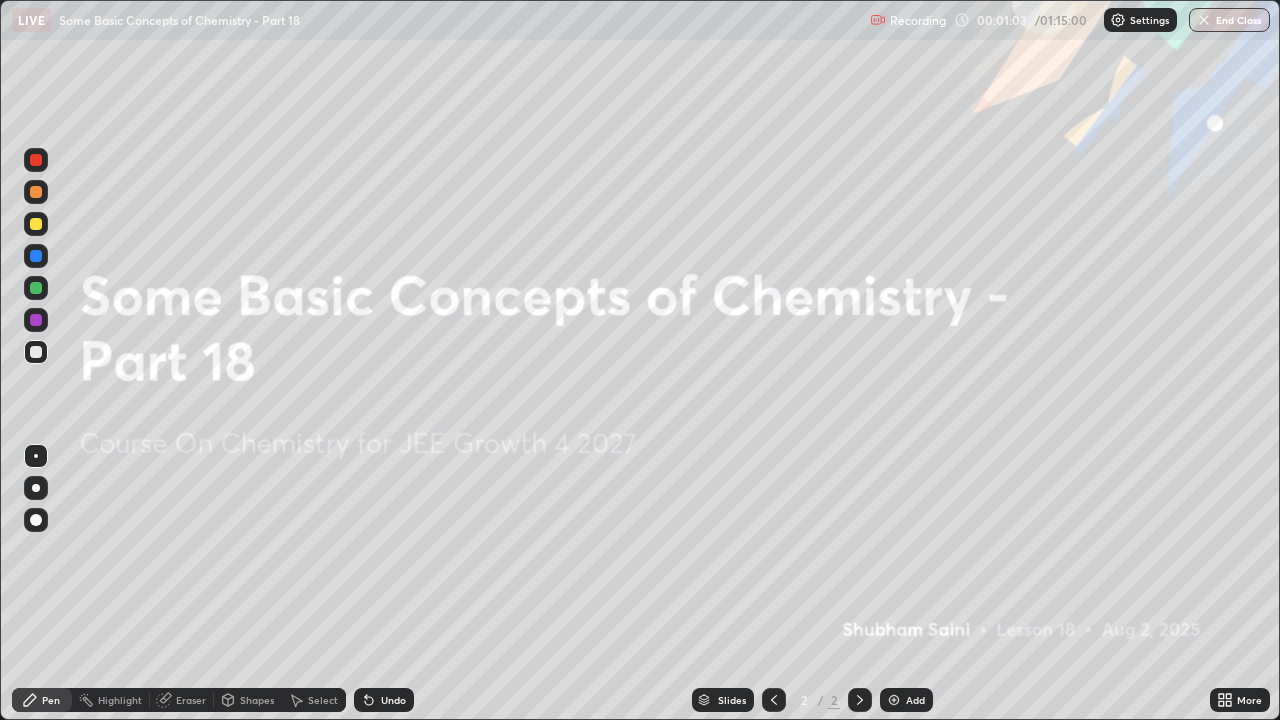 scroll, scrollTop: 99280, scrollLeft: 98720, axis: both 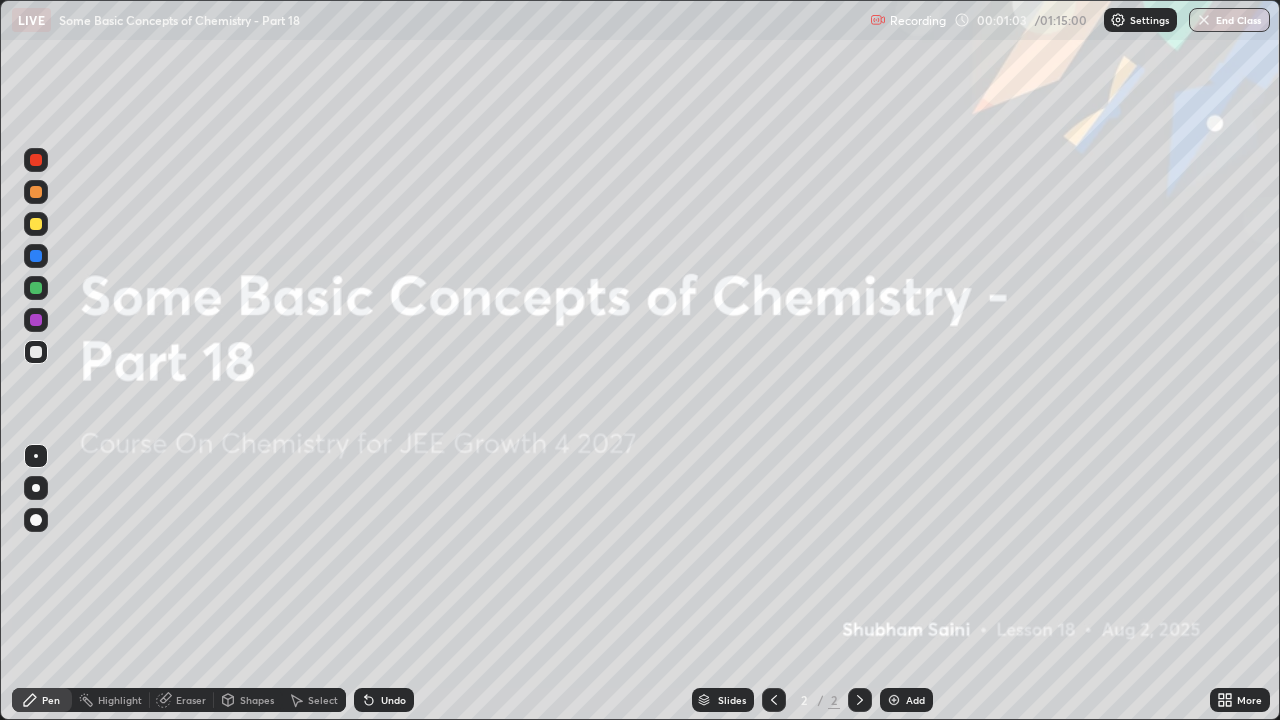 click 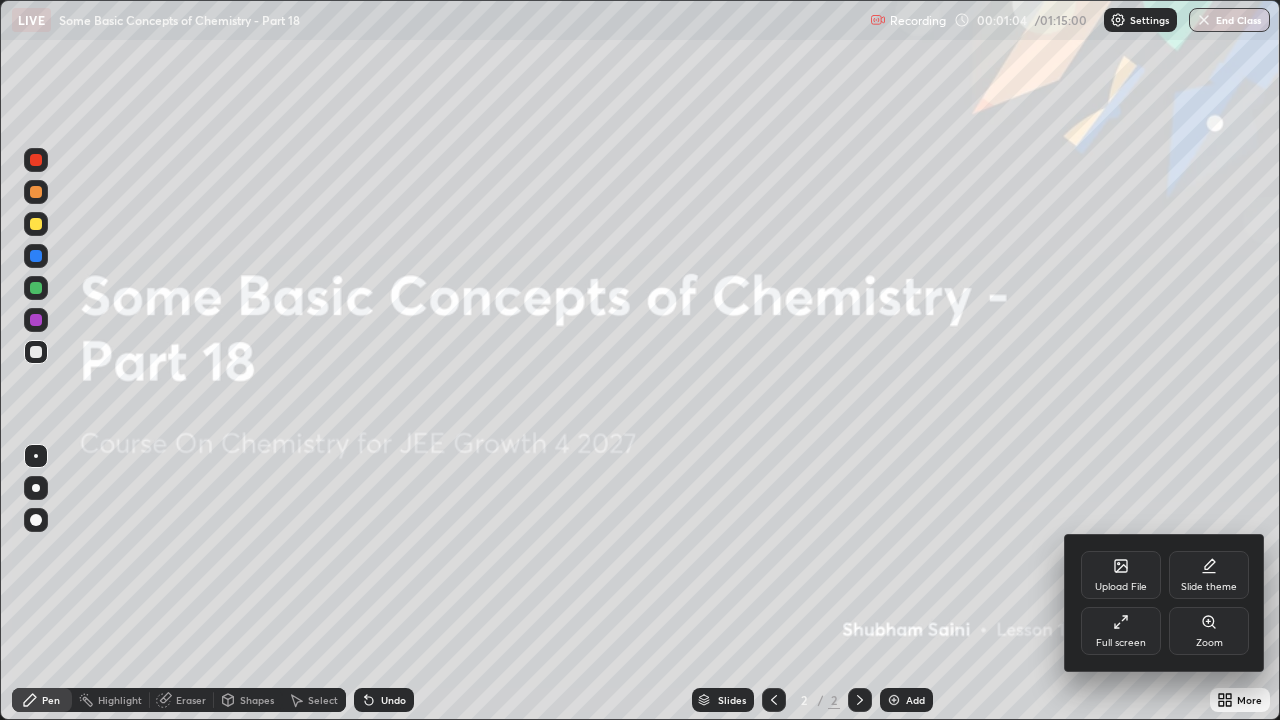 click on "Upload File" at bounding box center [1121, 575] 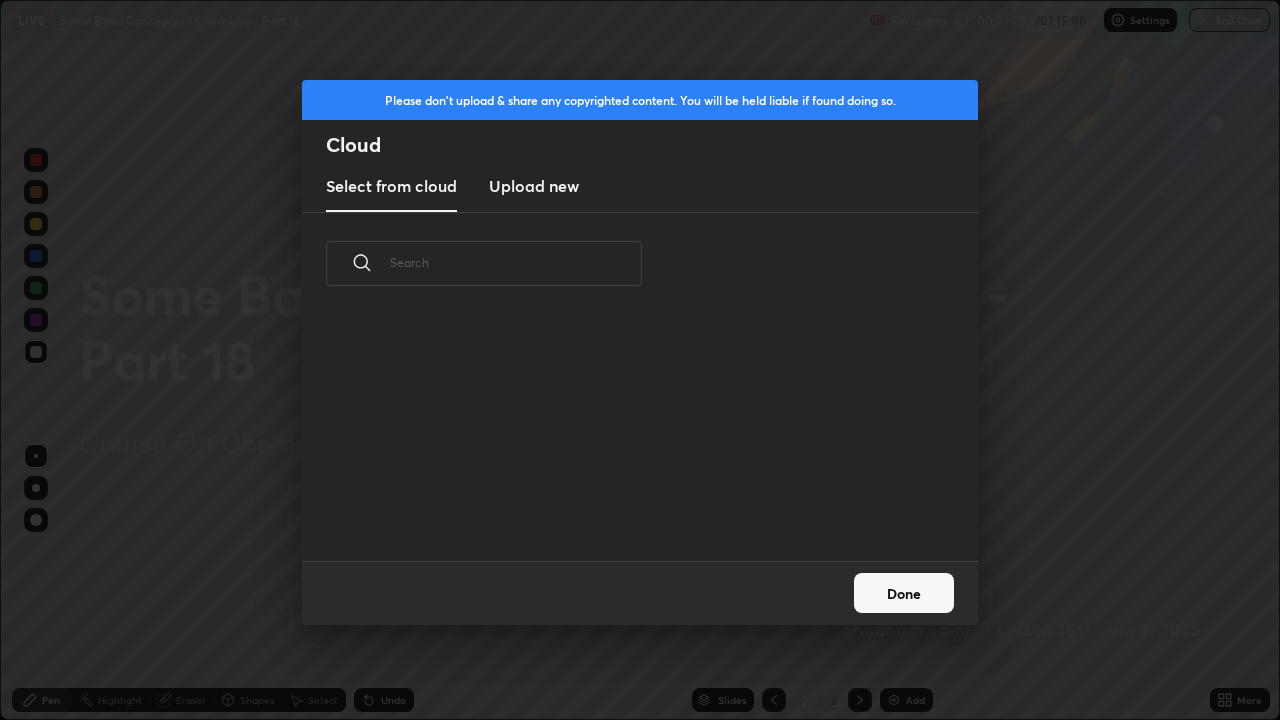 scroll, scrollTop: 246, scrollLeft: 642, axis: both 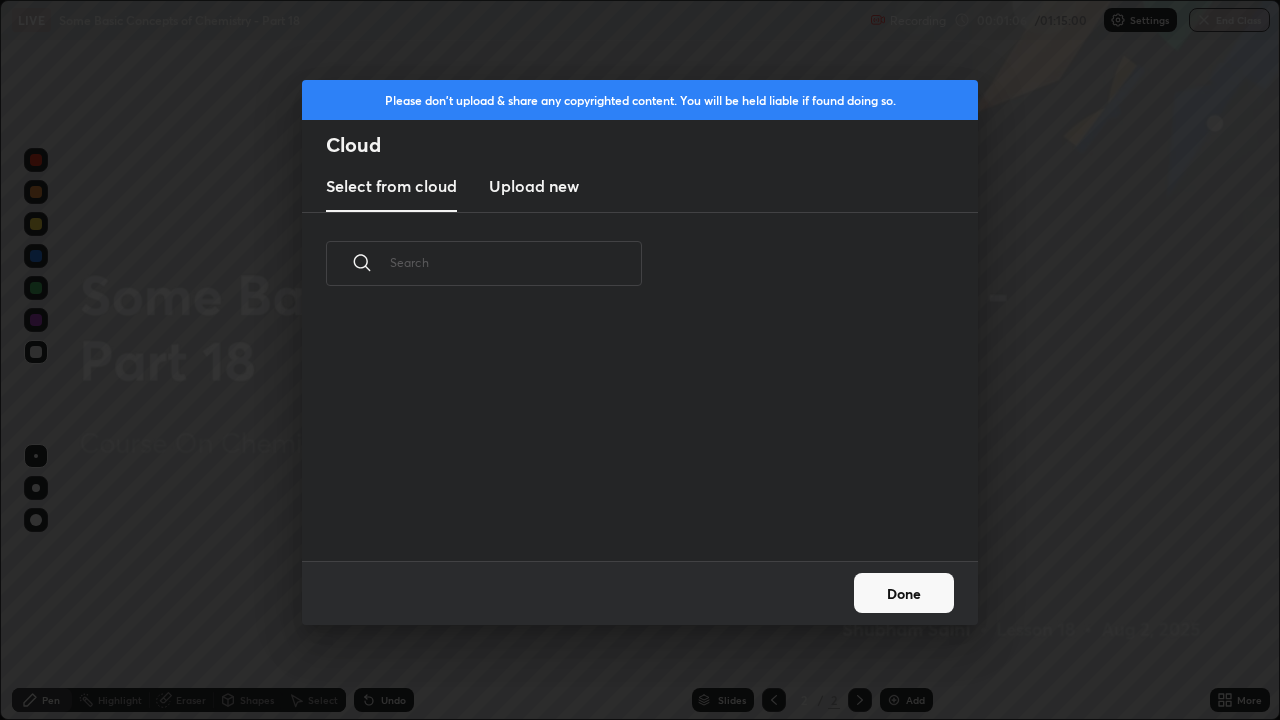 click on "Upload new" at bounding box center [534, 186] 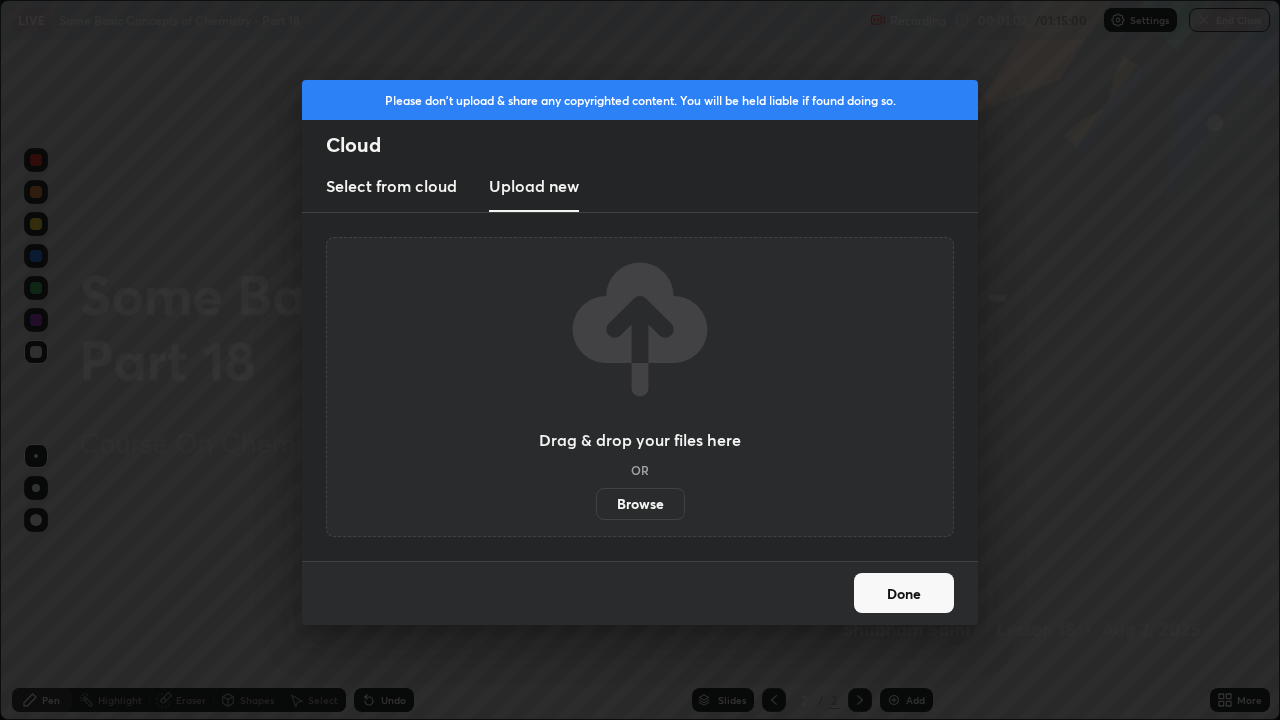 click on "Browse" at bounding box center [640, 504] 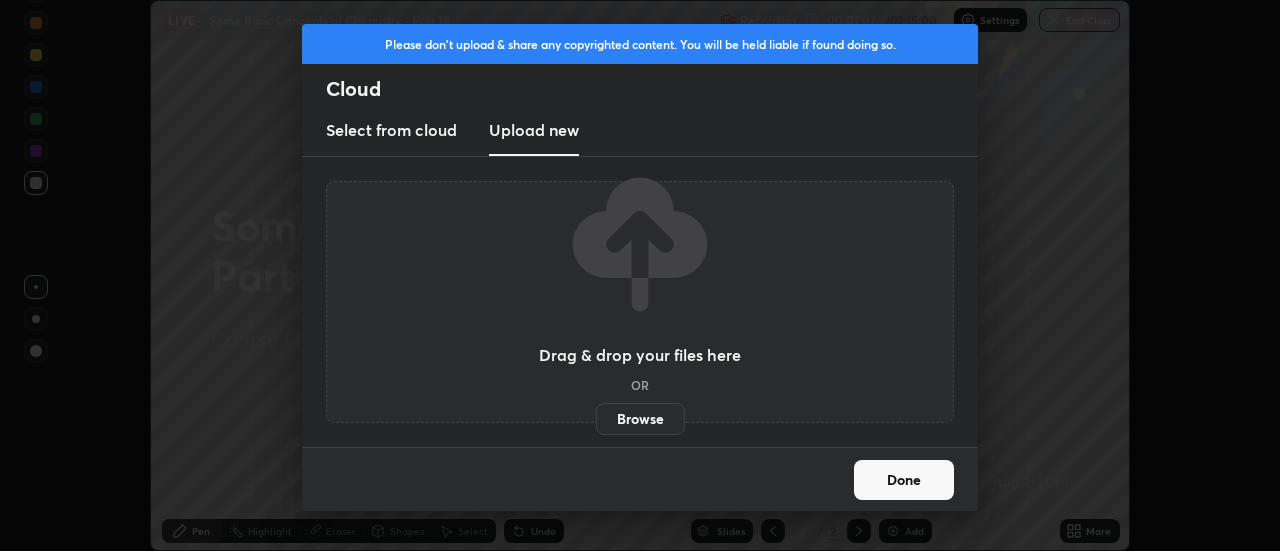 scroll, scrollTop: 551, scrollLeft: 1280, axis: both 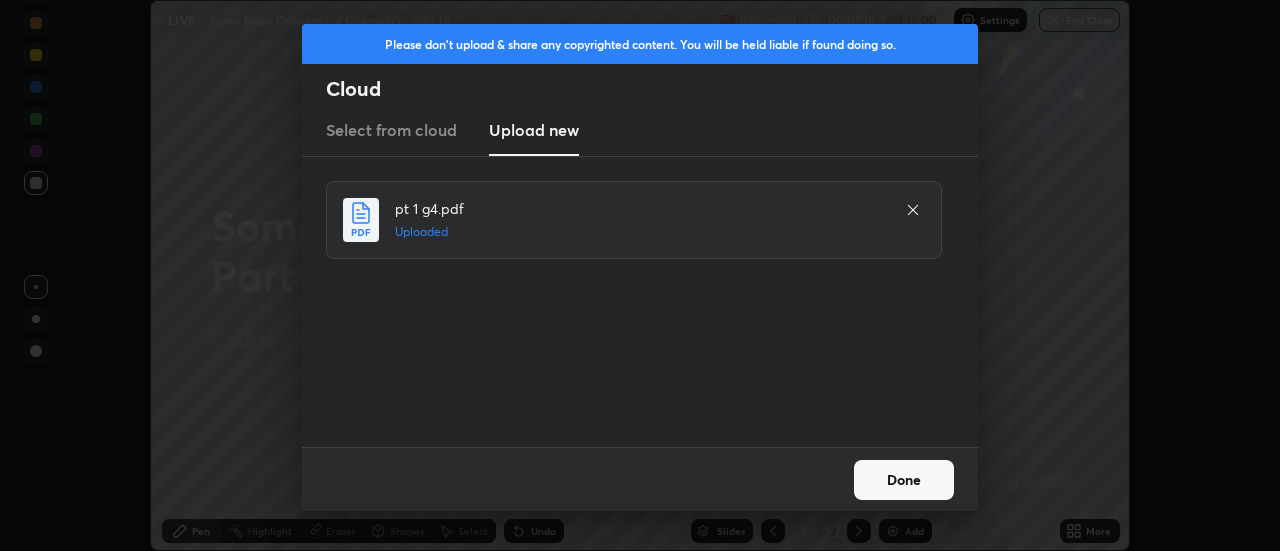 click on "Done" at bounding box center [904, 480] 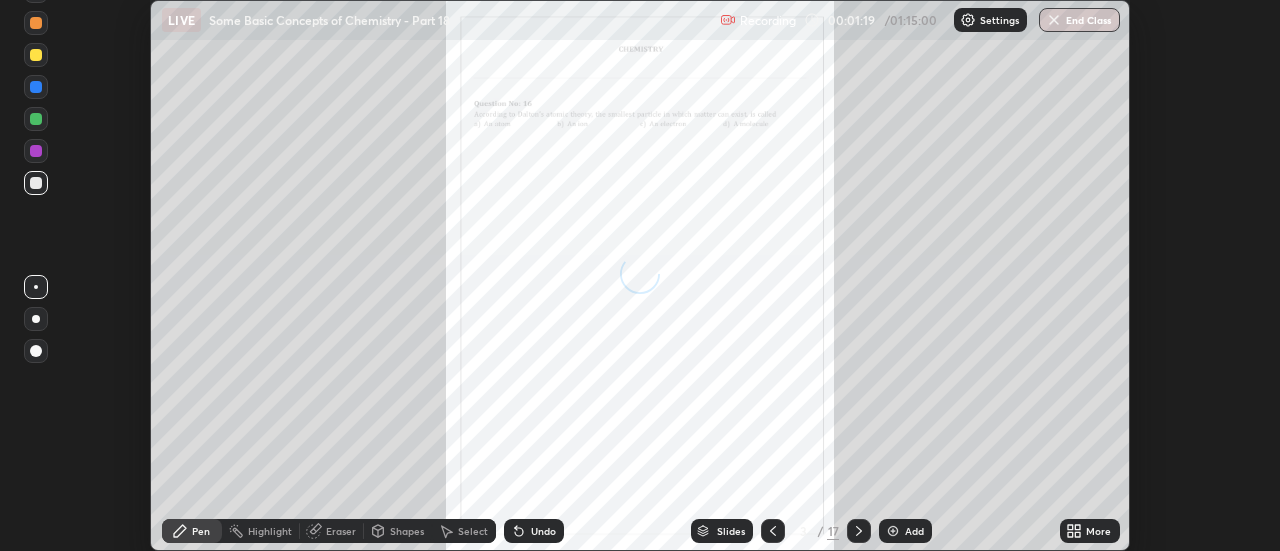 click on "More" at bounding box center (1098, 531) 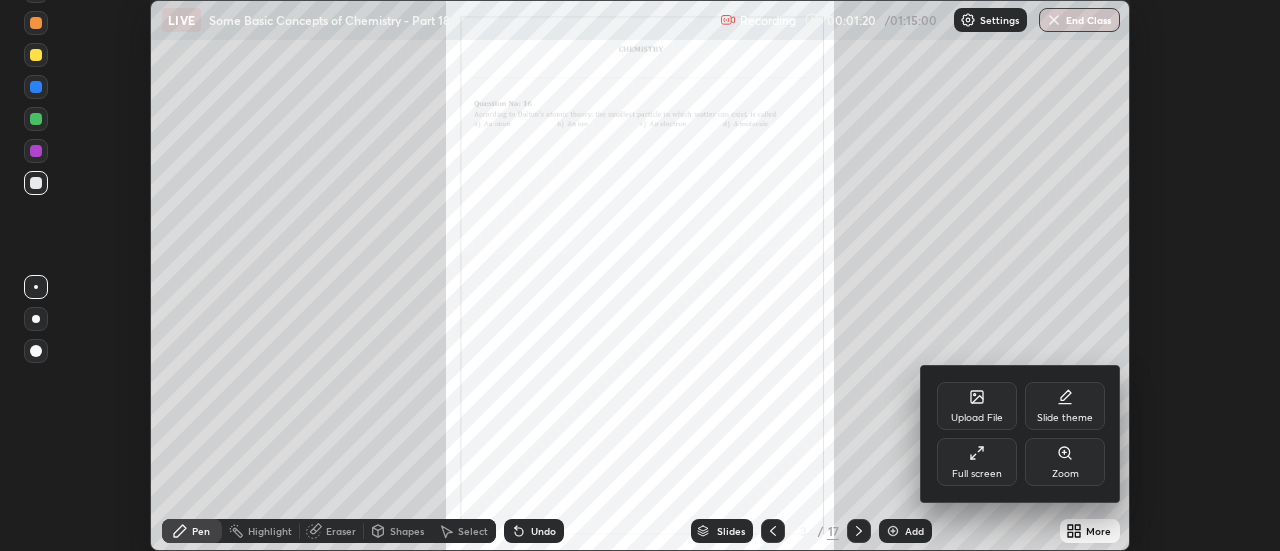 click 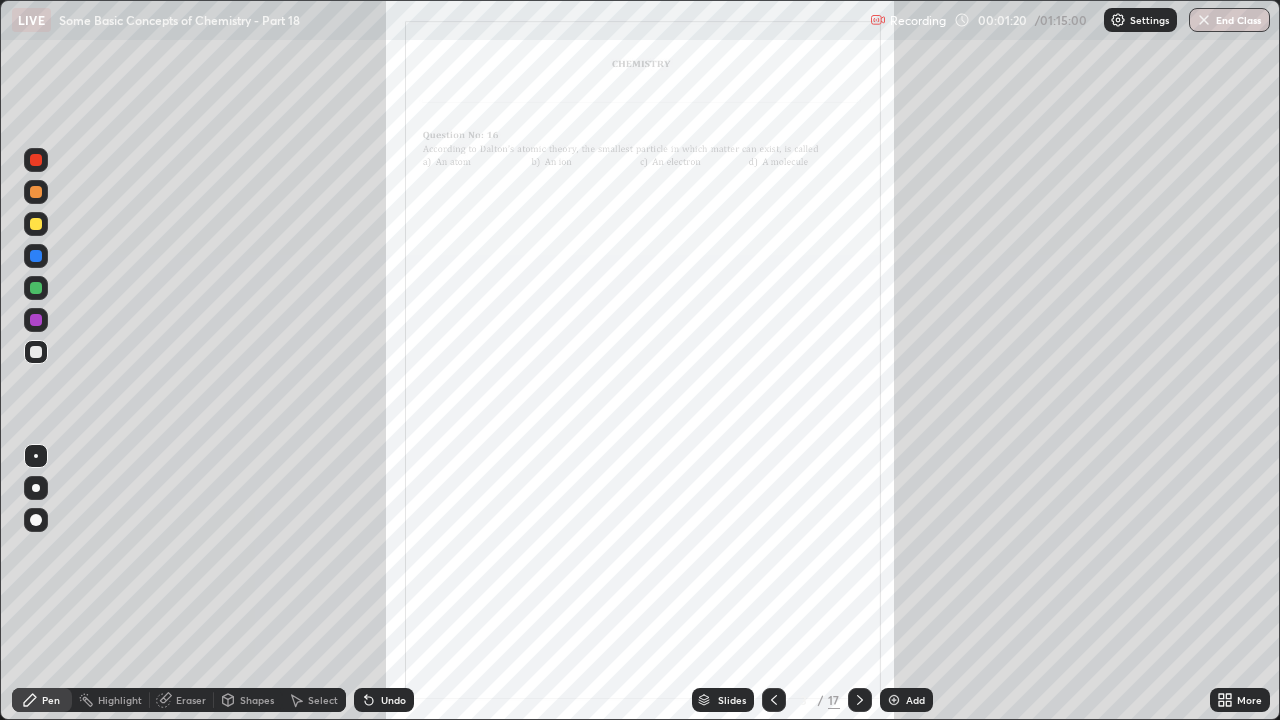 scroll, scrollTop: 99280, scrollLeft: 98720, axis: both 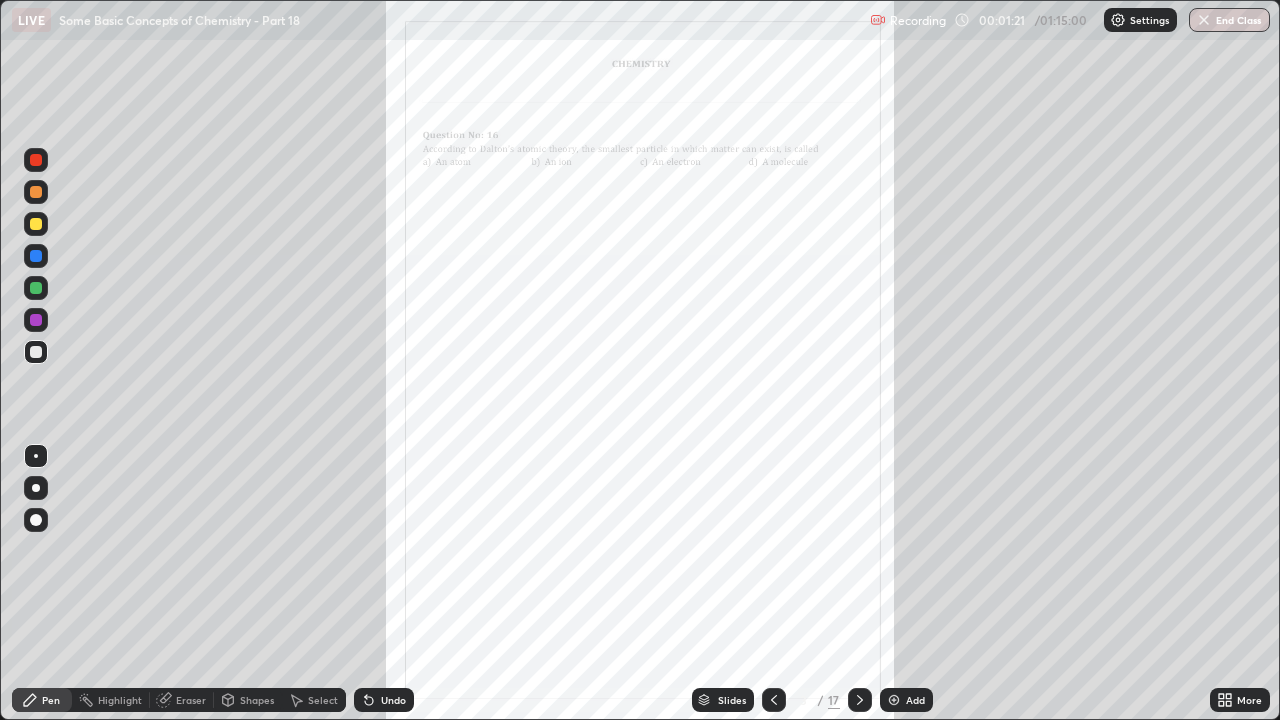 click on "More" at bounding box center (1249, 700) 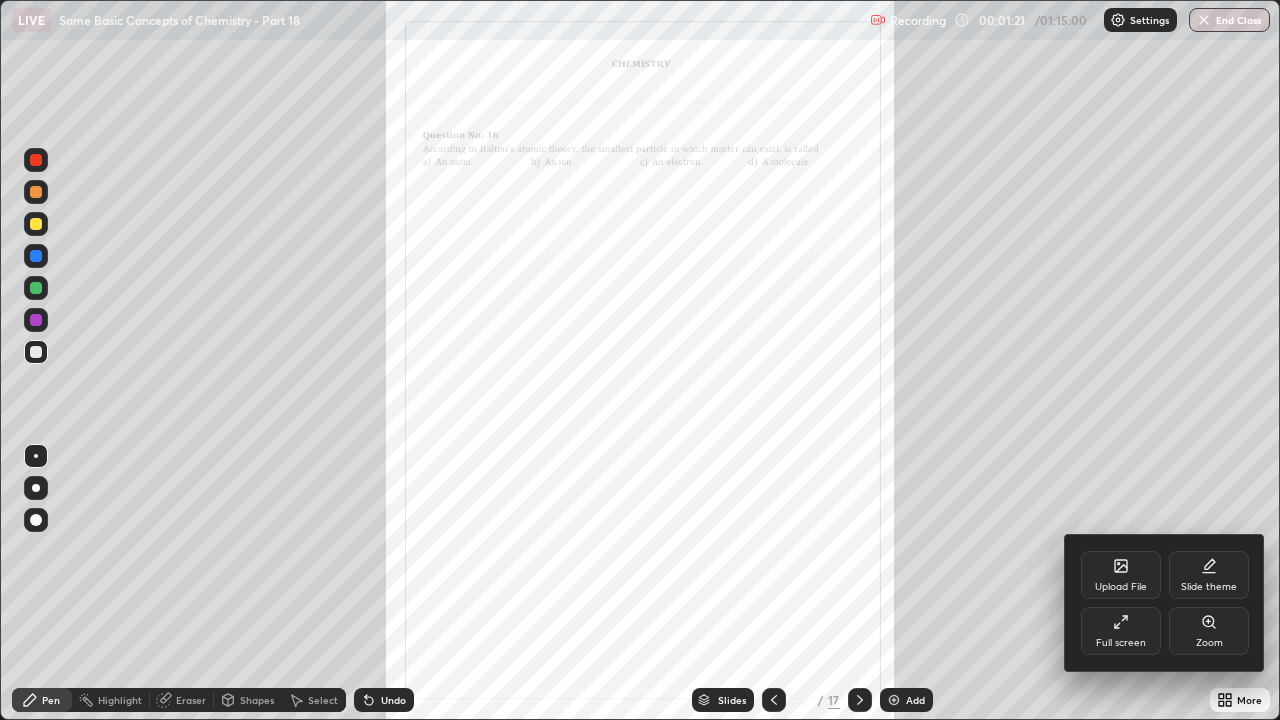 click 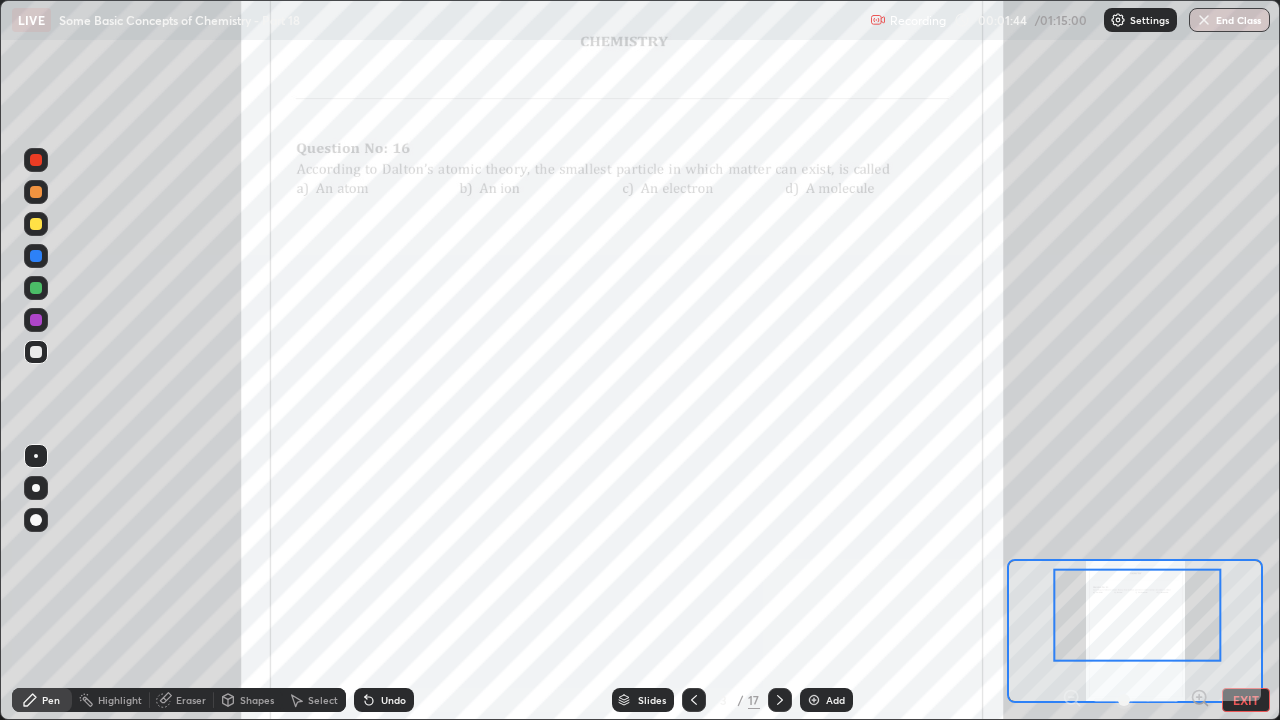 click at bounding box center (36, 160) 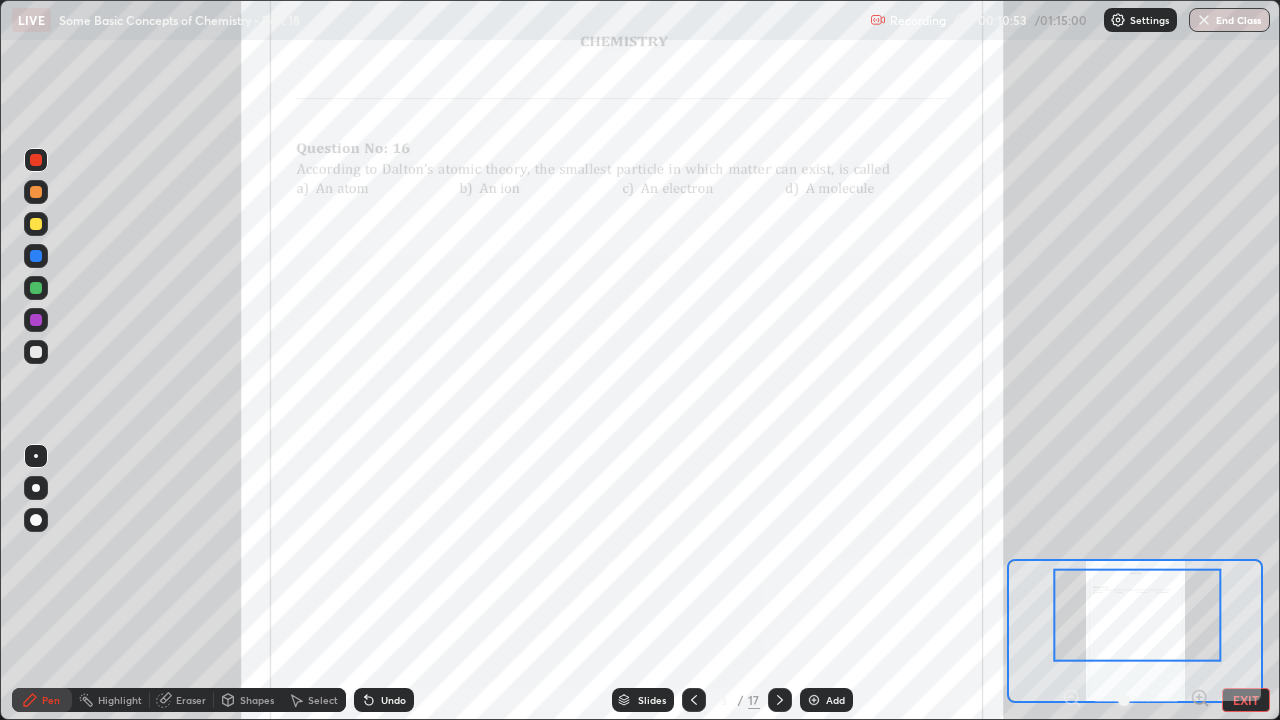 click 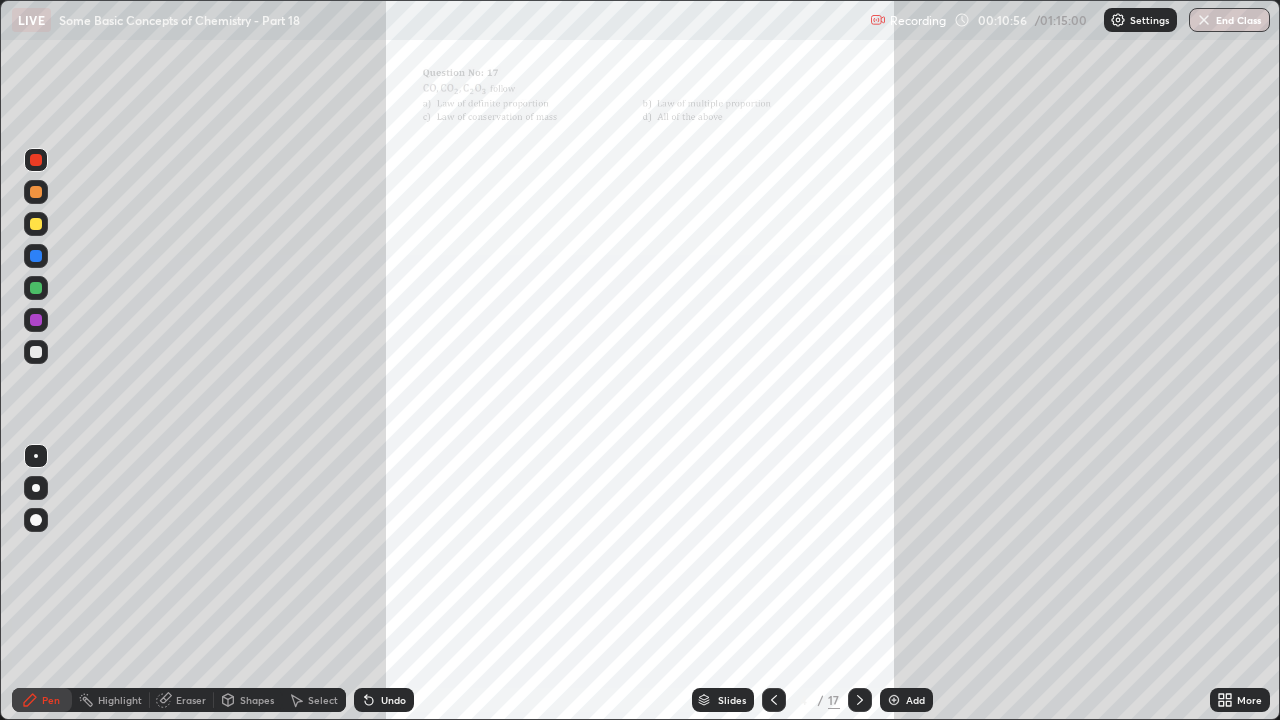 click 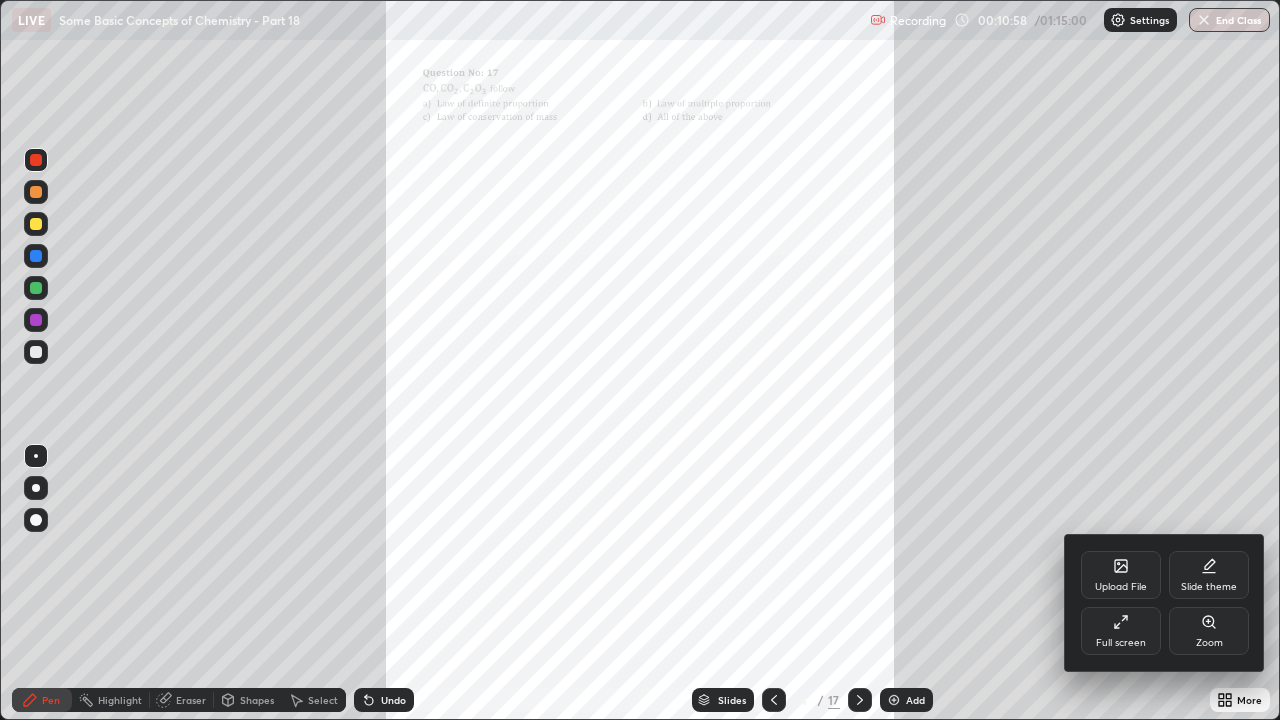 click on "Full screen" at bounding box center (1121, 631) 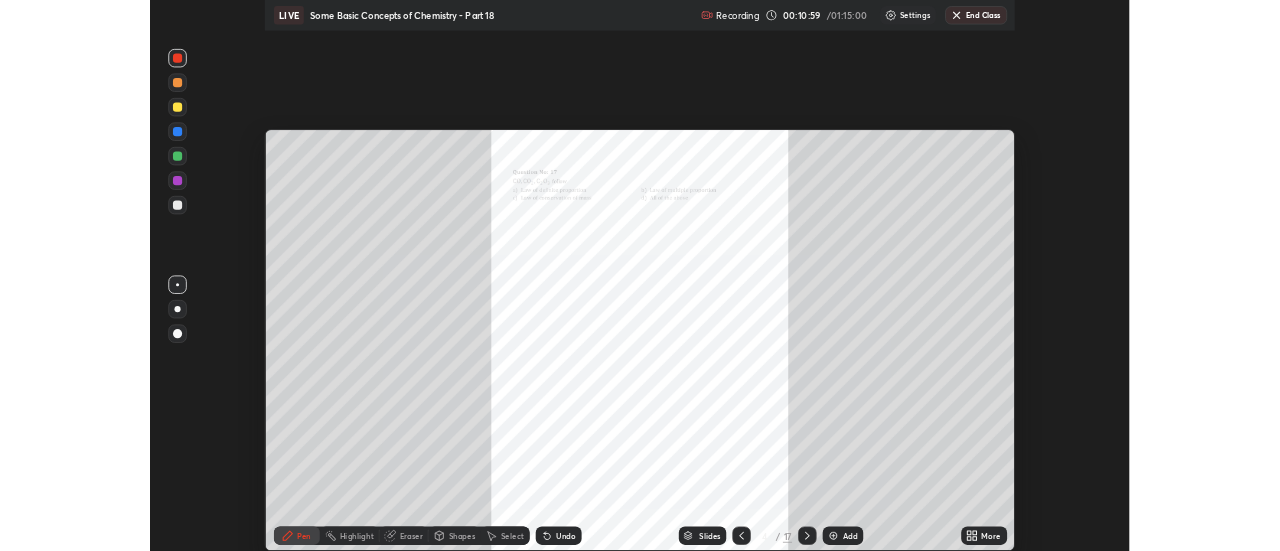 scroll, scrollTop: 551, scrollLeft: 1280, axis: both 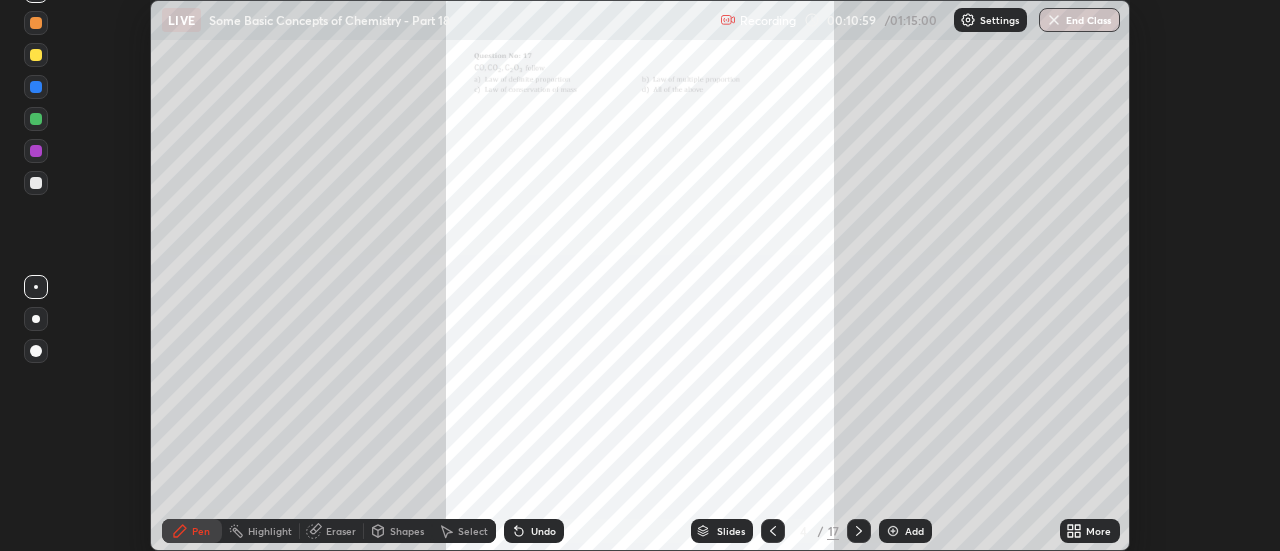 click on "More" at bounding box center [1098, 531] 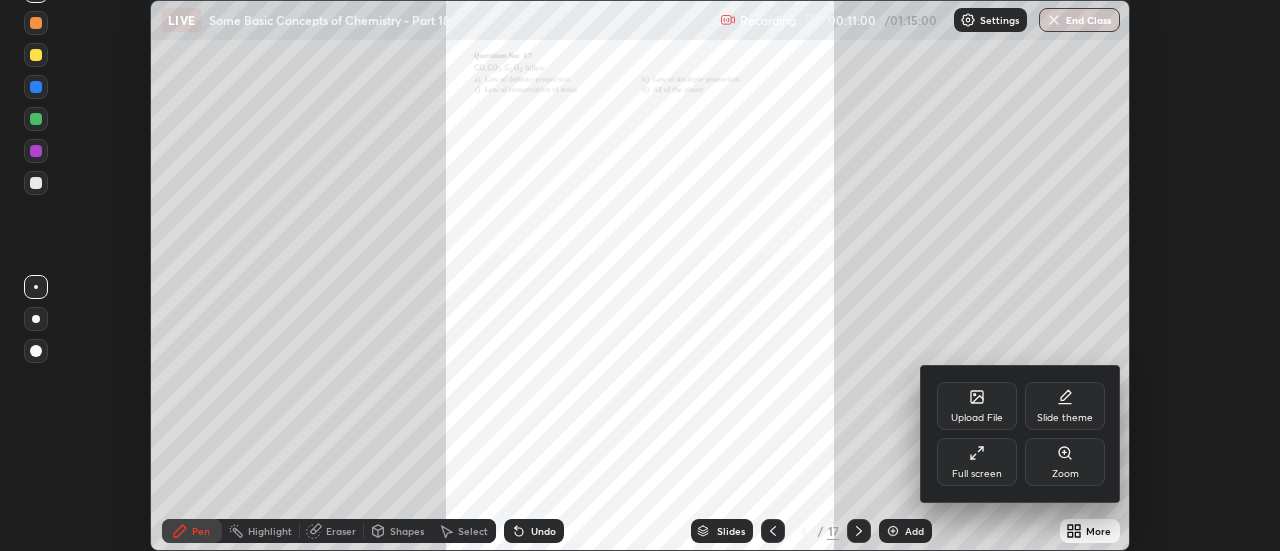 click on "Full screen" at bounding box center (977, 462) 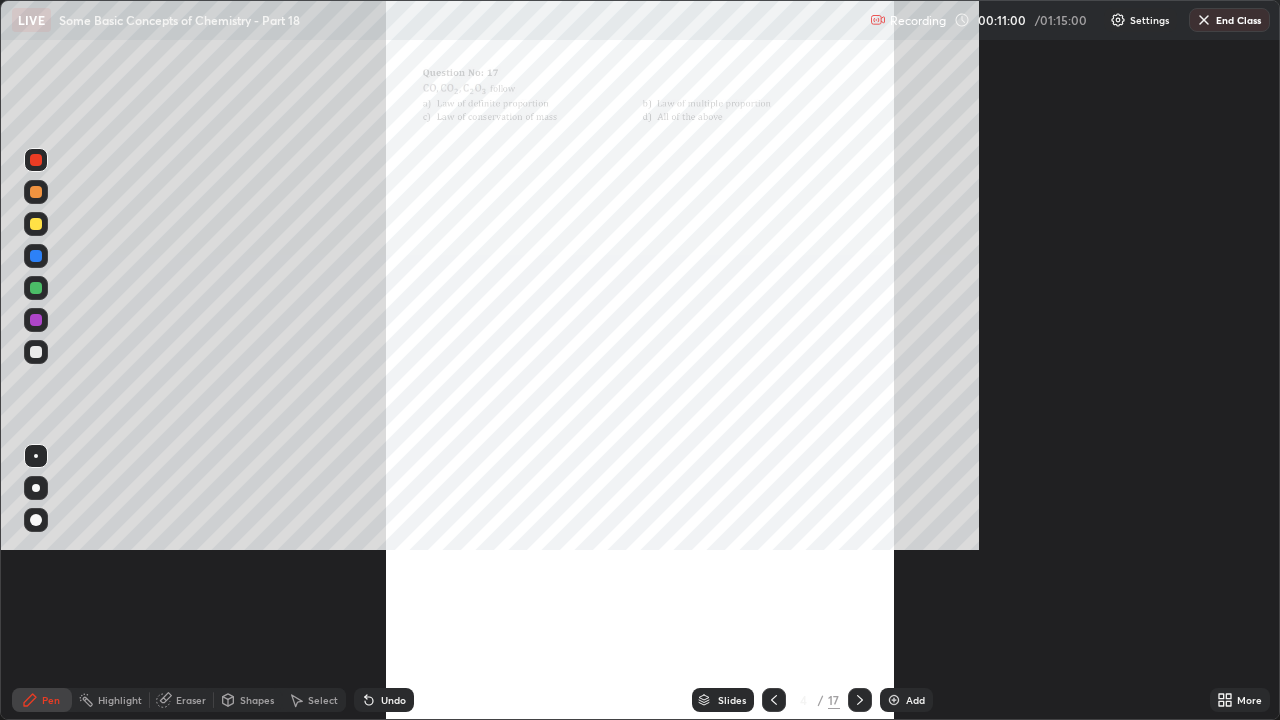 scroll, scrollTop: 99280, scrollLeft: 98720, axis: both 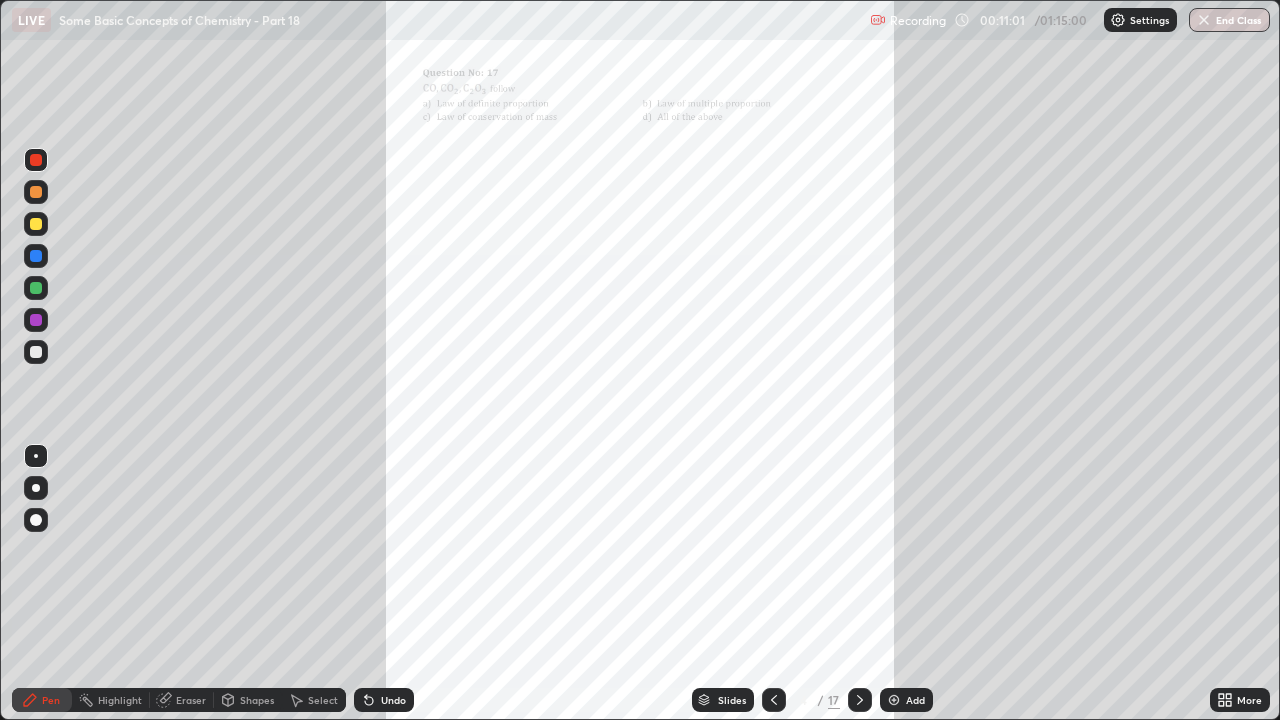 click on "More" at bounding box center [1249, 700] 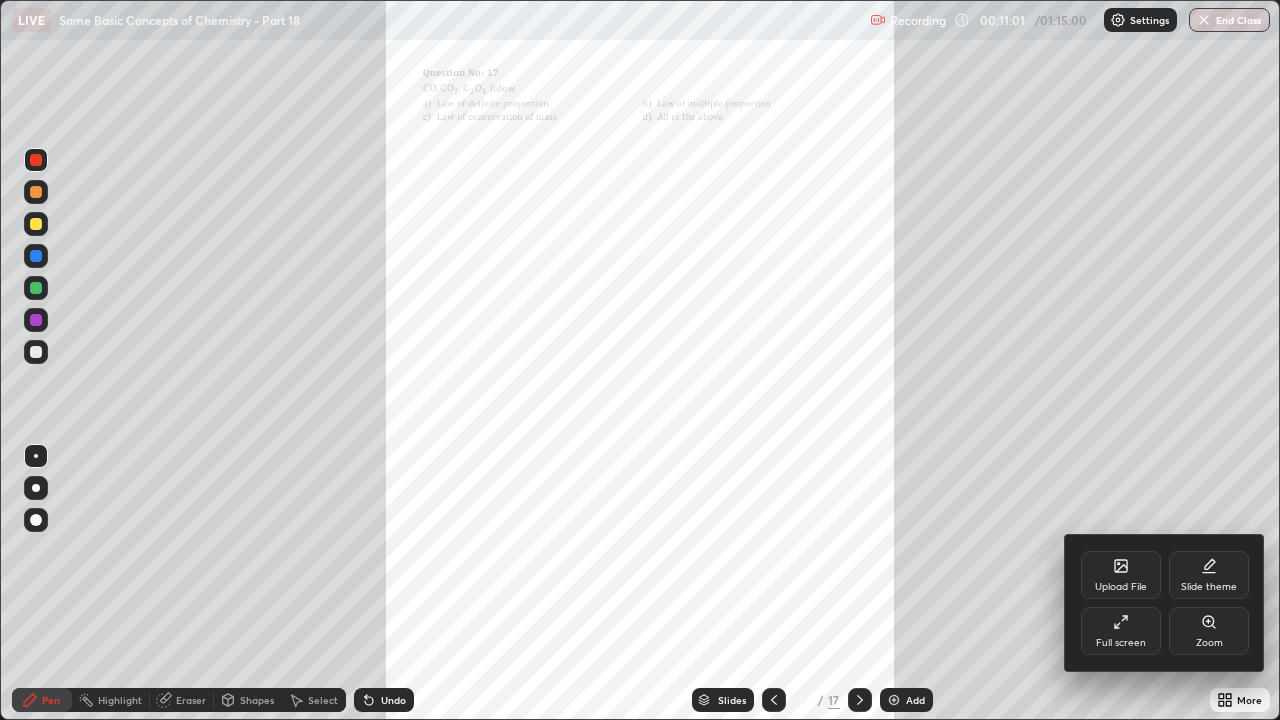 click 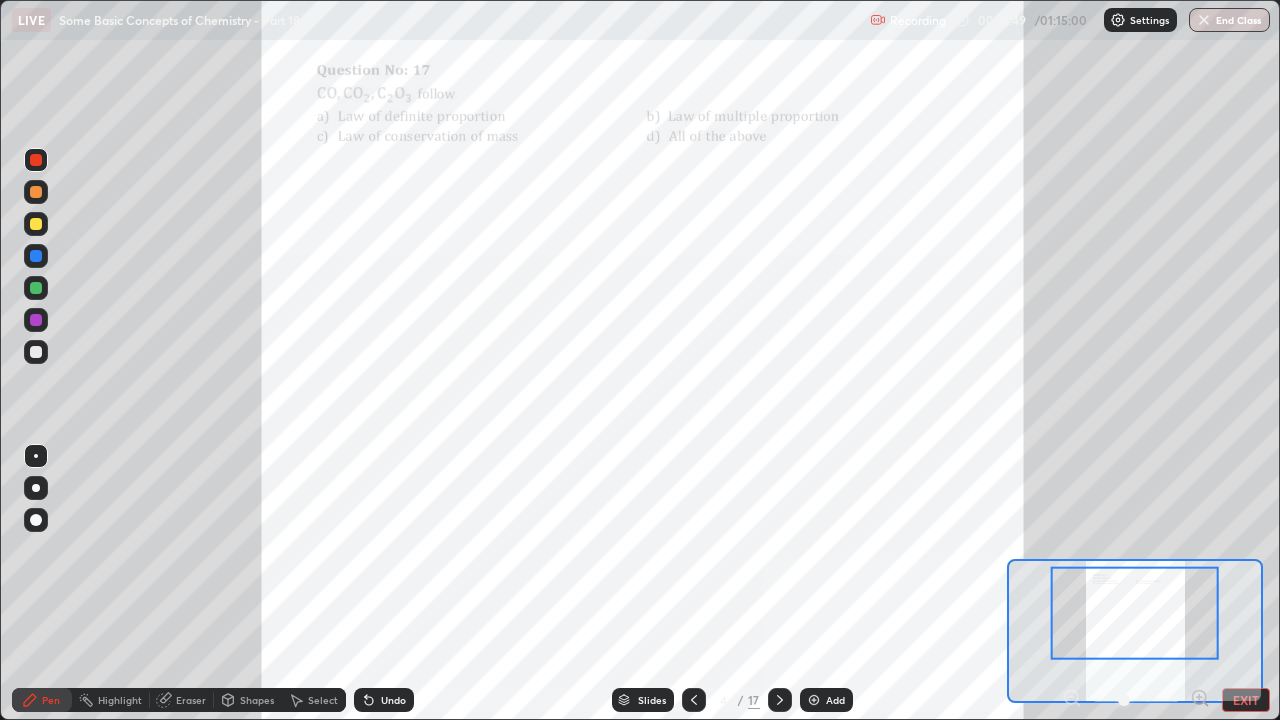 click at bounding box center [36, 224] 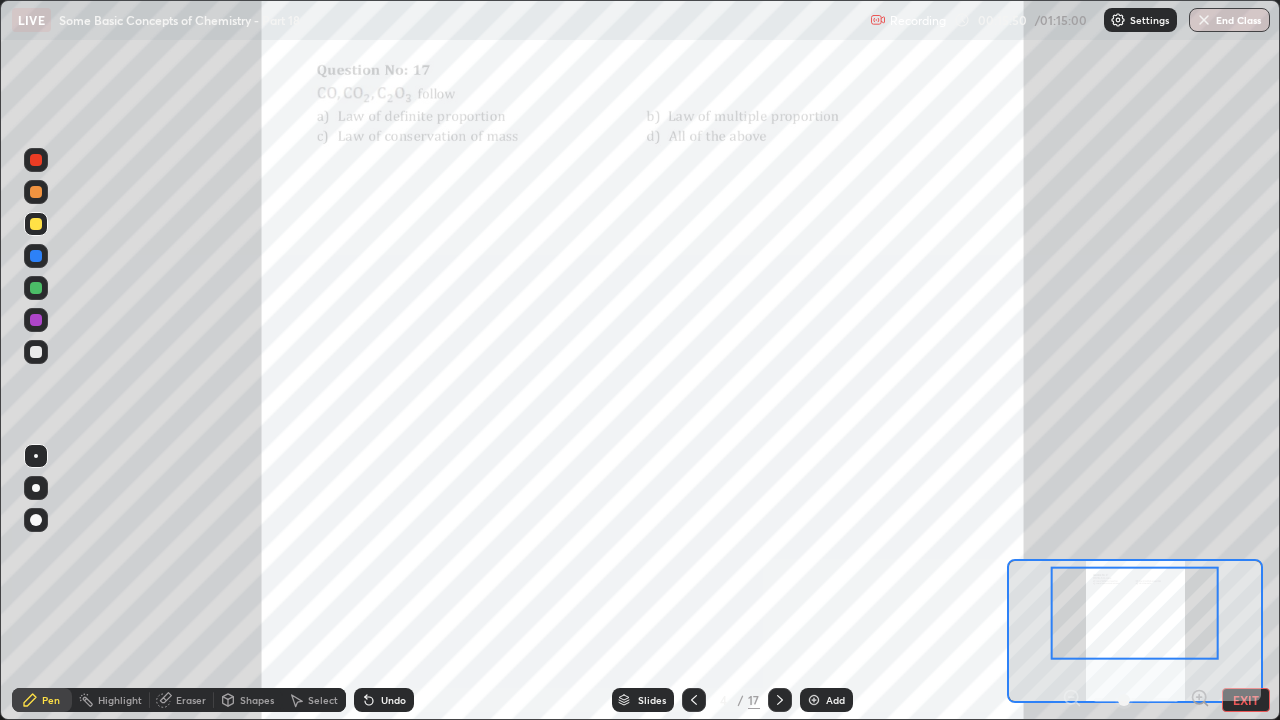 click at bounding box center (36, 160) 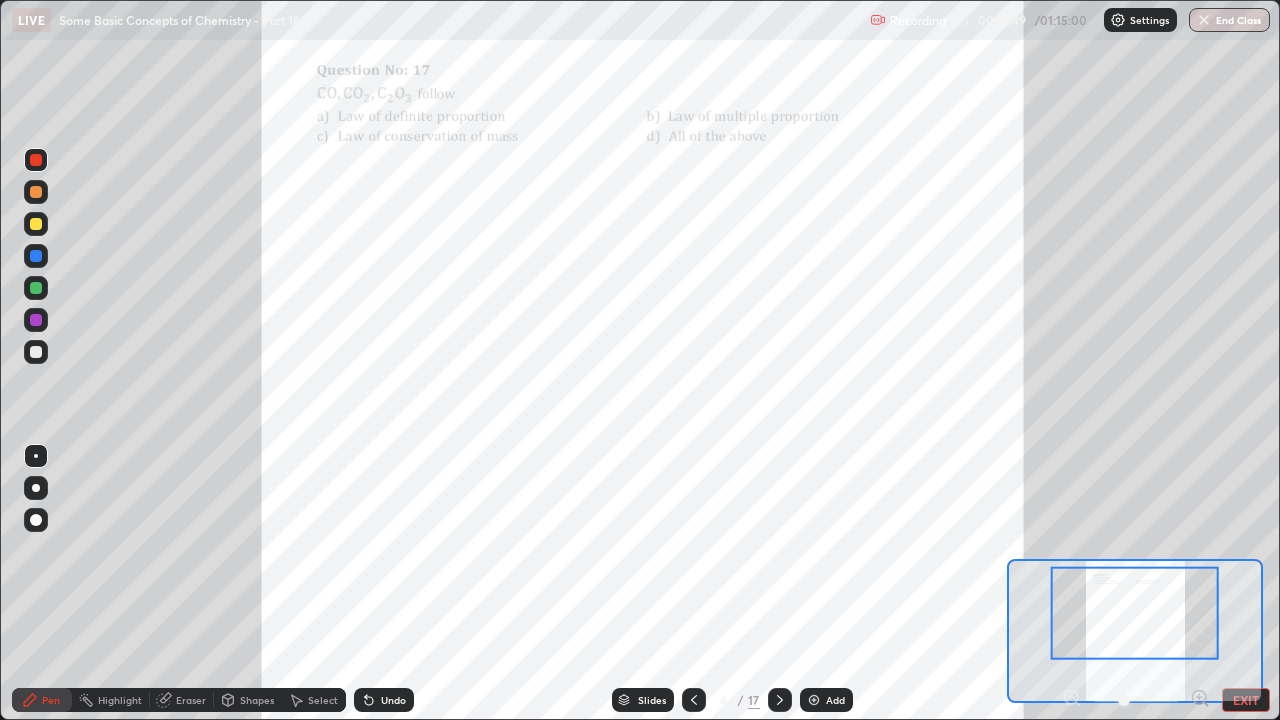 click 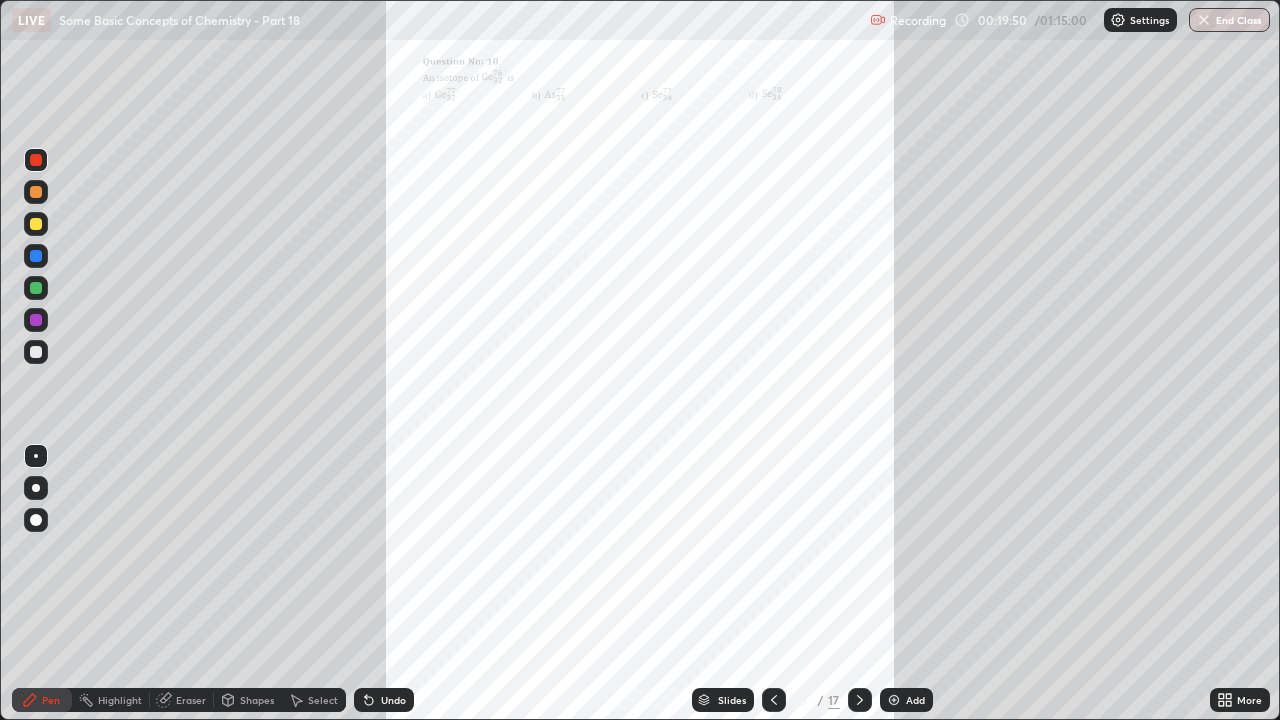 click 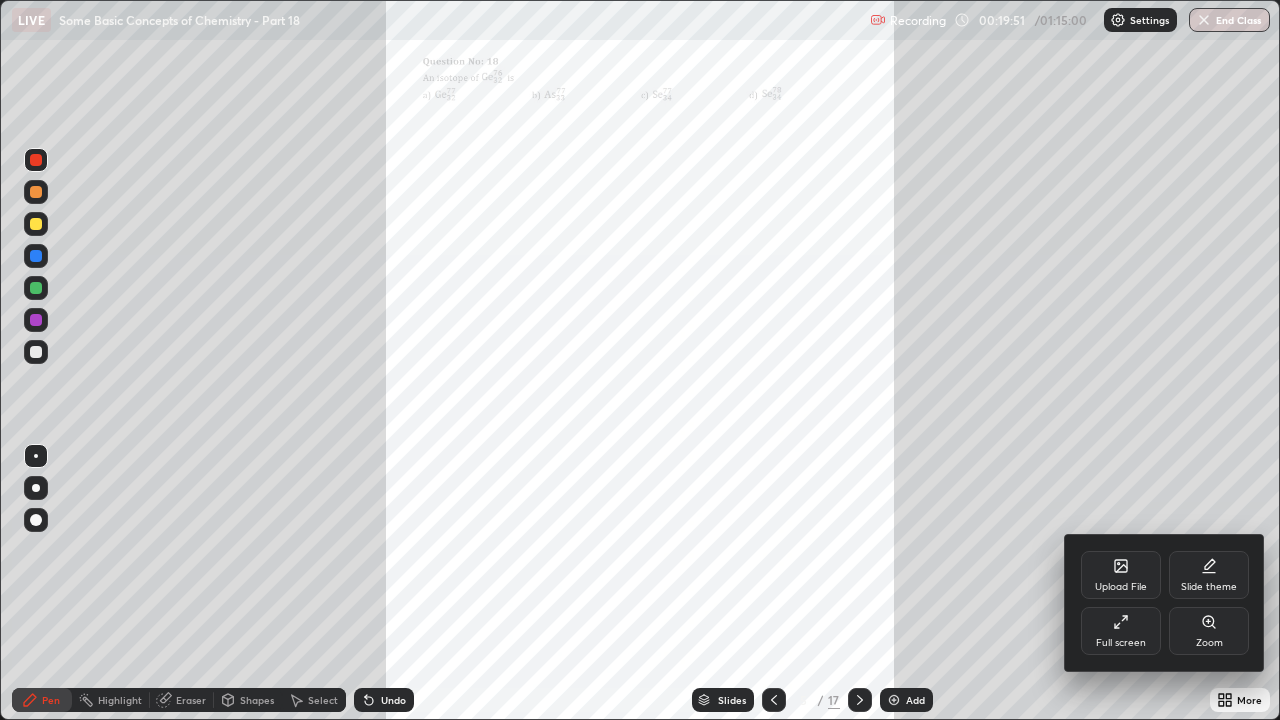 click on "Zoom" at bounding box center [1209, 631] 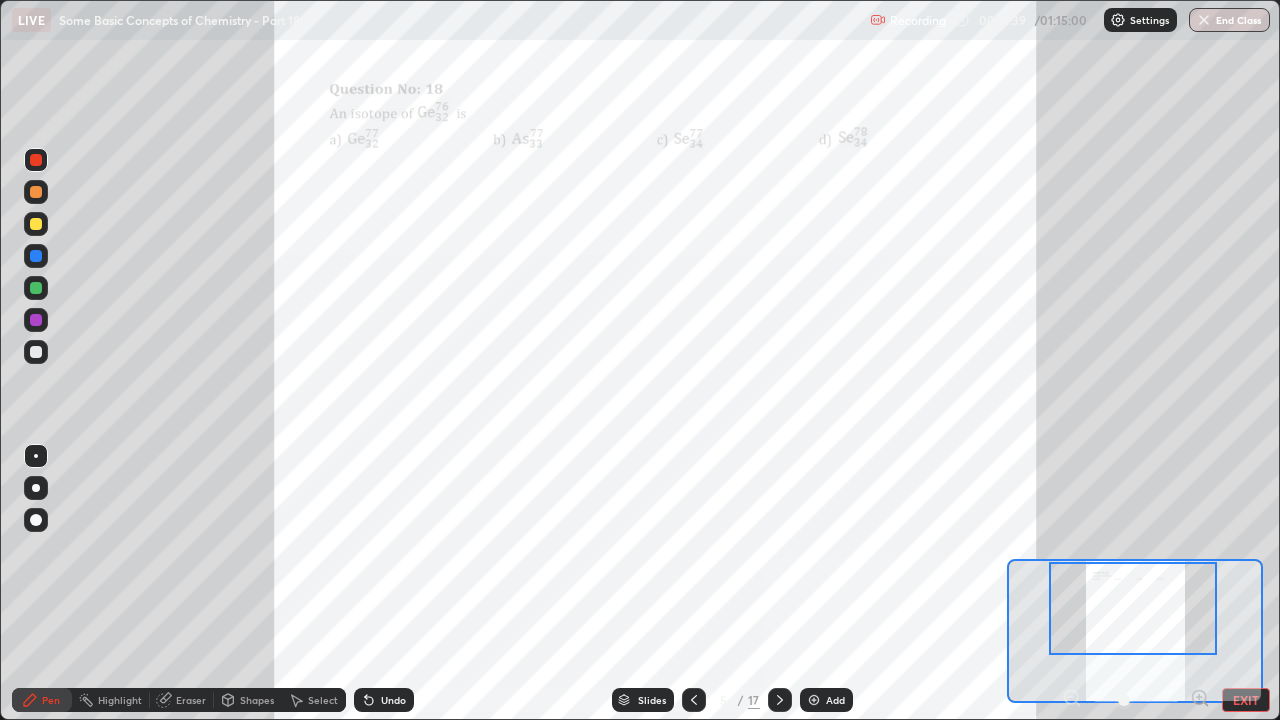 click at bounding box center (780, 700) 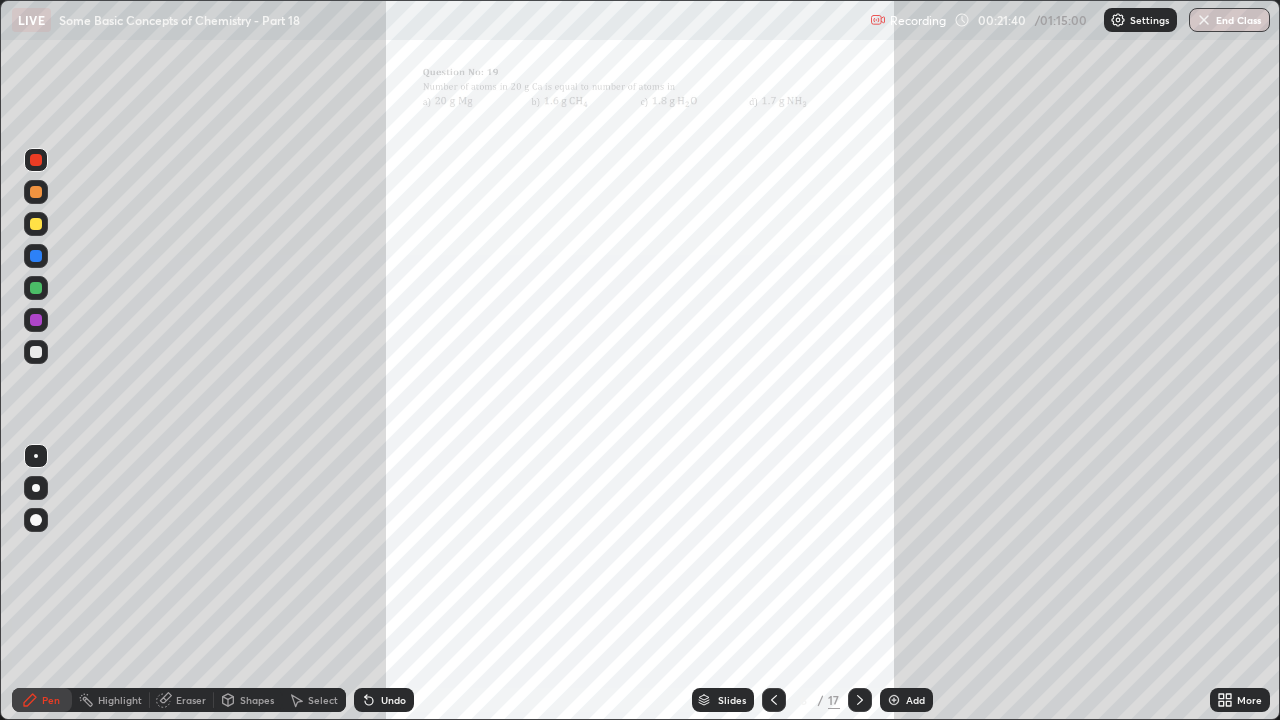 click on "More" at bounding box center (1249, 700) 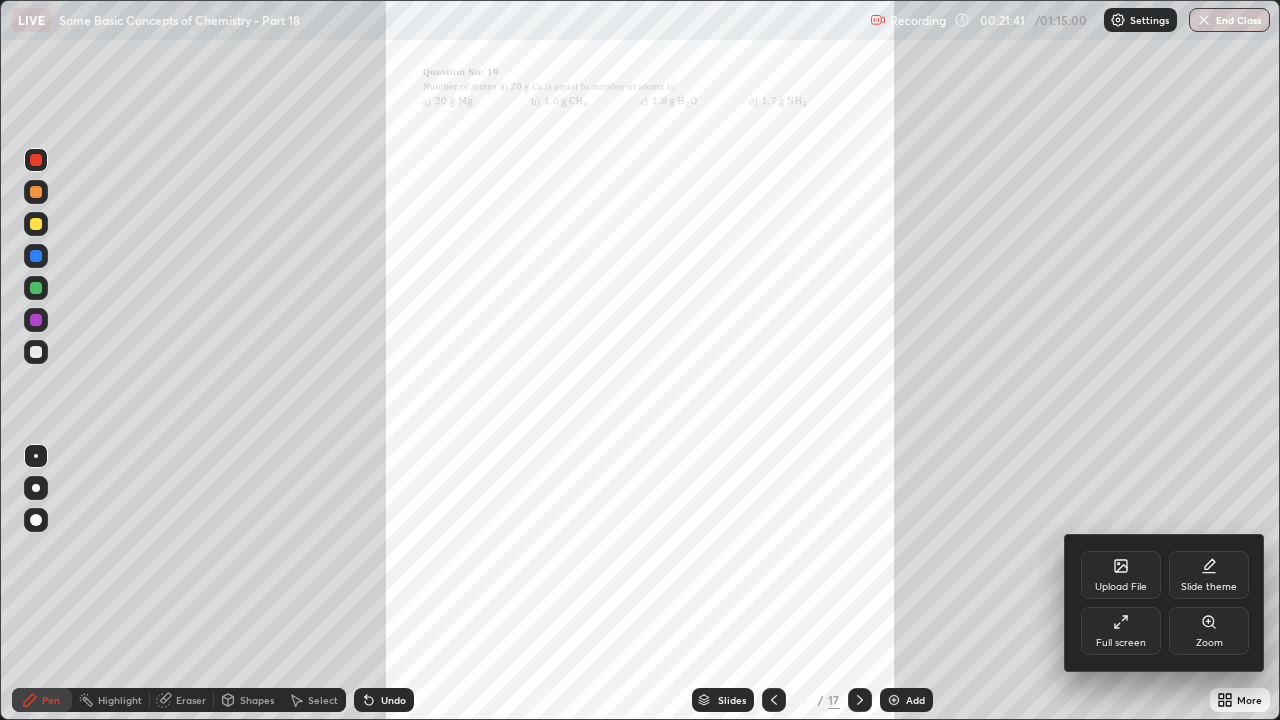 click on "Zoom" at bounding box center [1209, 631] 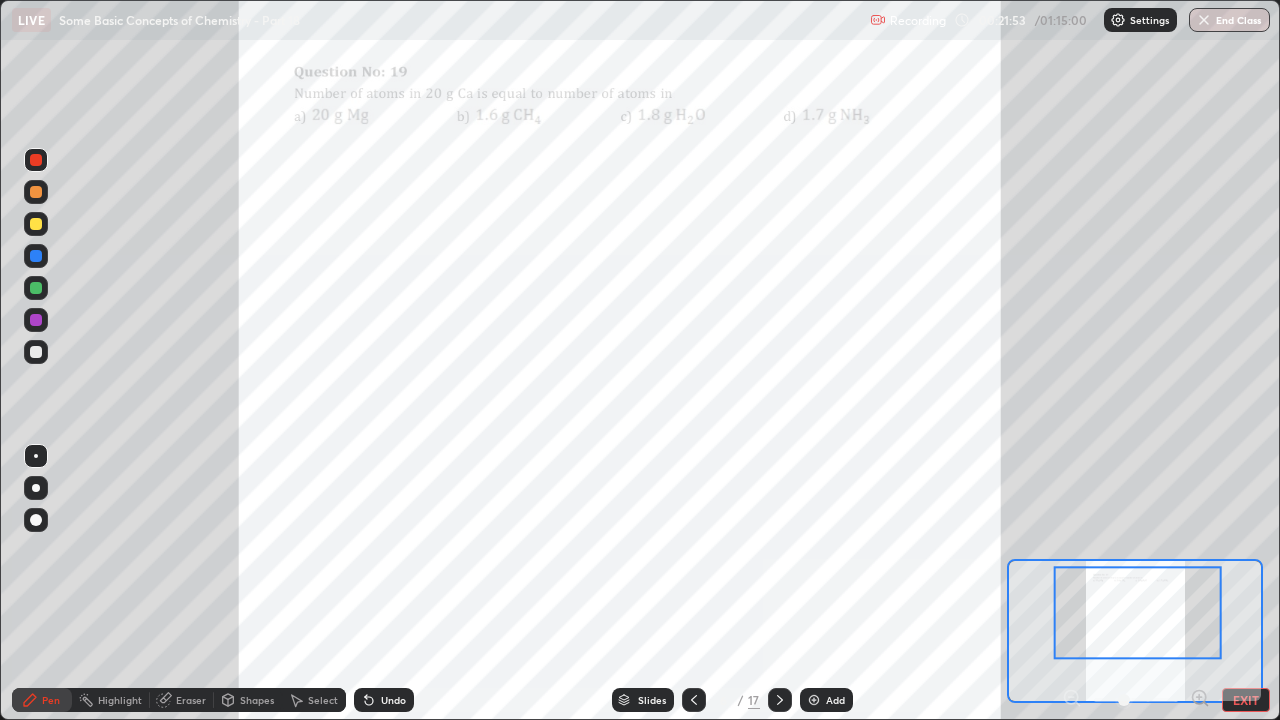 click on "Eraser" at bounding box center (182, 700) 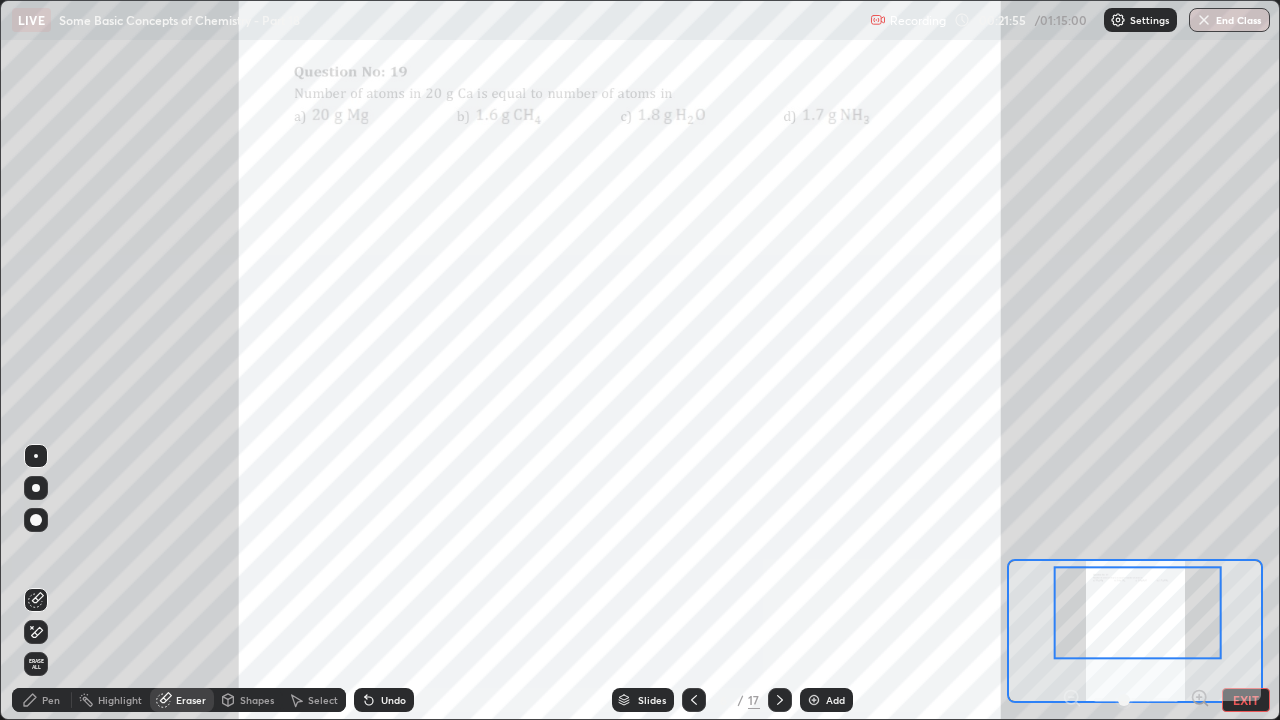 click 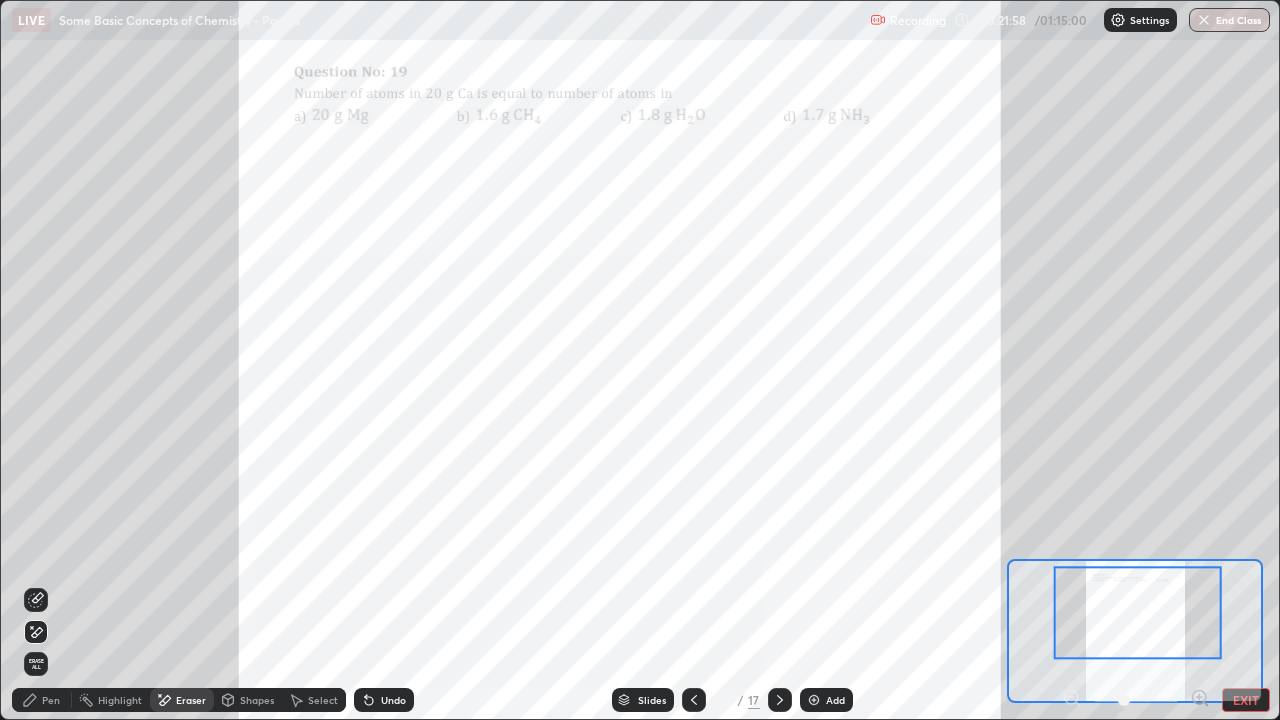 click on "Pen" at bounding box center [51, 700] 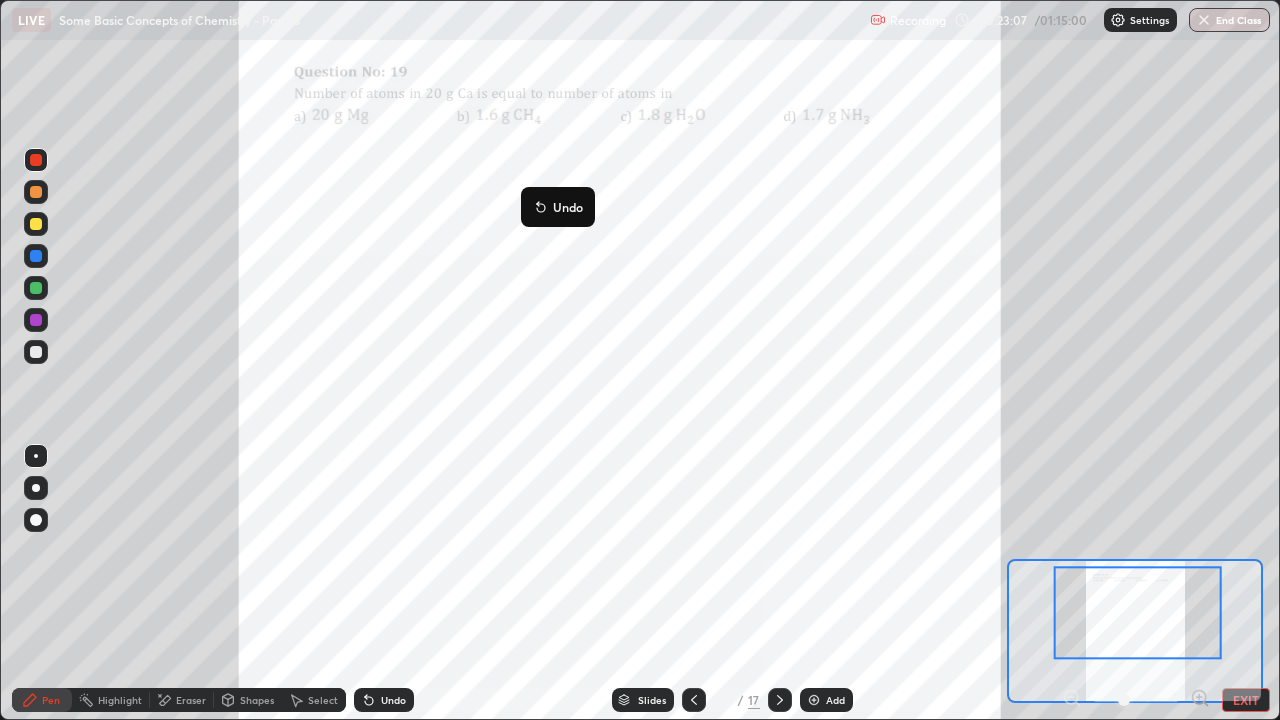 click on "Undo" at bounding box center (558, 207) 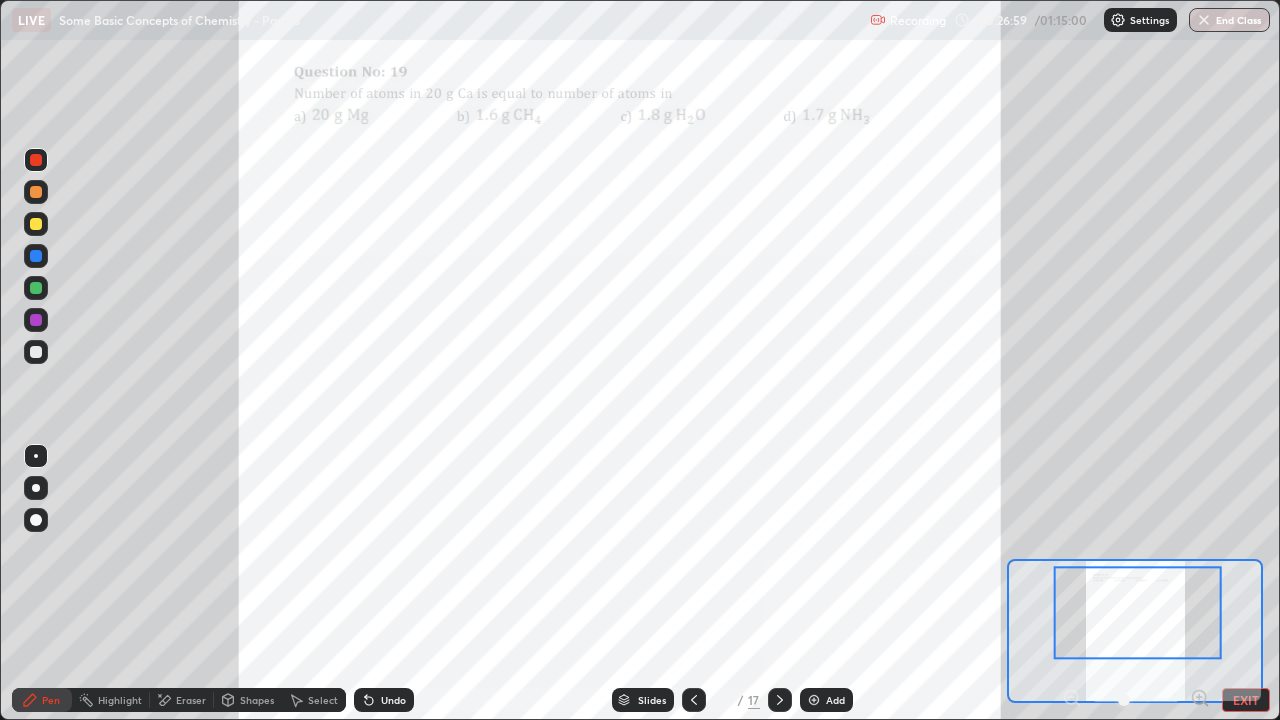 click 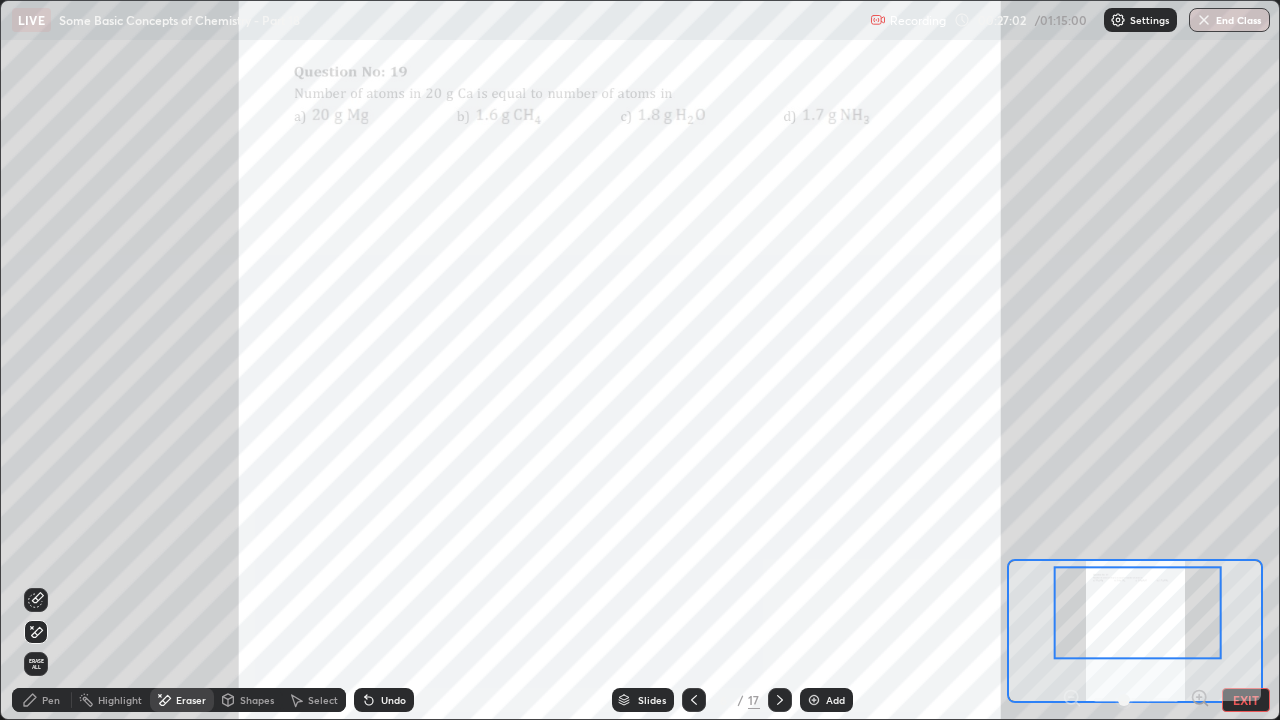 click on "Pen" at bounding box center (42, 700) 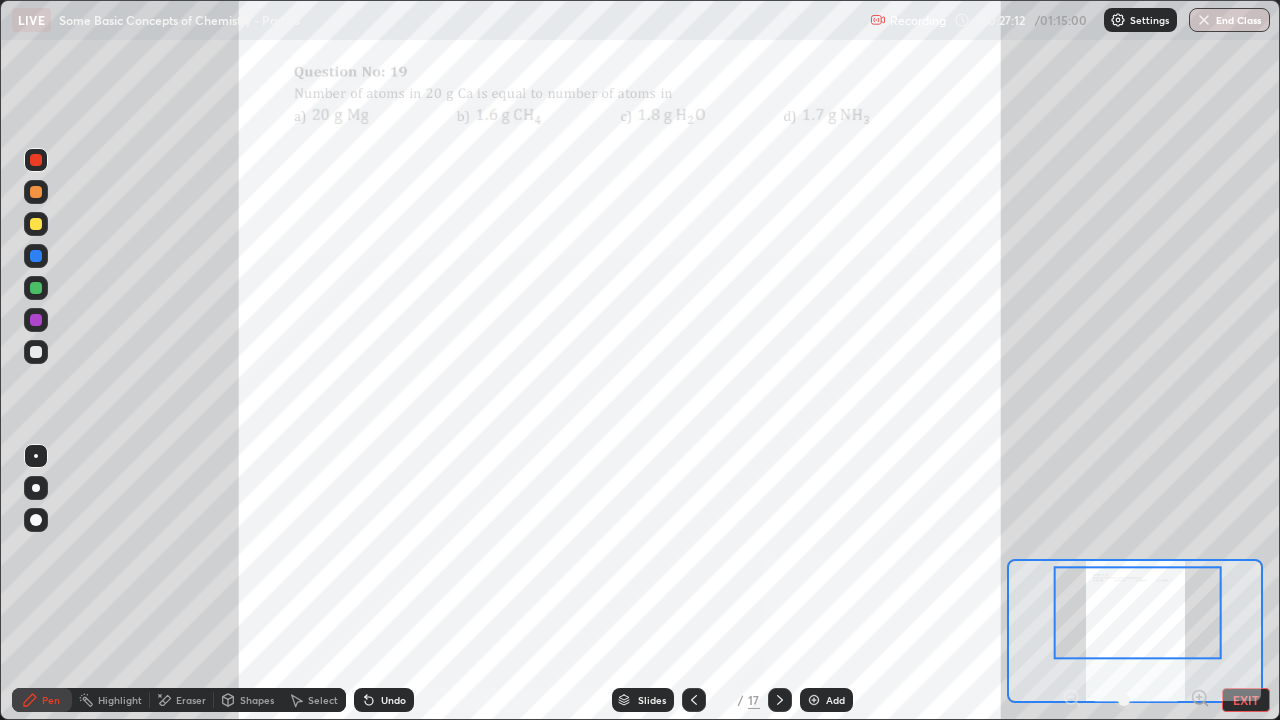 click 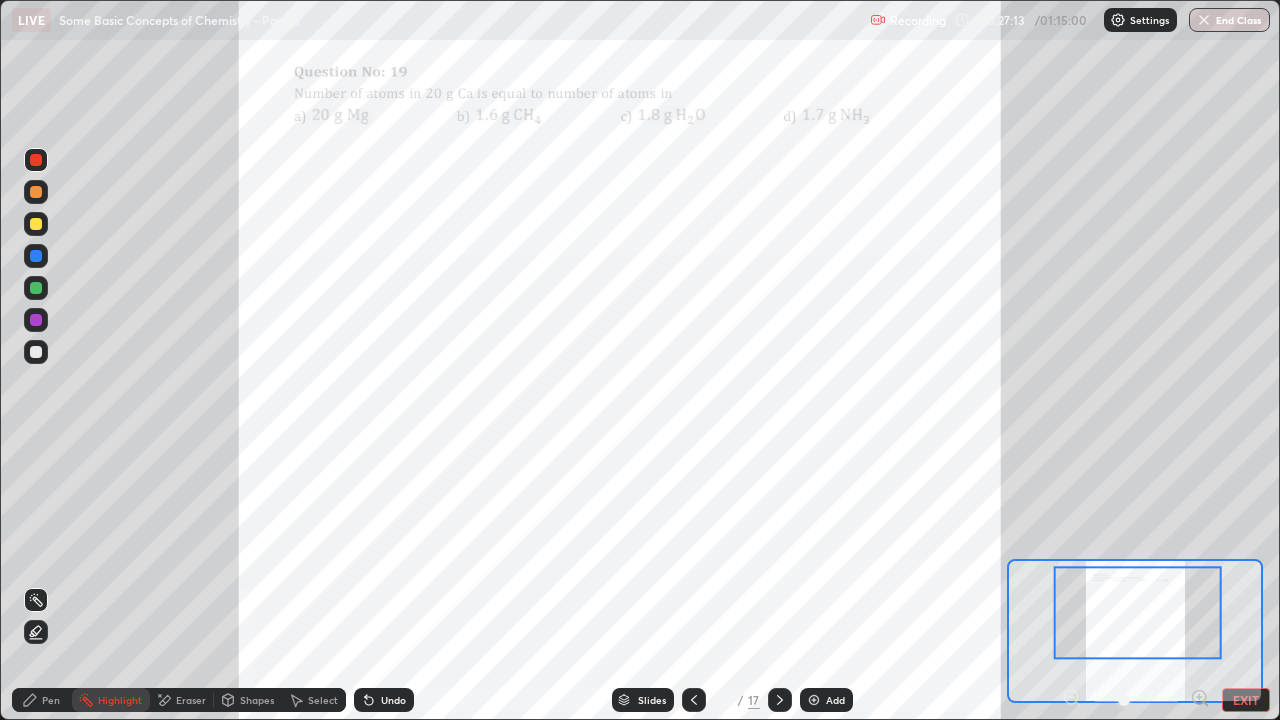 click on "Eraser" at bounding box center (182, 700) 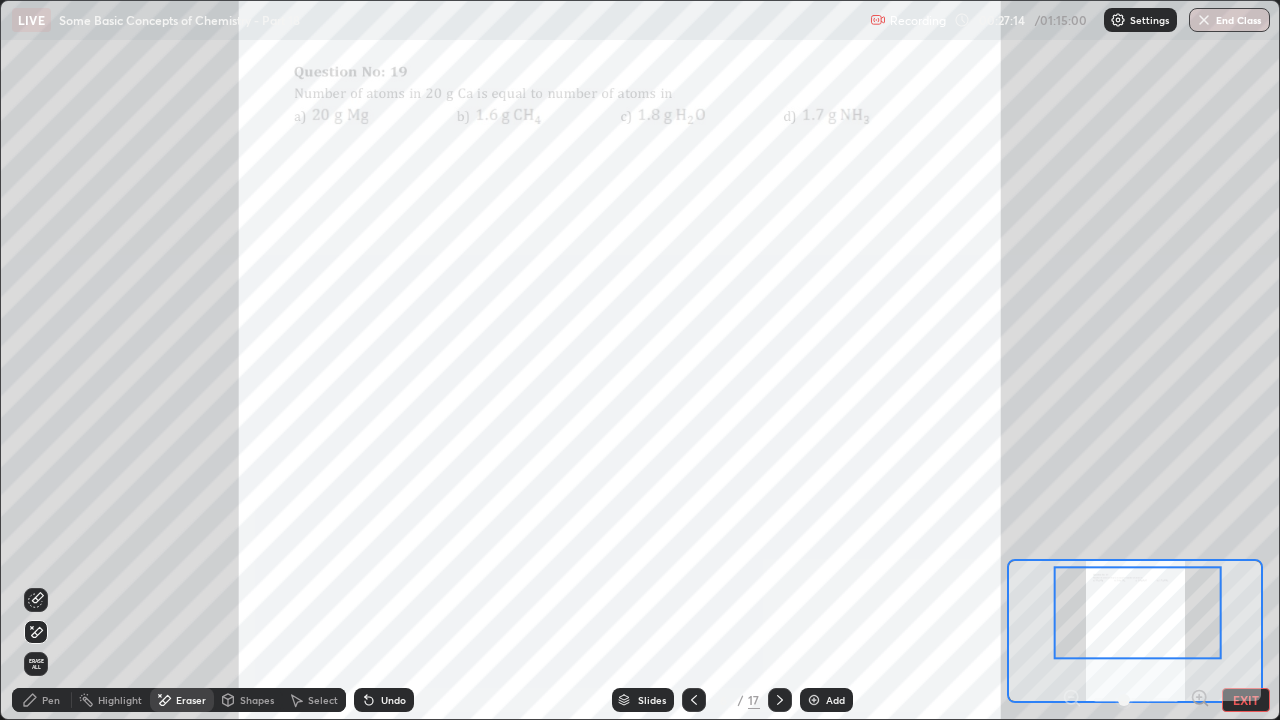 click on "Pen" at bounding box center (42, 700) 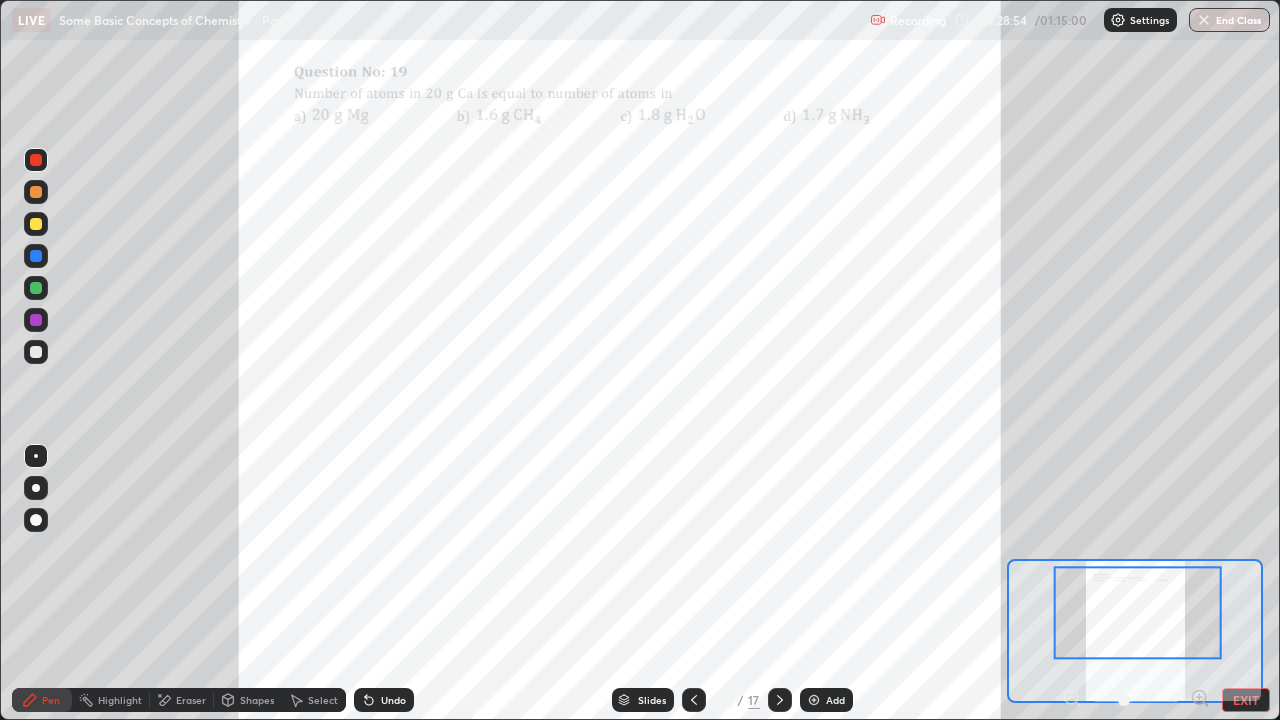 click on "Eraser" at bounding box center [182, 700] 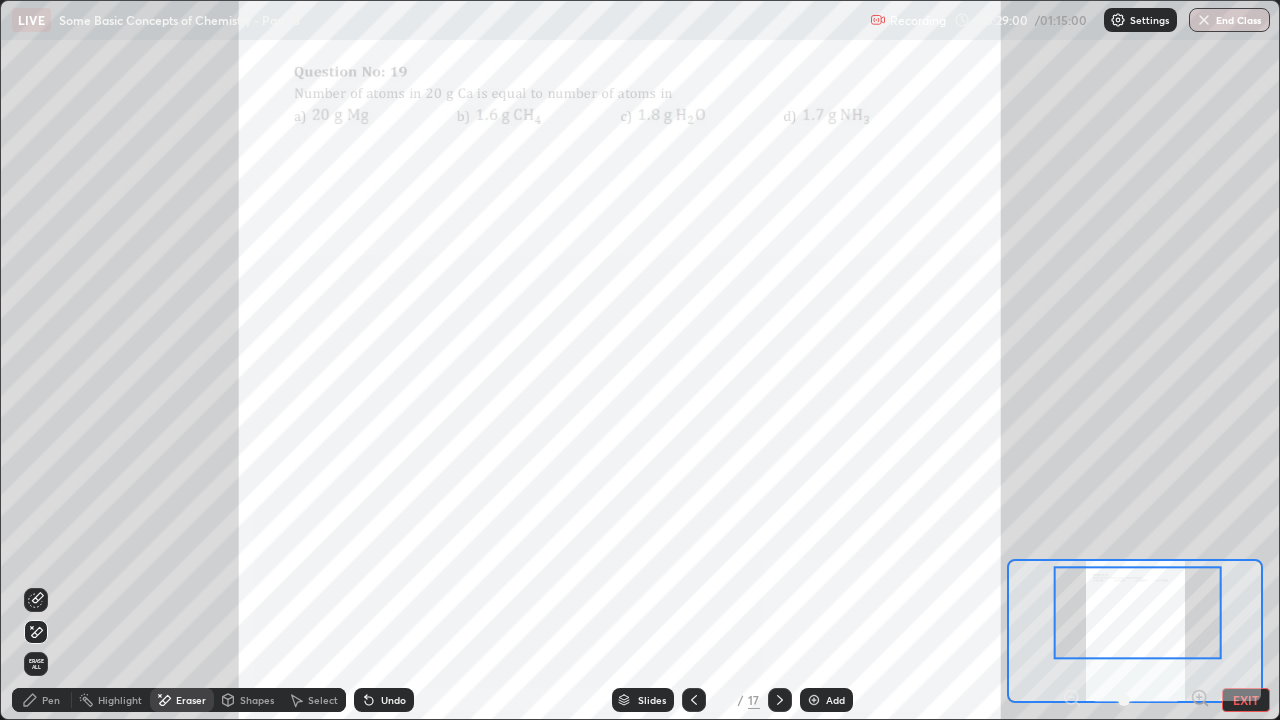 click on "Pen" at bounding box center [42, 700] 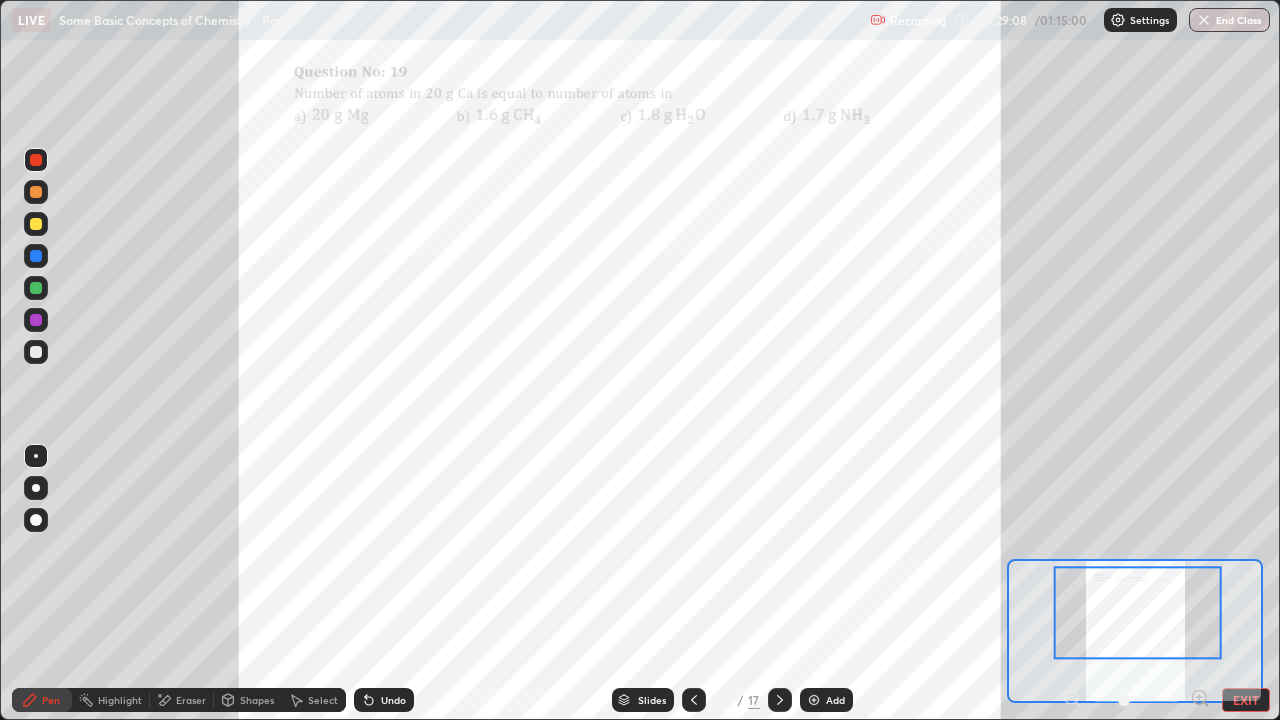 click on "Eraser" at bounding box center [191, 700] 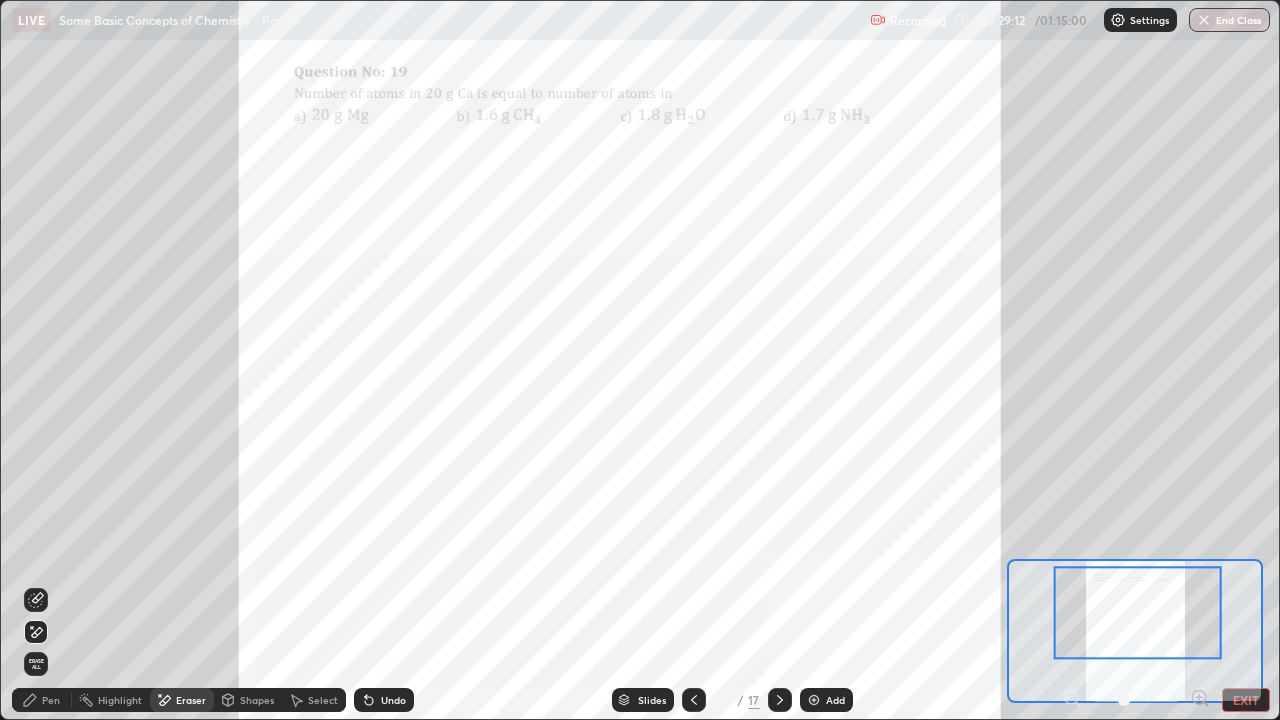 click on "Pen" at bounding box center [42, 700] 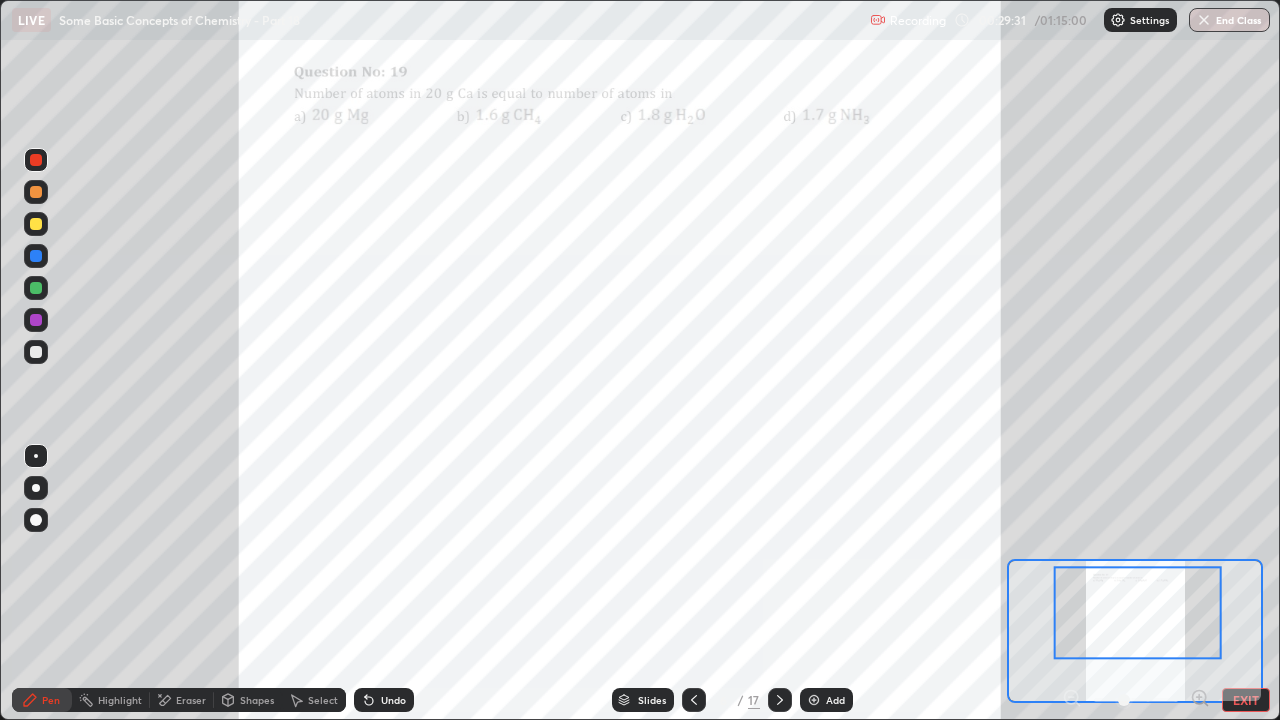 click 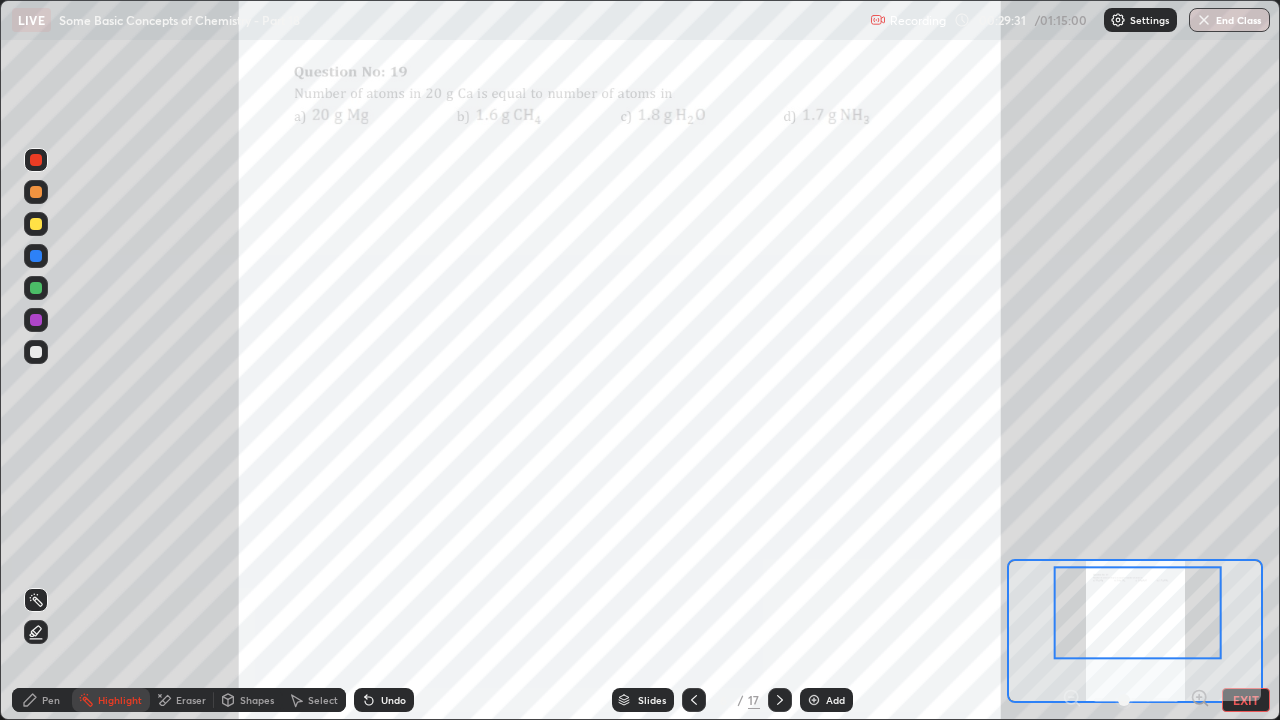 click on "Eraser" at bounding box center (191, 700) 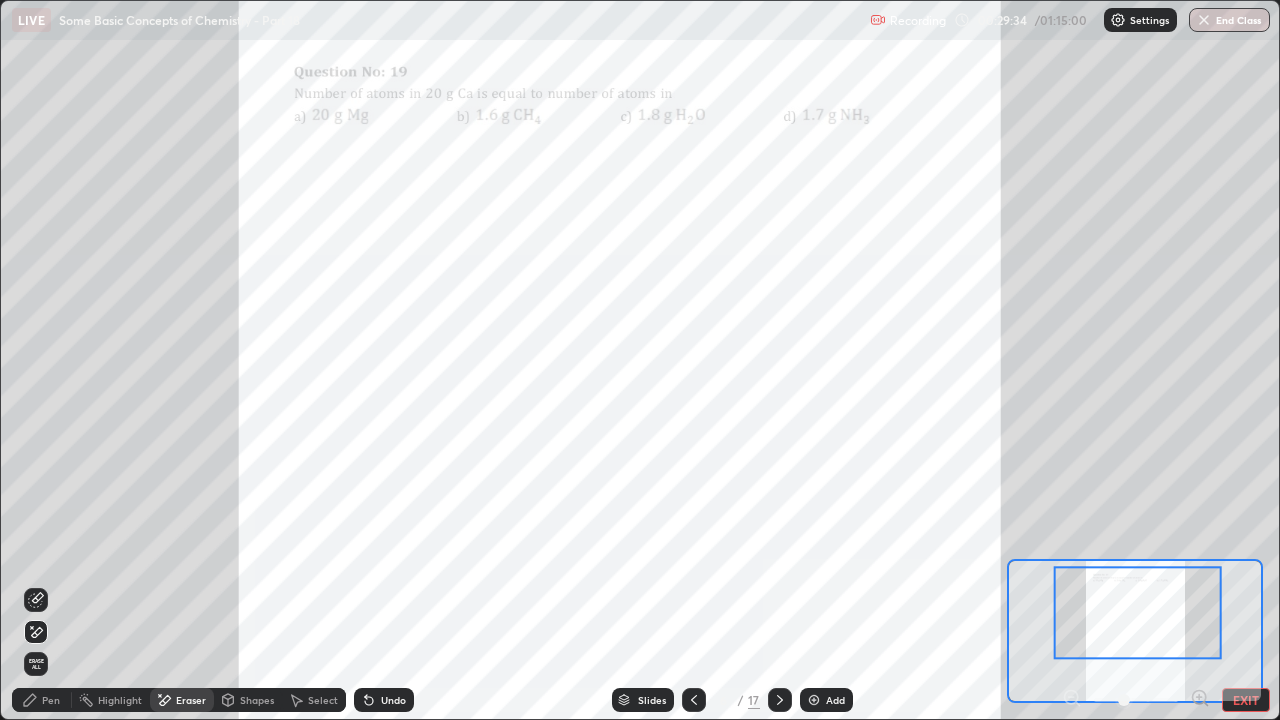 click on "Pen" at bounding box center (42, 700) 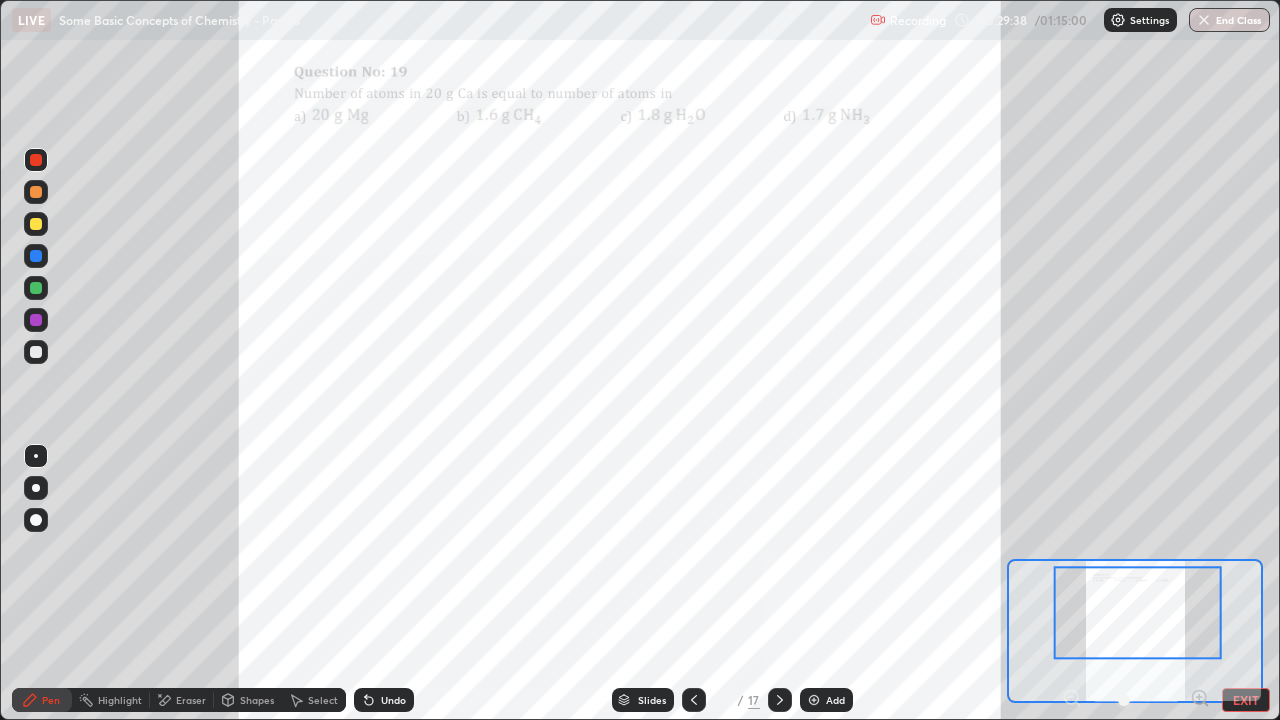click 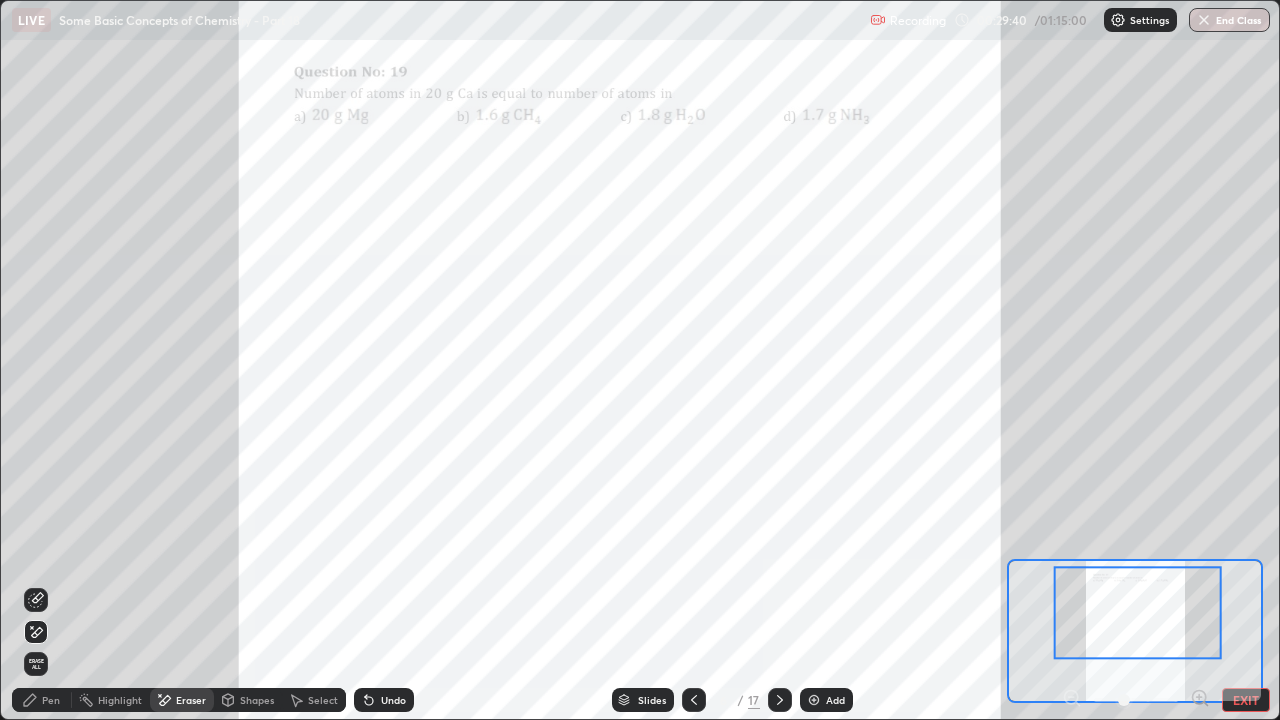 click on "Pen" at bounding box center (42, 700) 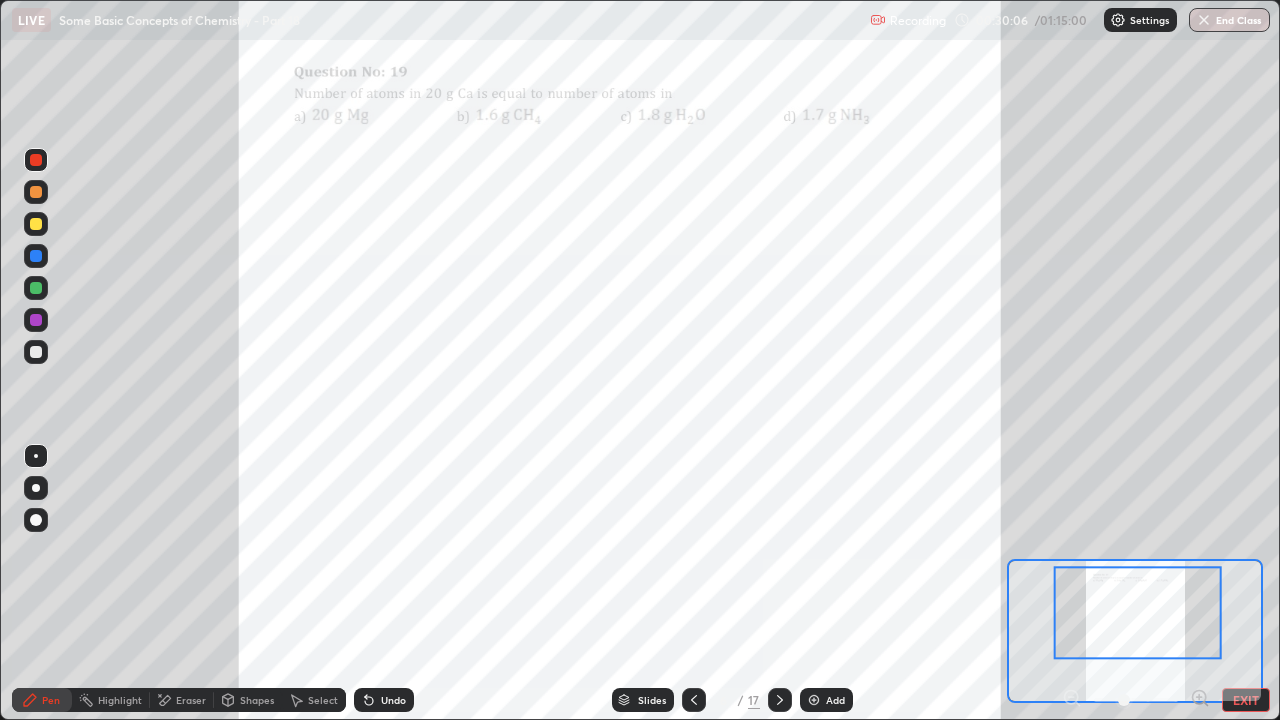 click on "Highlight" at bounding box center [120, 700] 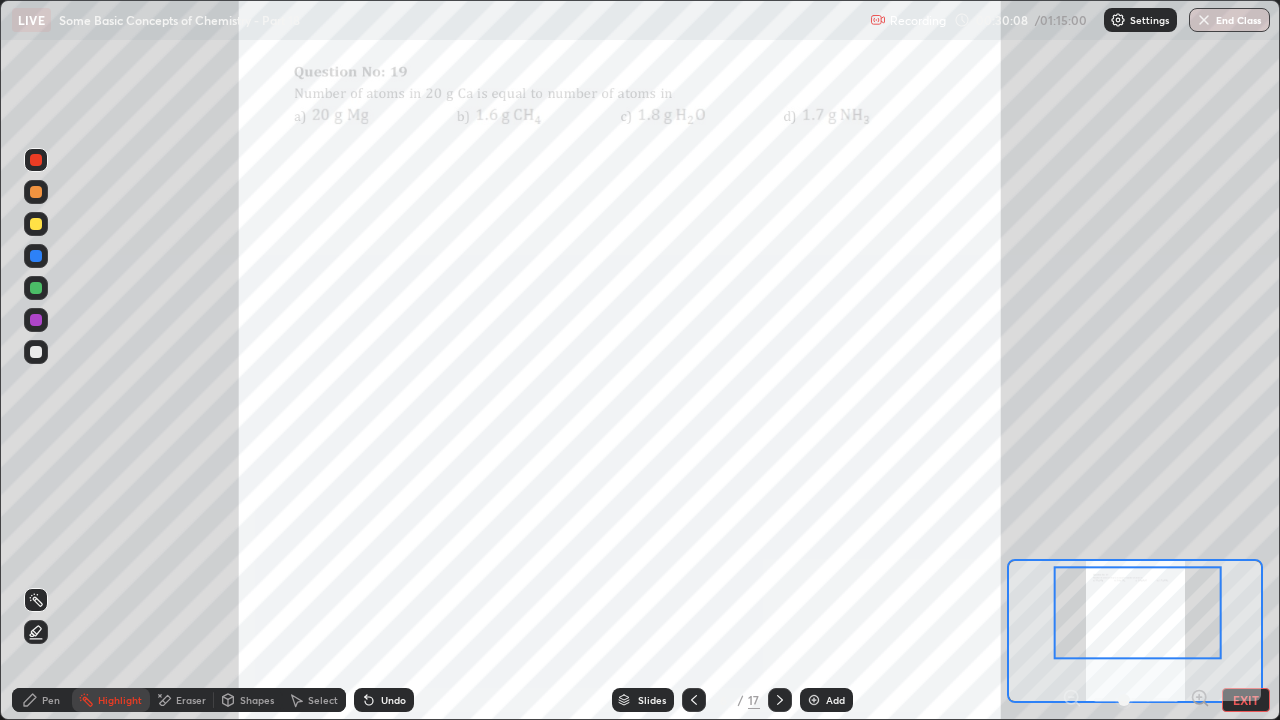 click on "Eraser" at bounding box center (191, 700) 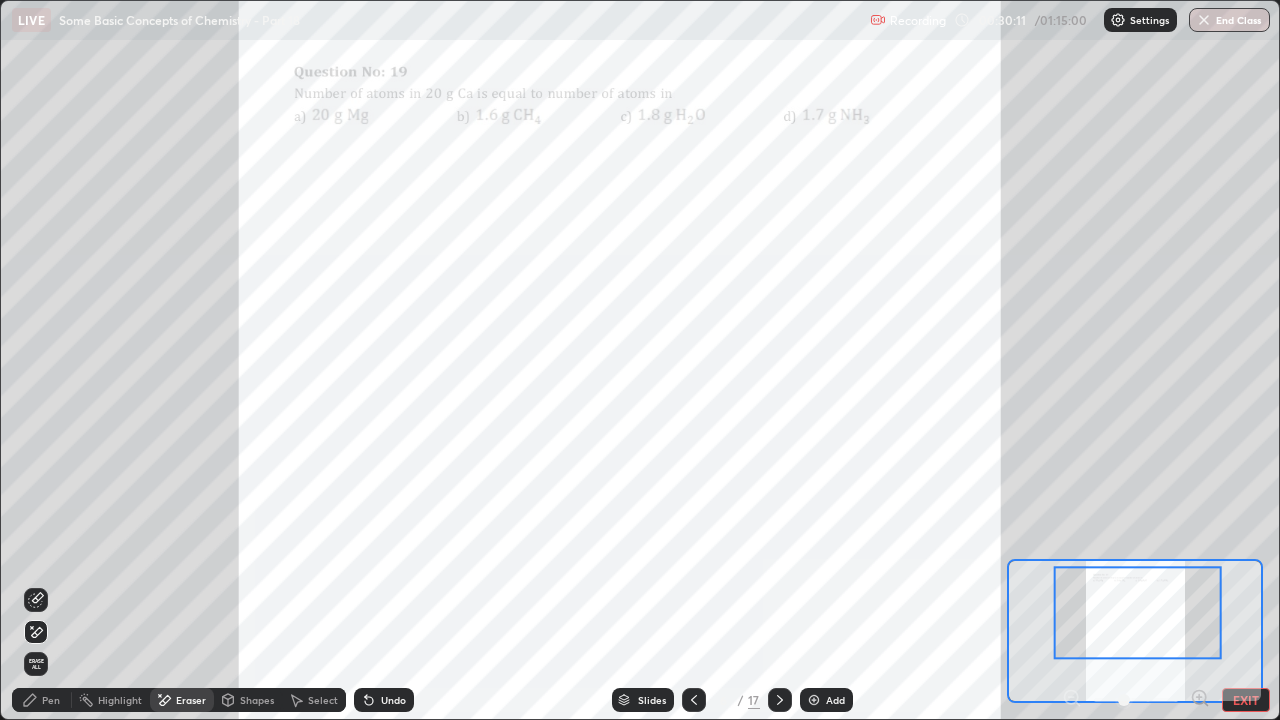 click on "Pen" at bounding box center (42, 700) 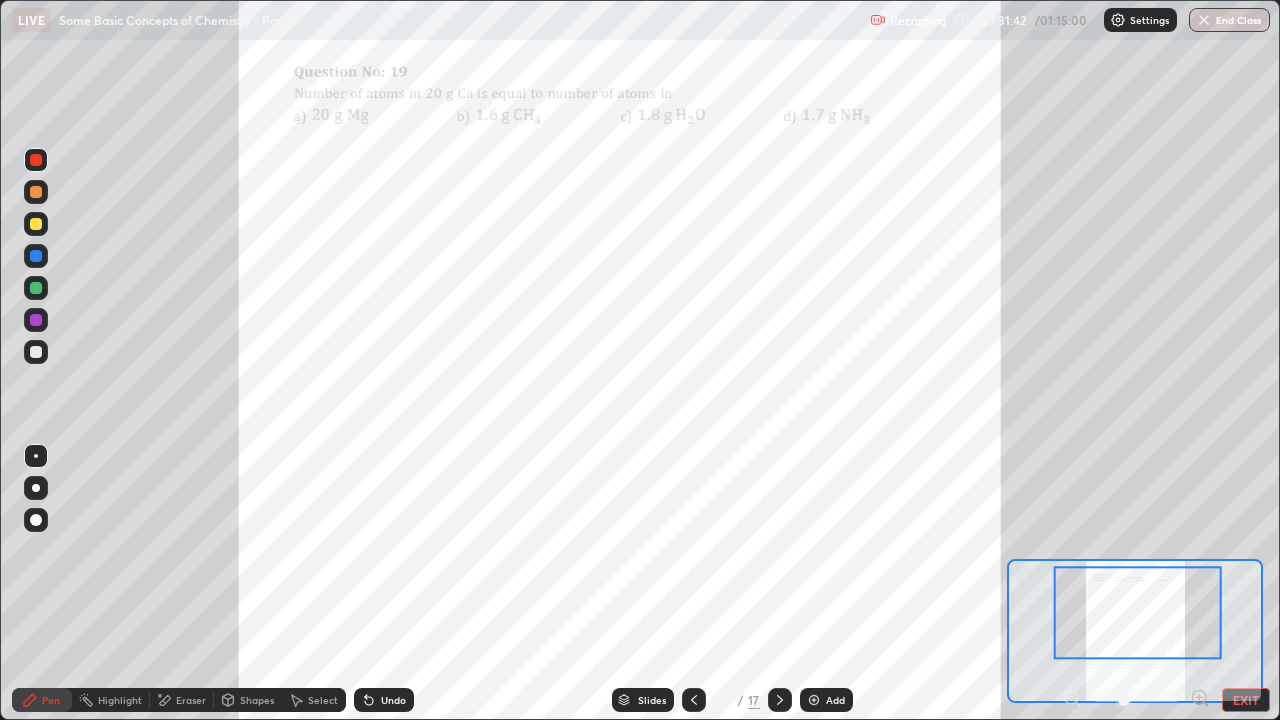 click on "Eraser" at bounding box center (182, 700) 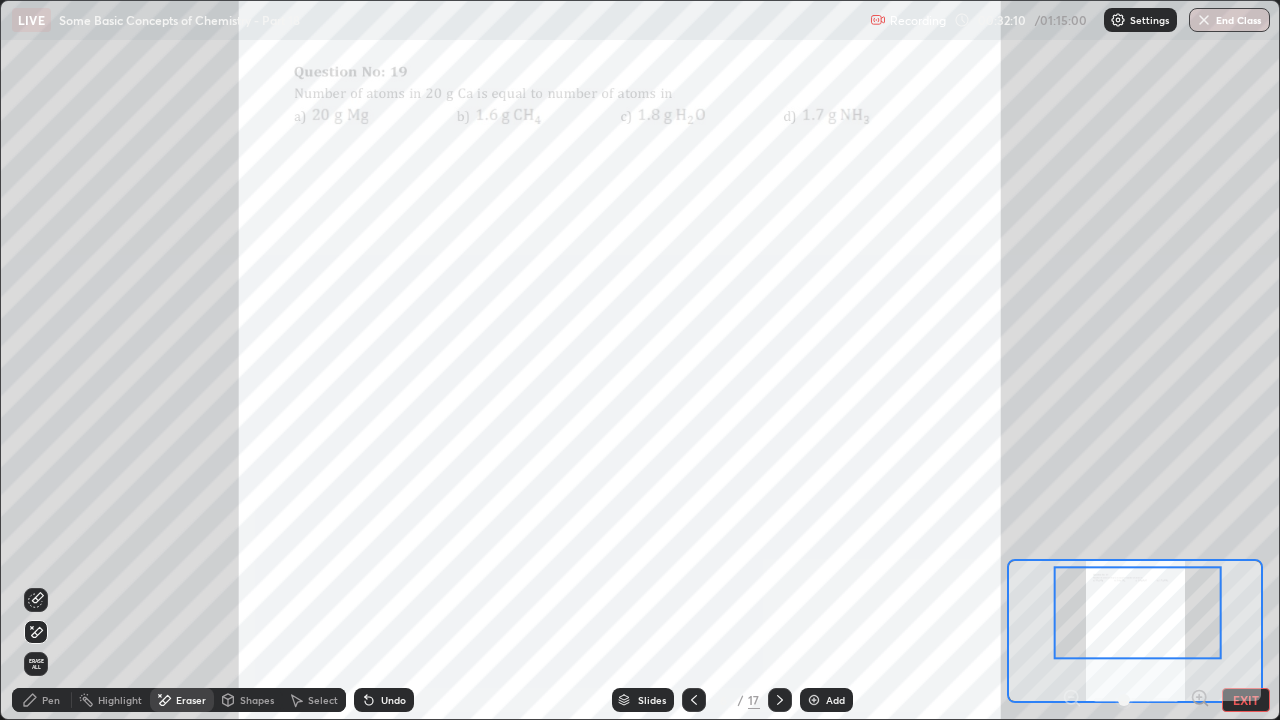 click on "Pen" at bounding box center [51, 700] 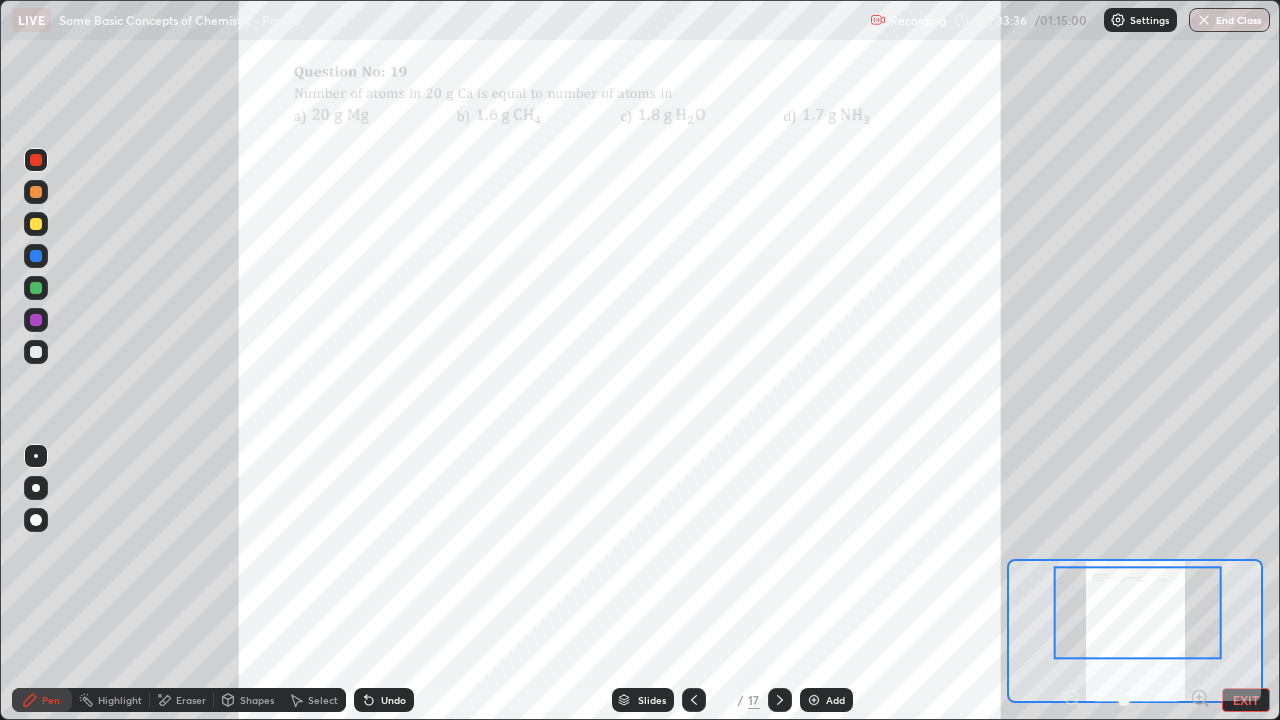 click on "Eraser" at bounding box center [191, 700] 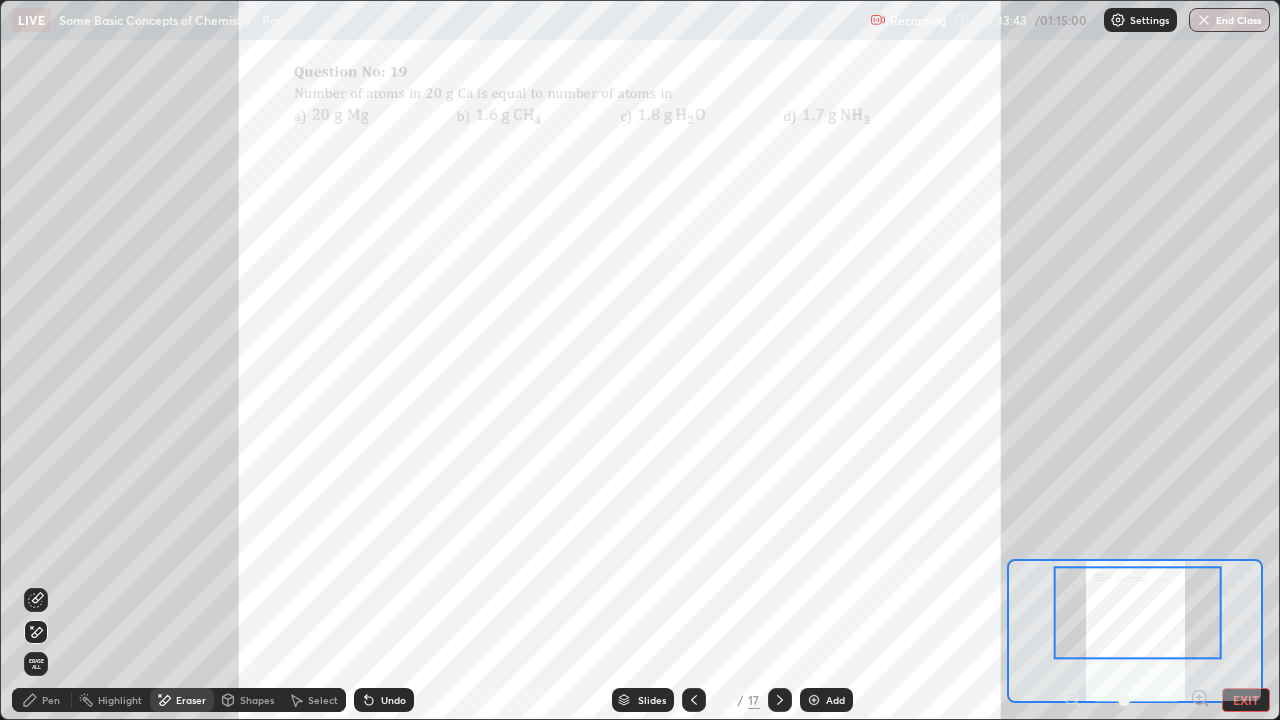 click on "Pen" at bounding box center (51, 700) 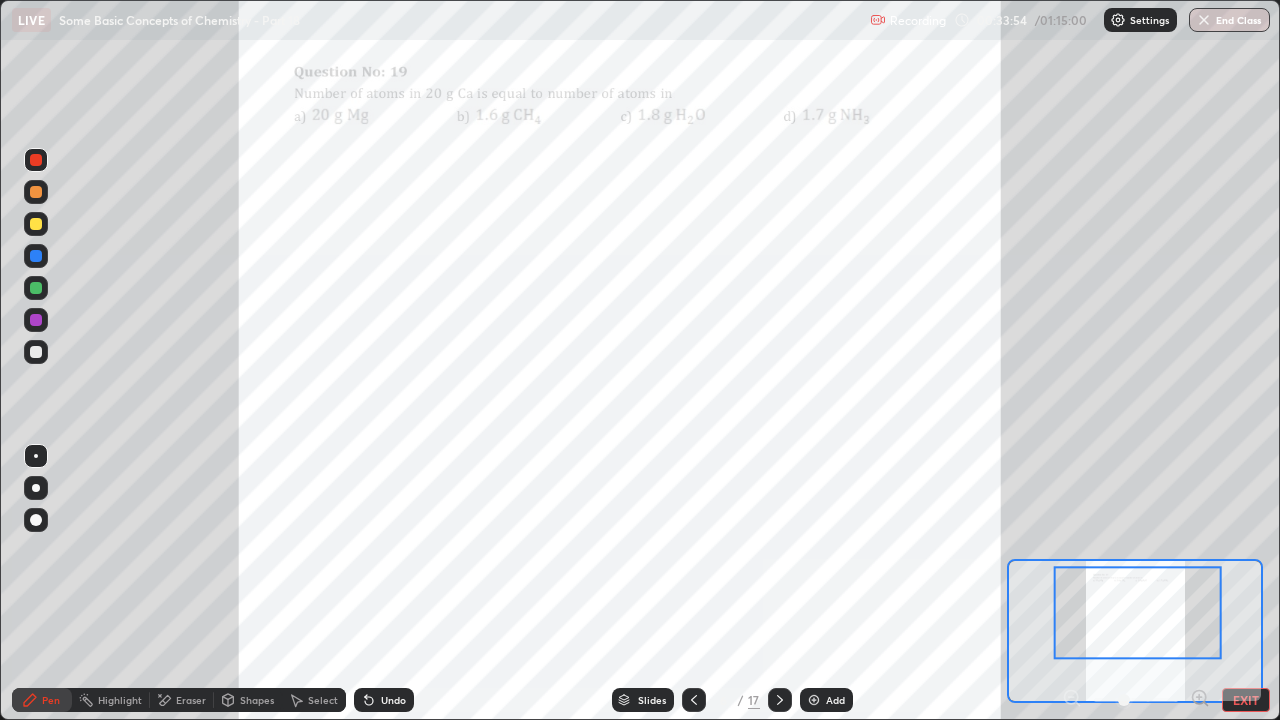 click on "Undo" at bounding box center (384, 700) 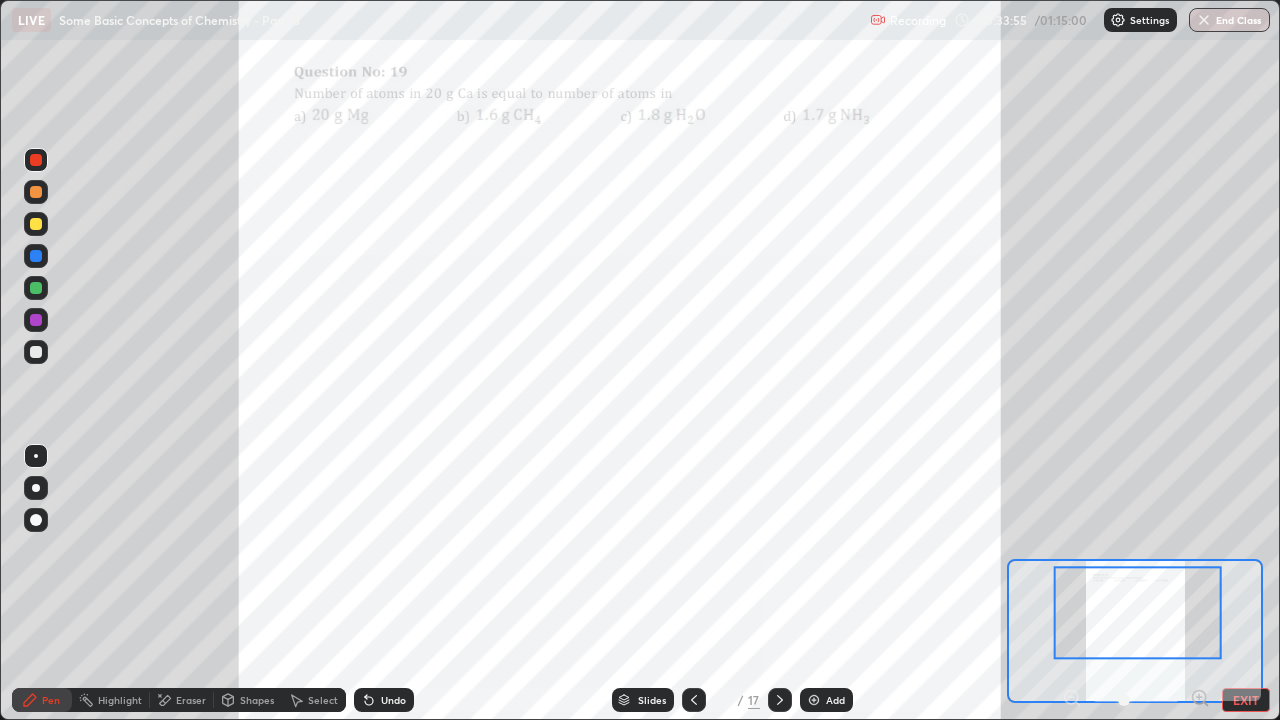 click on "Undo" at bounding box center [384, 700] 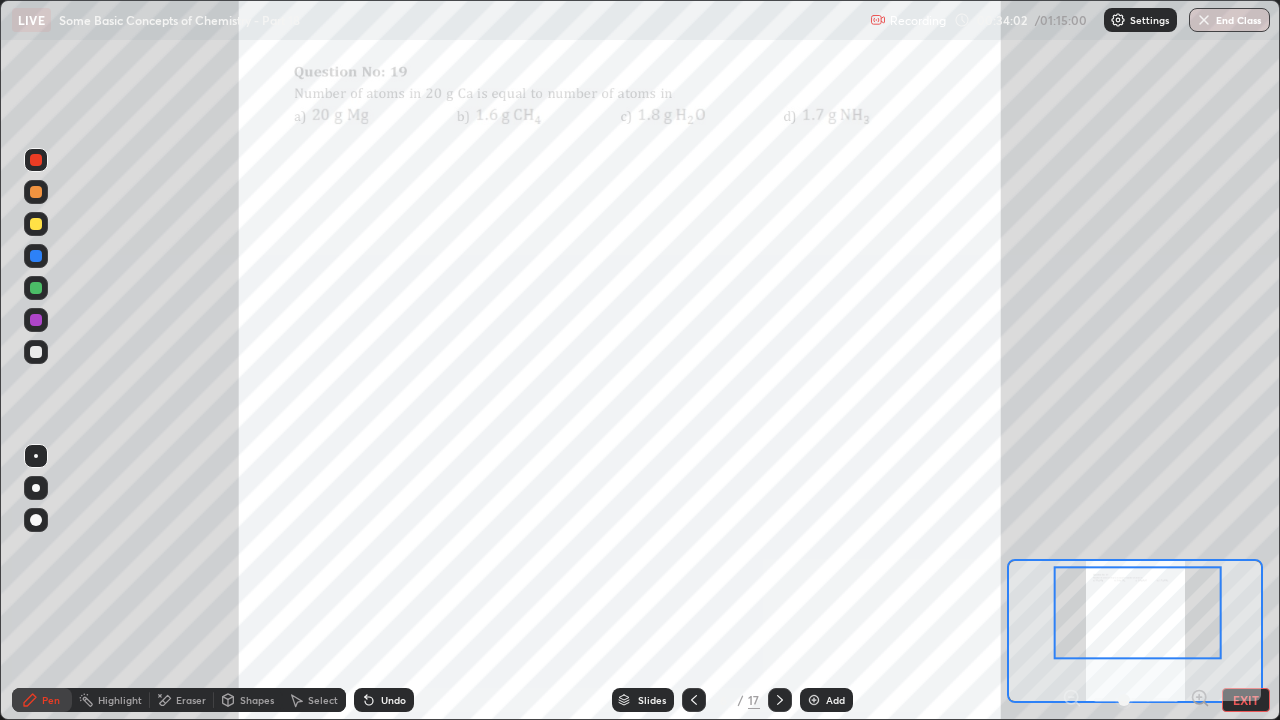 click on "Undo" at bounding box center [384, 700] 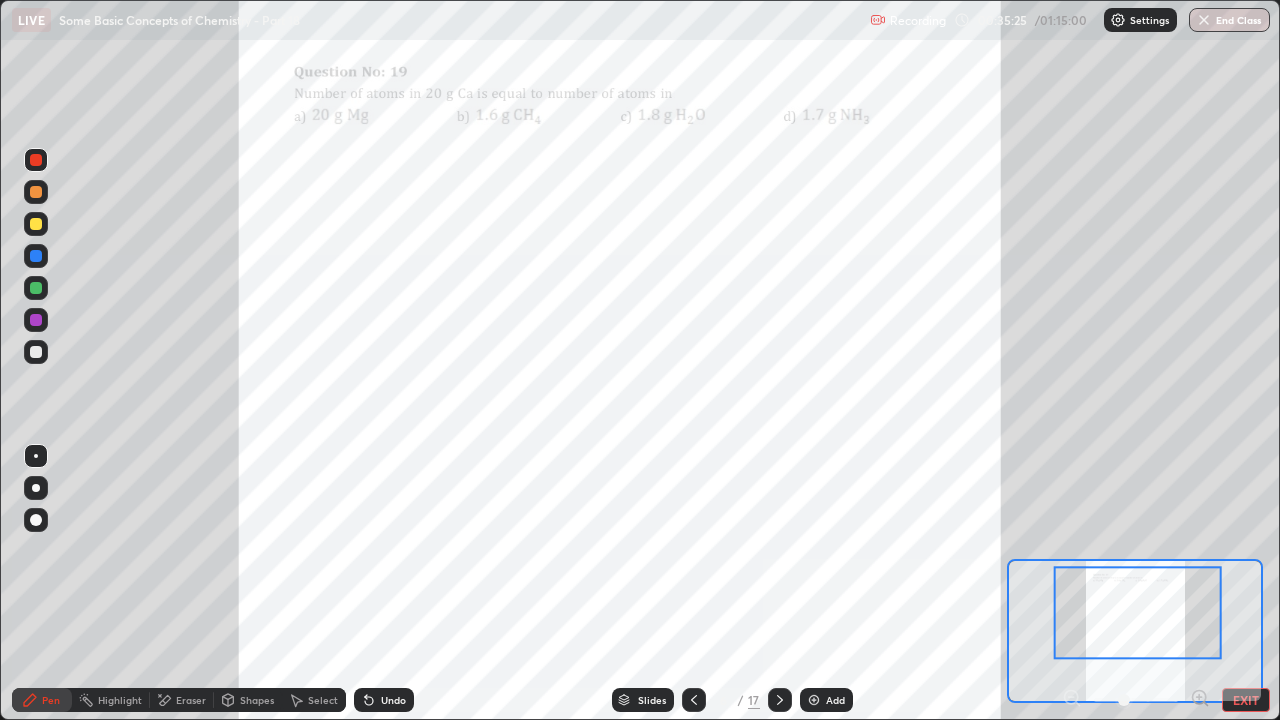 click 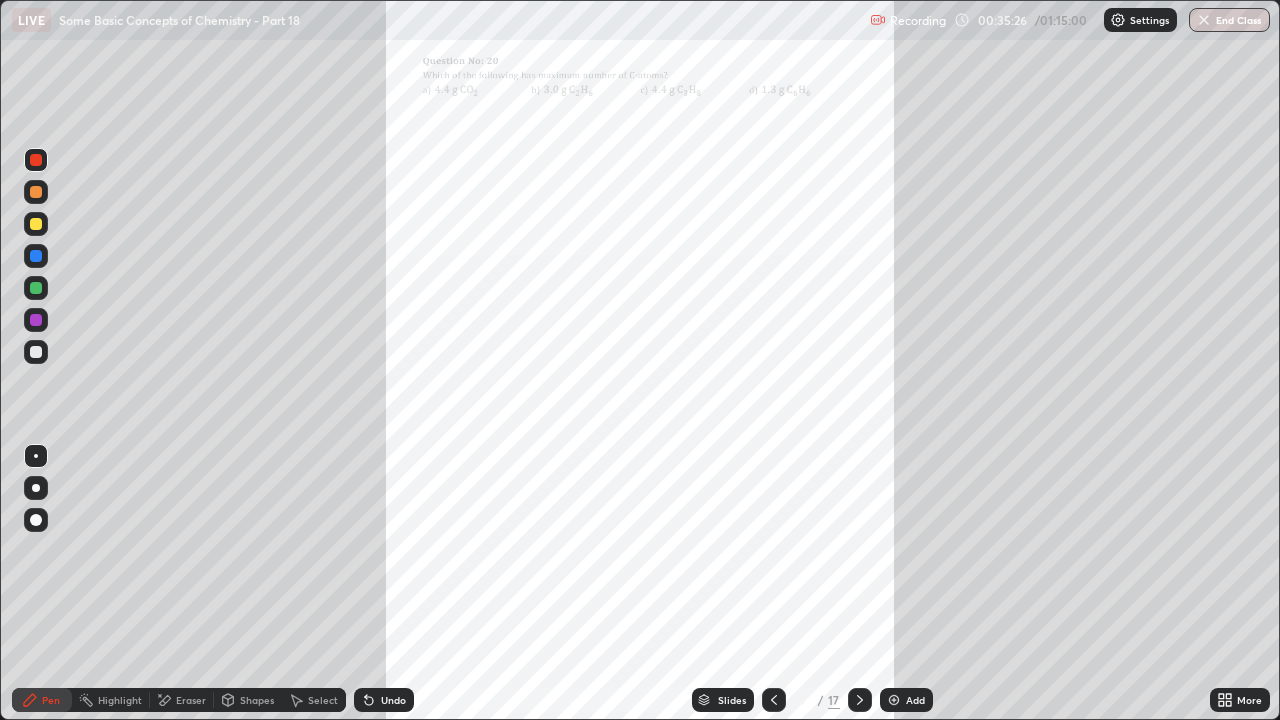 click on "More" at bounding box center [1249, 700] 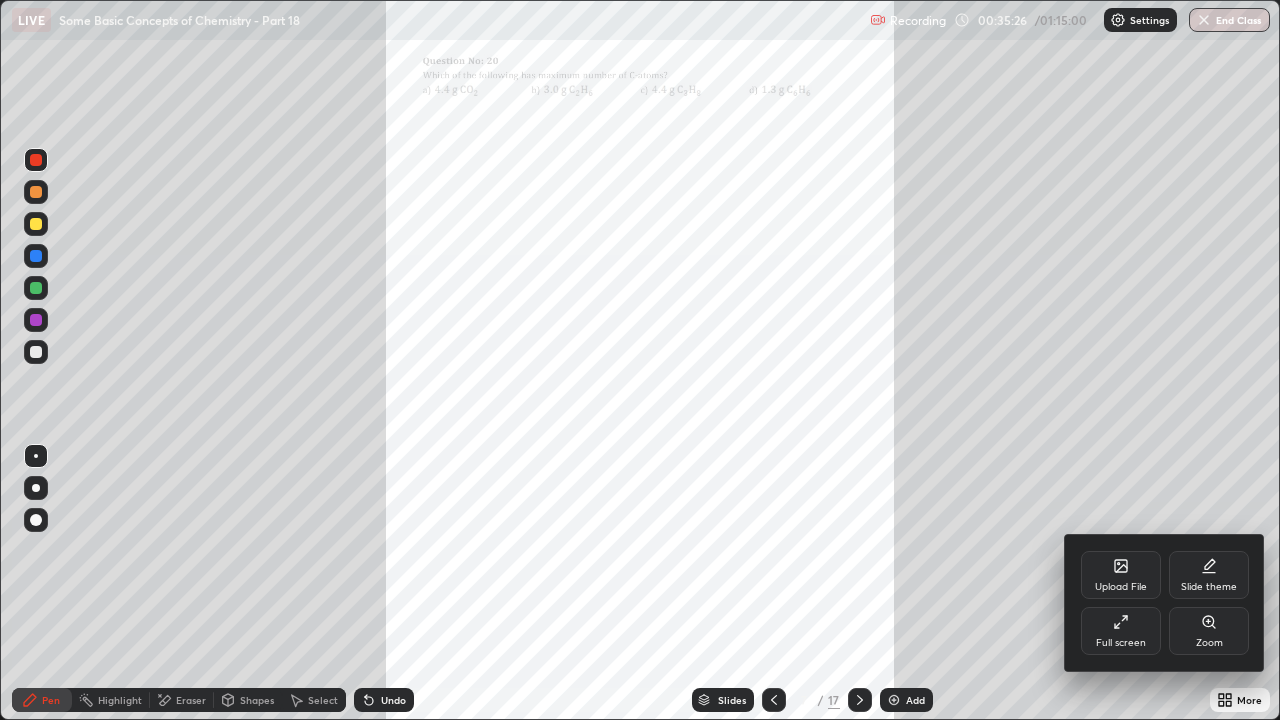 click 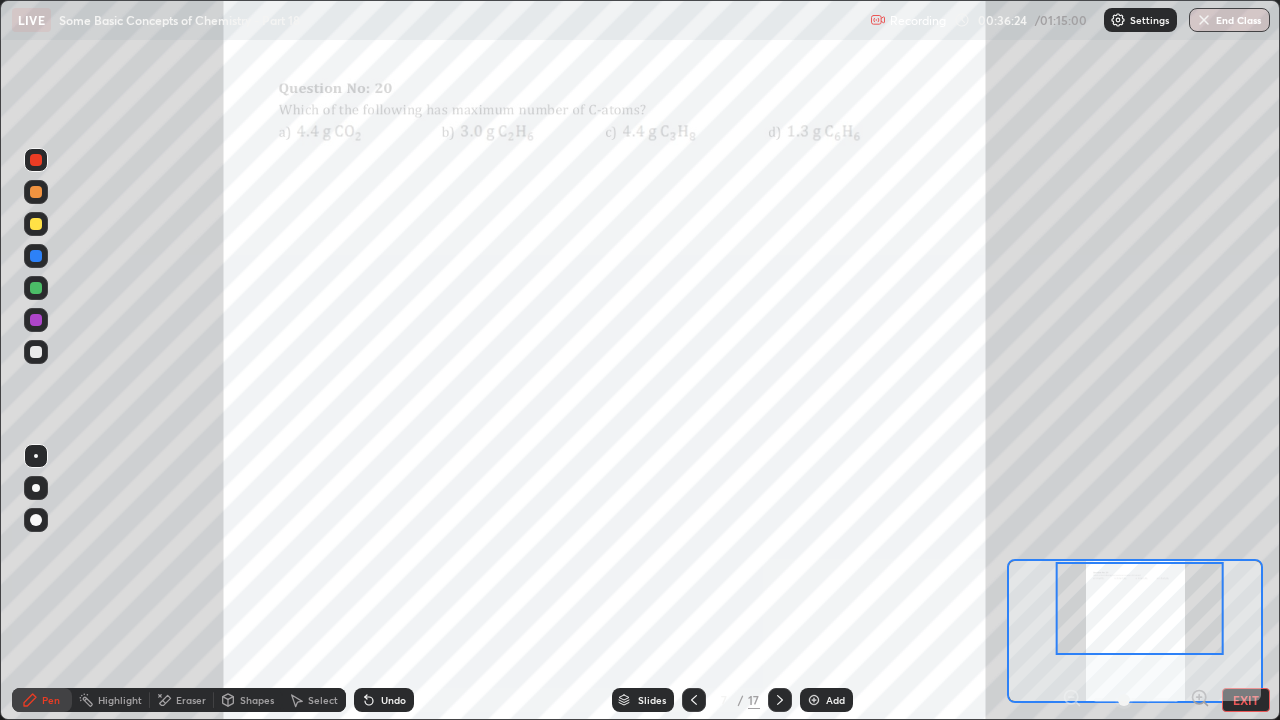 click on "Eraser" at bounding box center (191, 700) 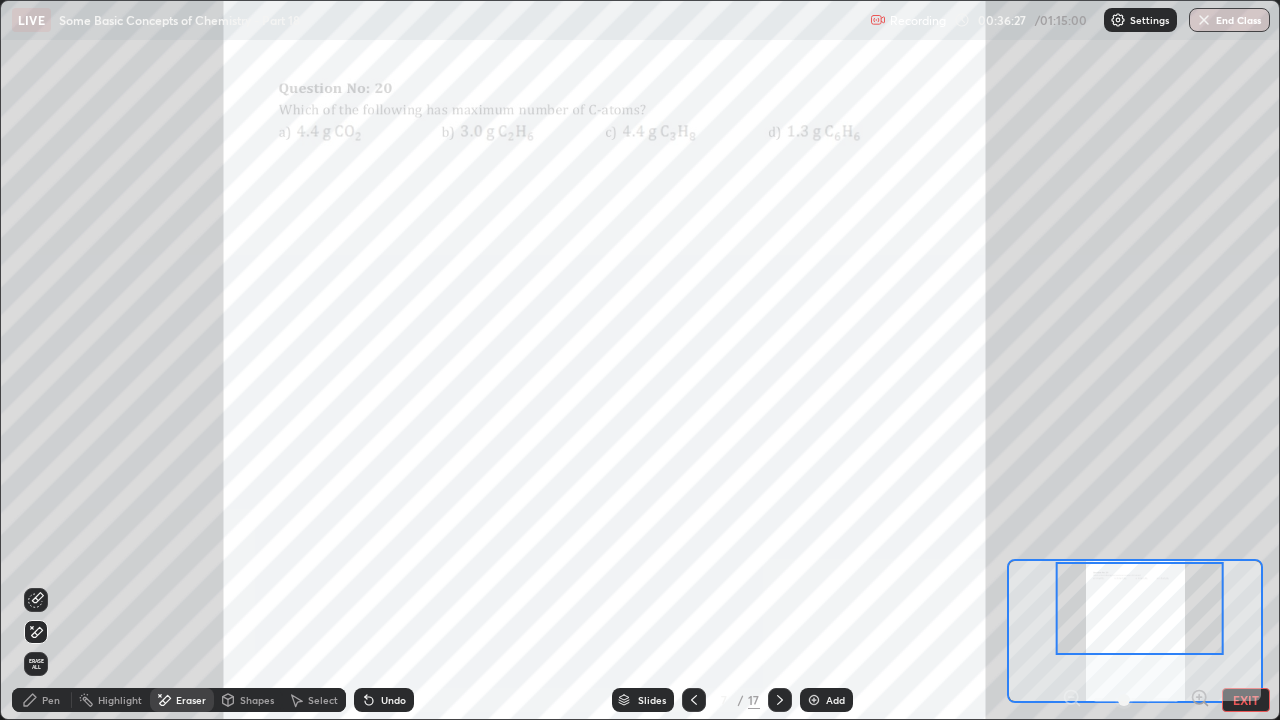 click on "Pen" at bounding box center (51, 700) 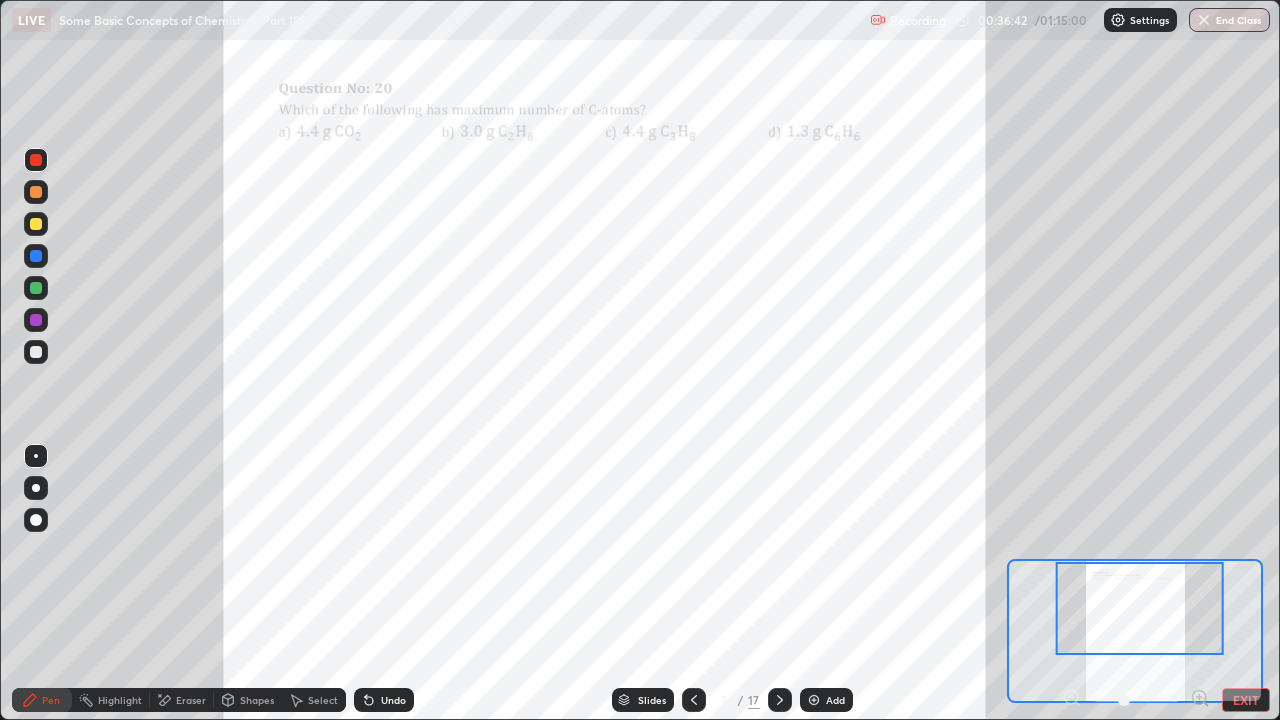 click on "Eraser" at bounding box center (191, 700) 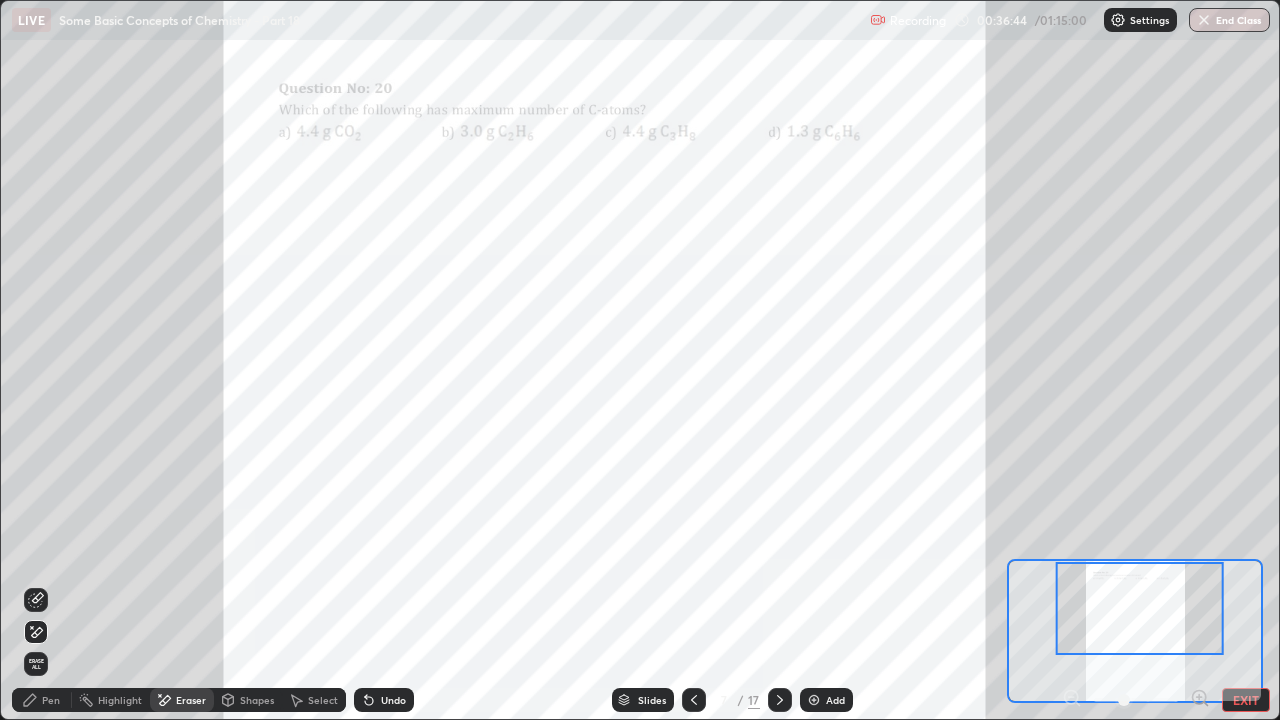 click on "Pen" at bounding box center (42, 700) 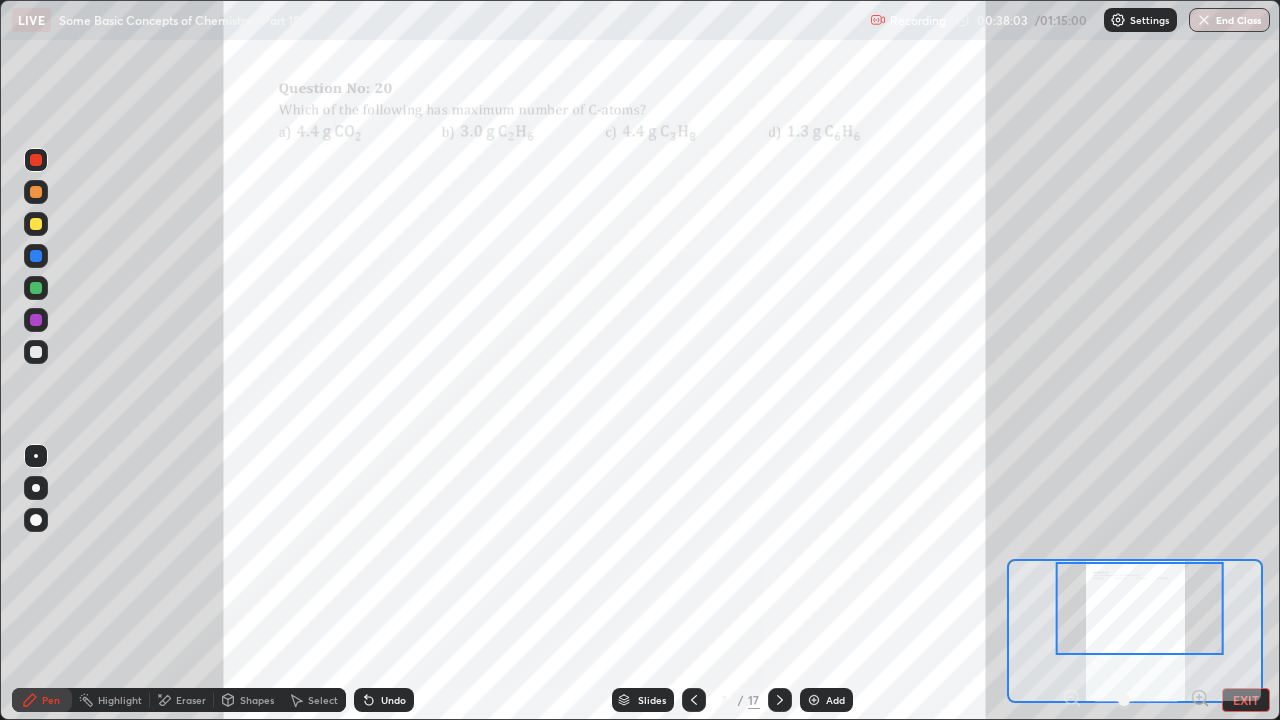 click on "Eraser" at bounding box center [191, 700] 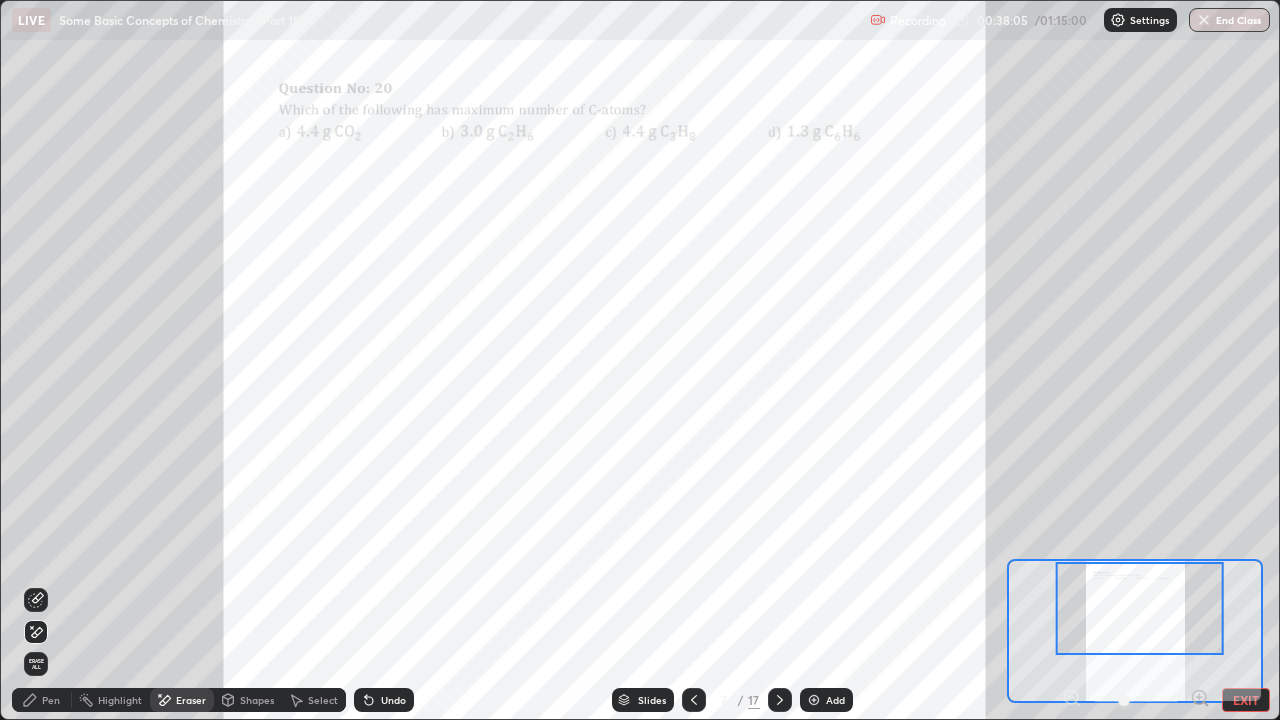 click on "Pen" at bounding box center [51, 700] 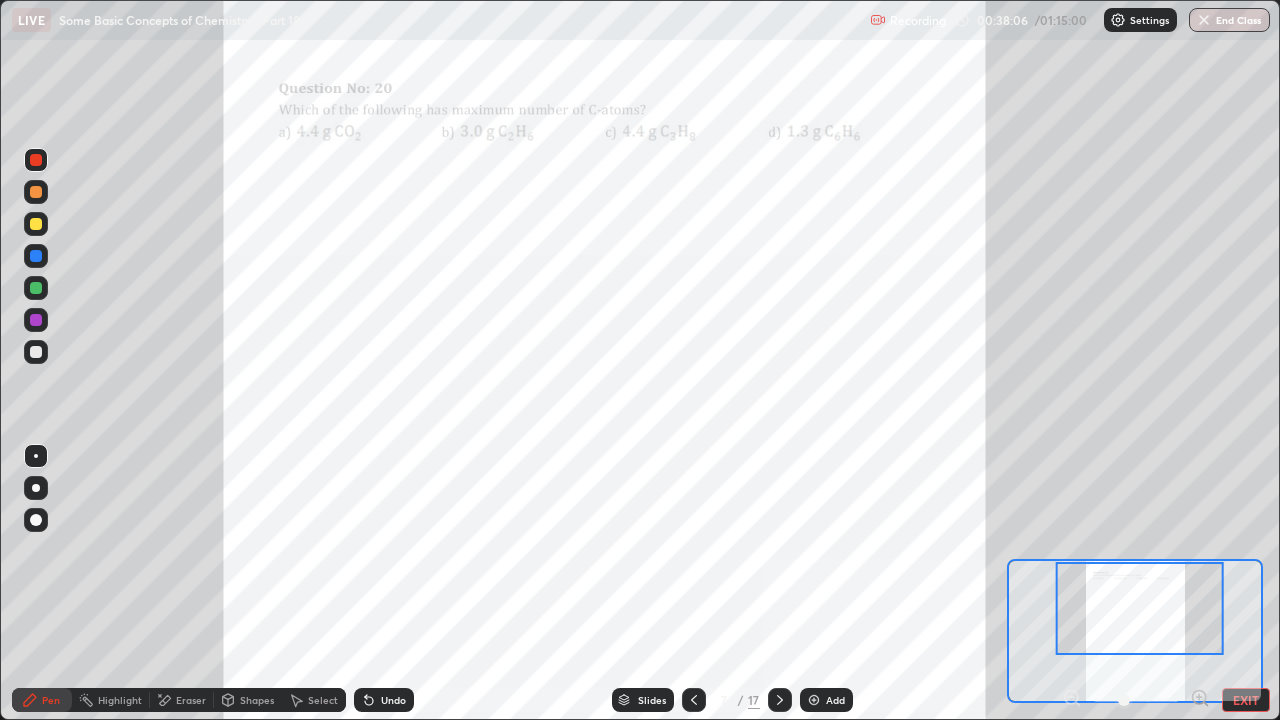 click on "Pen" at bounding box center (42, 700) 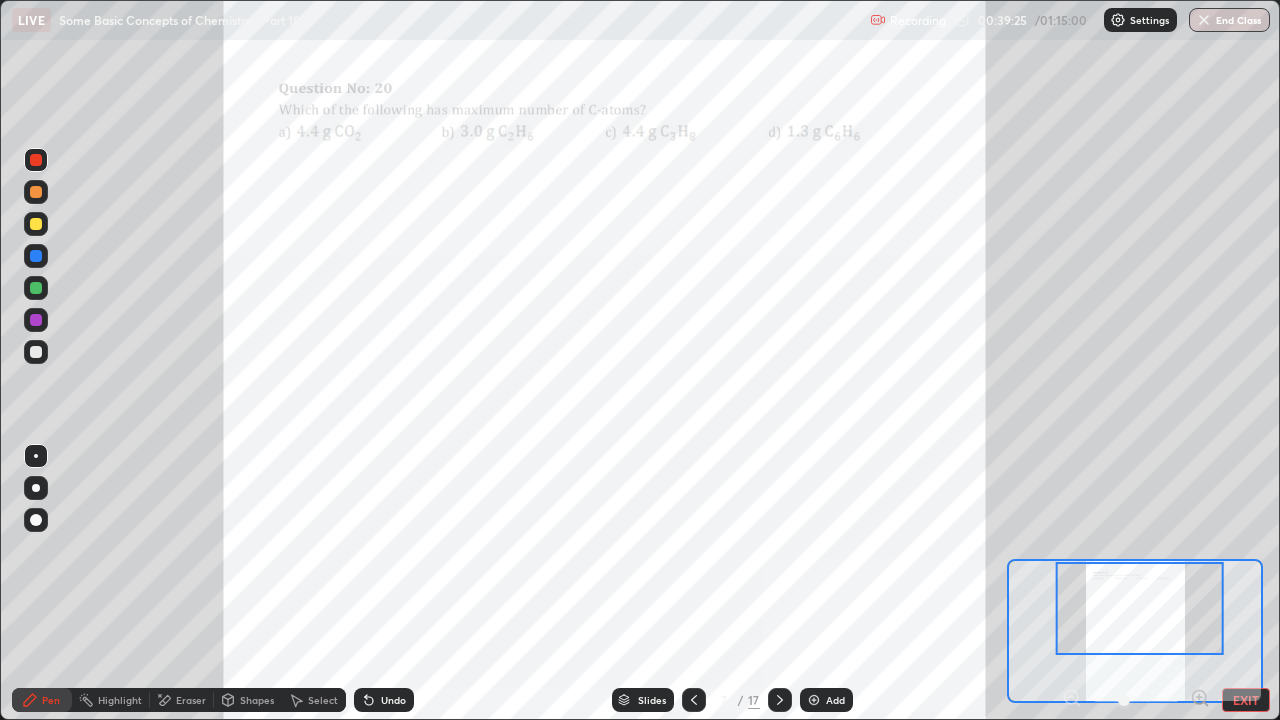 click on "Eraser" at bounding box center (191, 700) 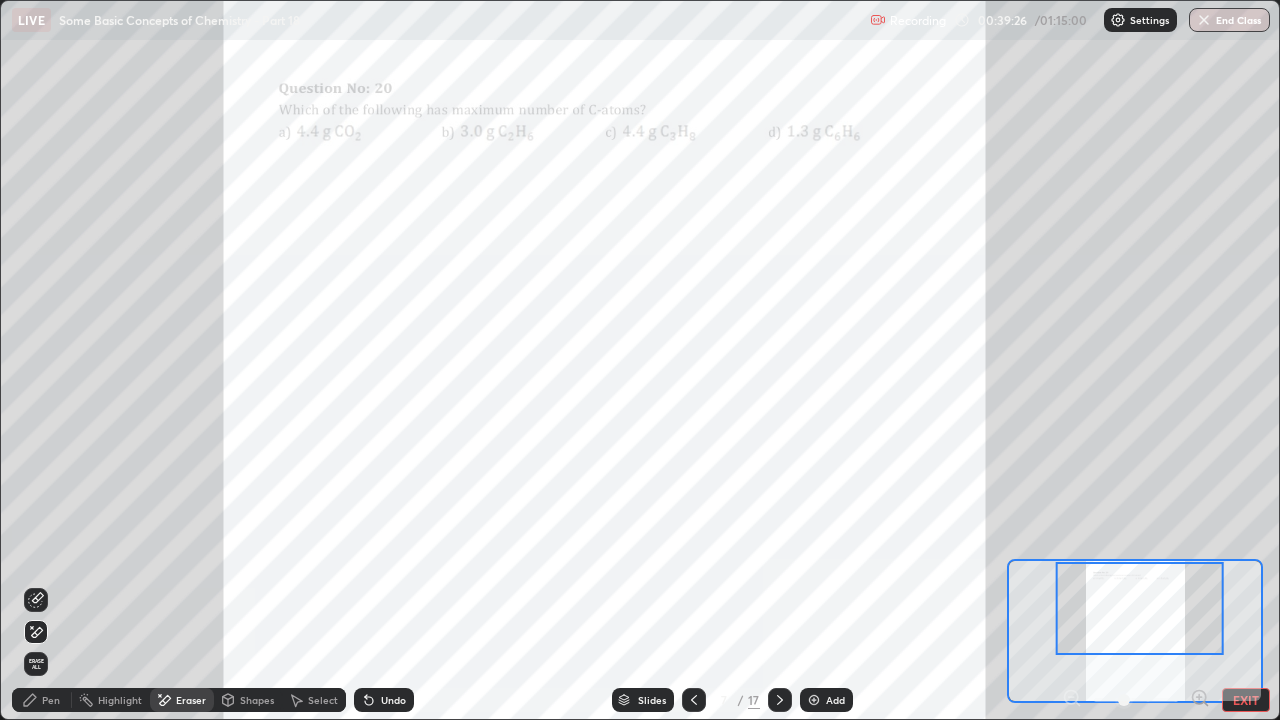 click on "Eraser" at bounding box center [191, 700] 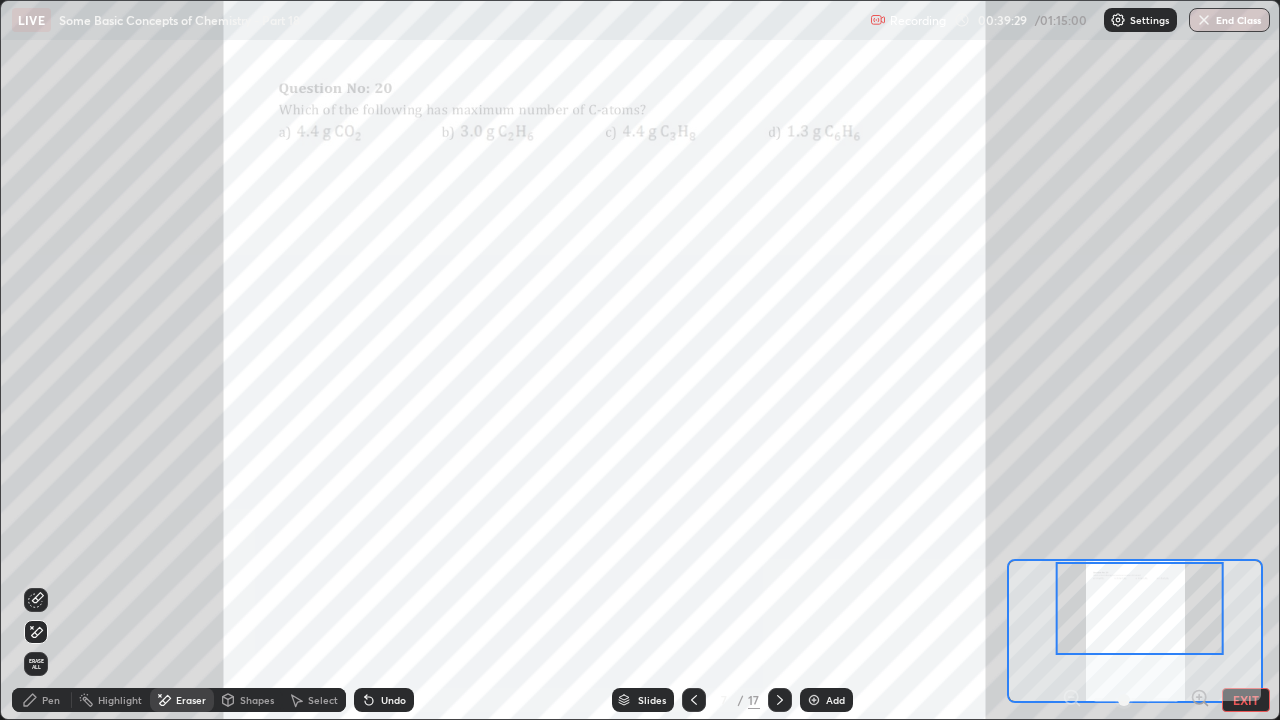 click on "Pen" at bounding box center [51, 700] 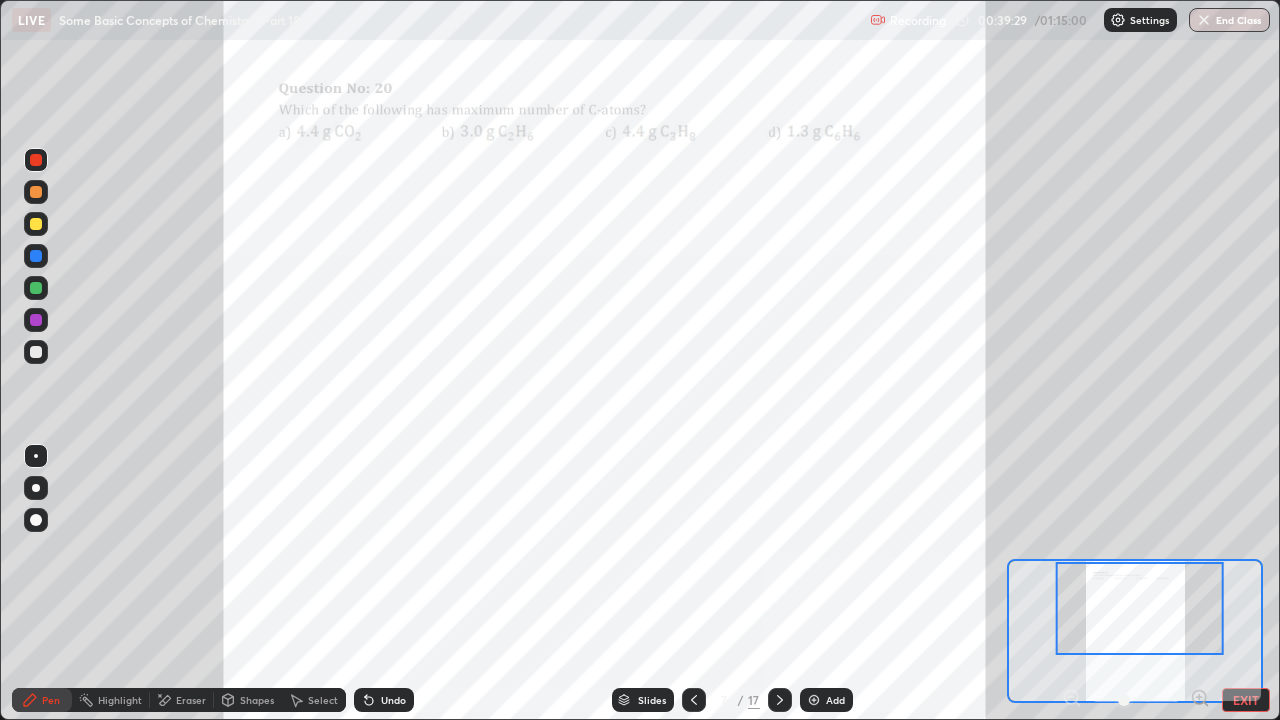 click on "Pen" at bounding box center (51, 700) 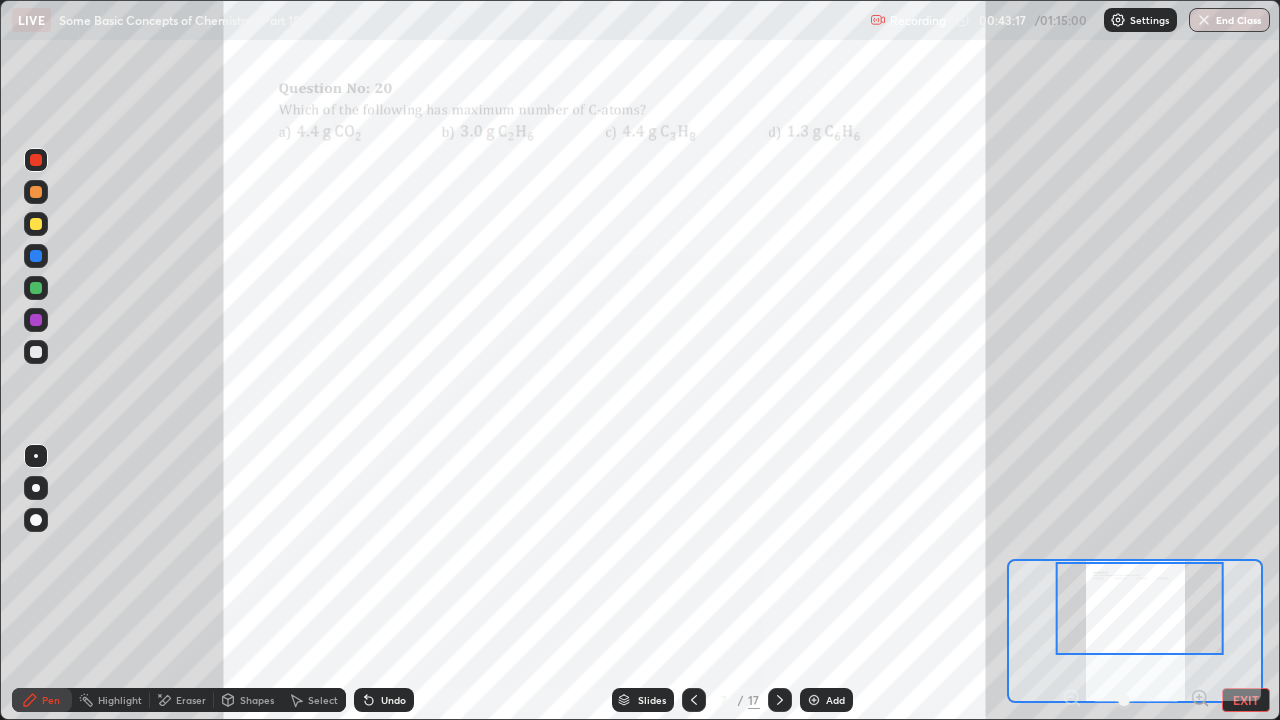 click 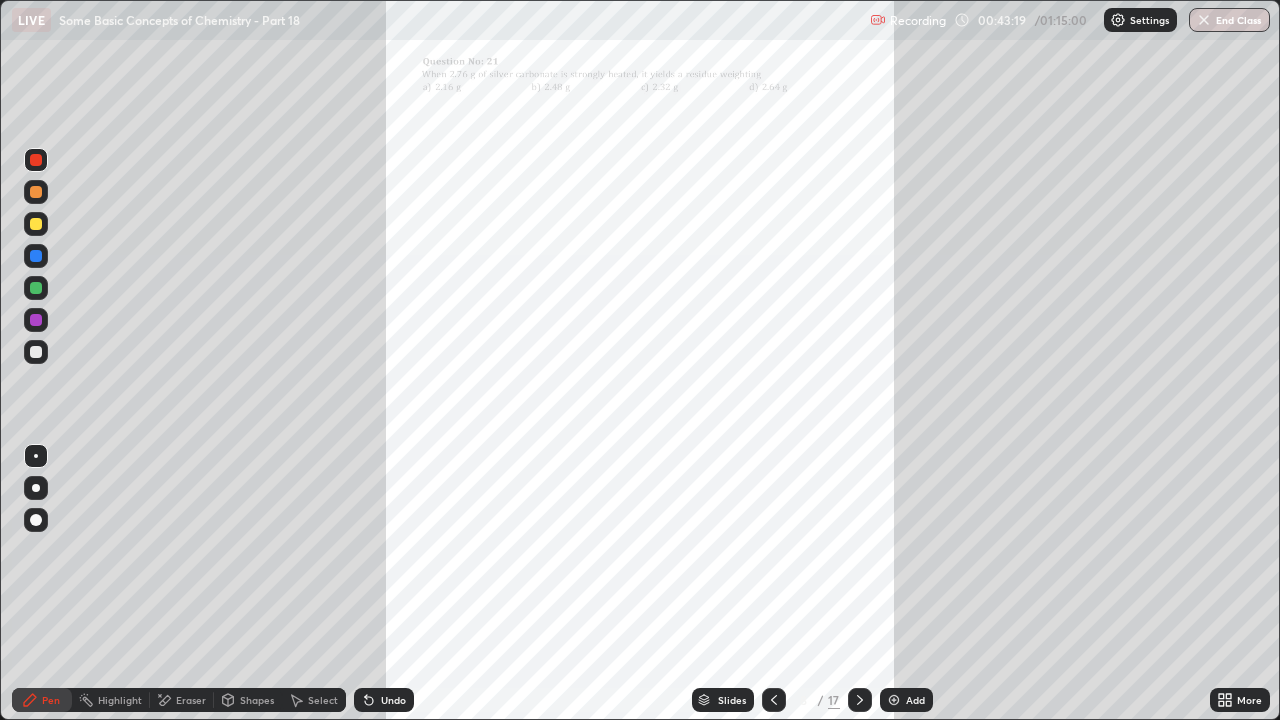 click 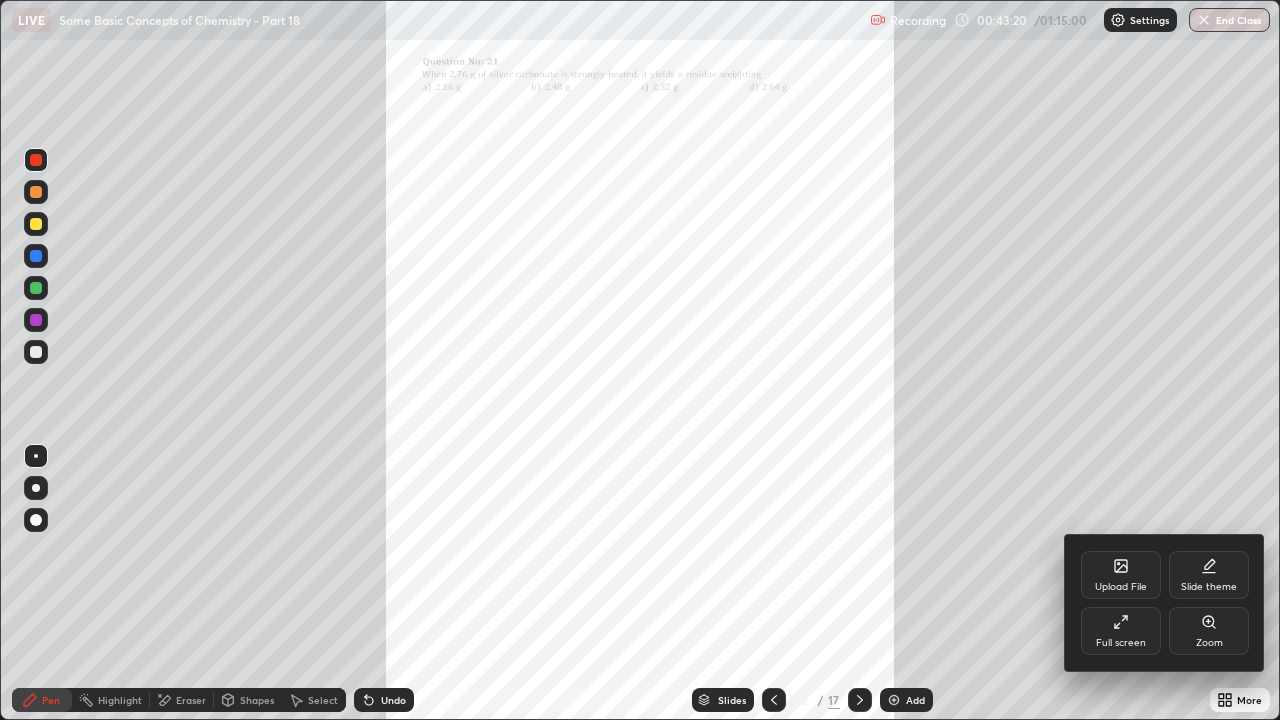 click on "Zoom" at bounding box center [1209, 631] 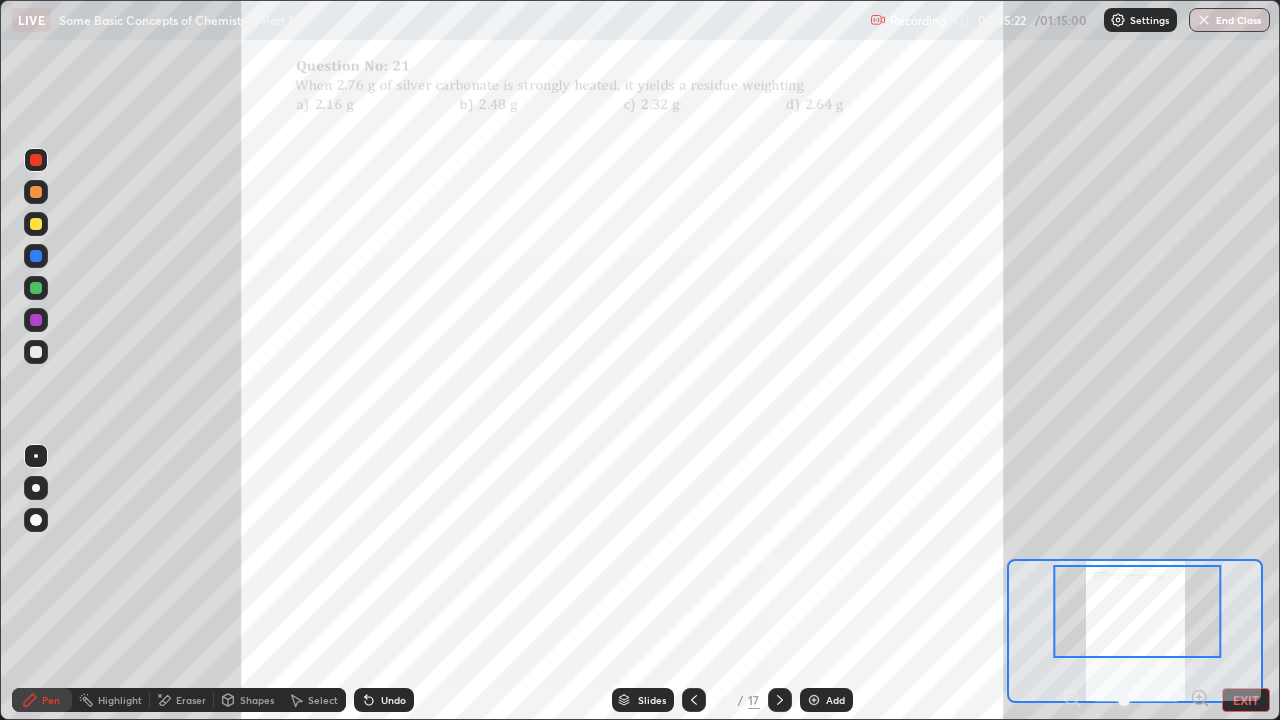 click at bounding box center (36, 192) 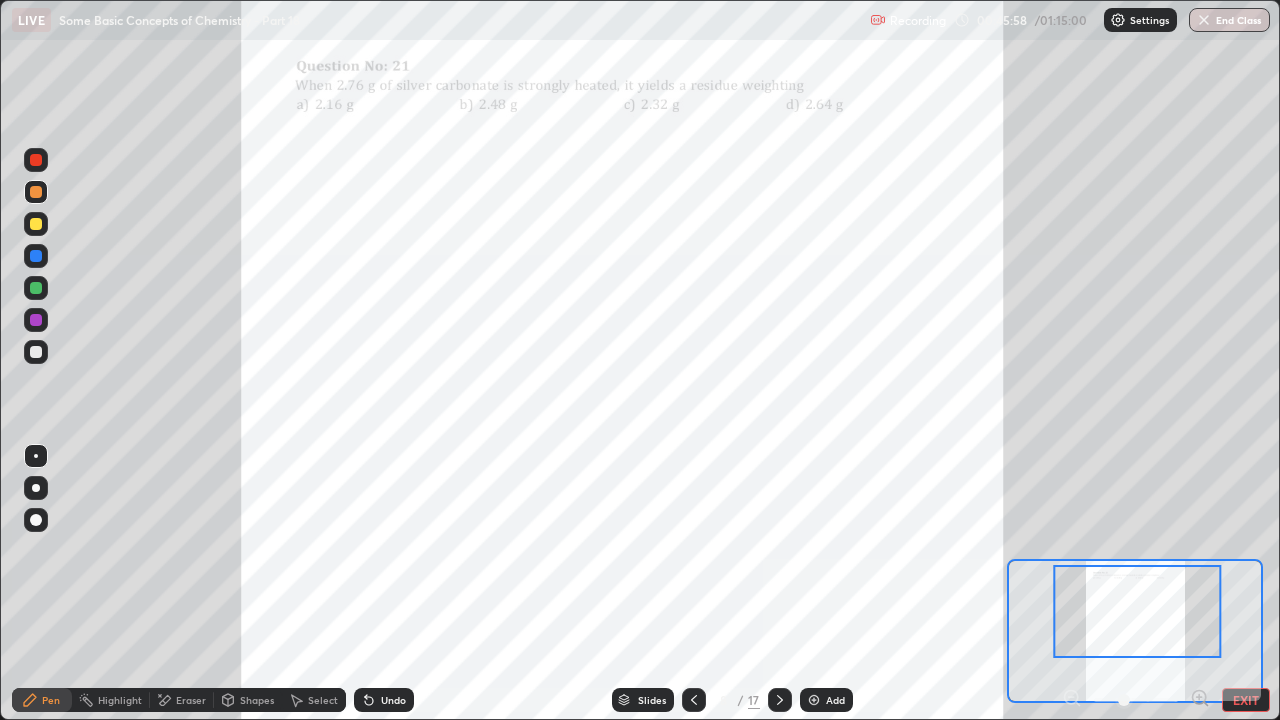 click on "Undo" at bounding box center [384, 700] 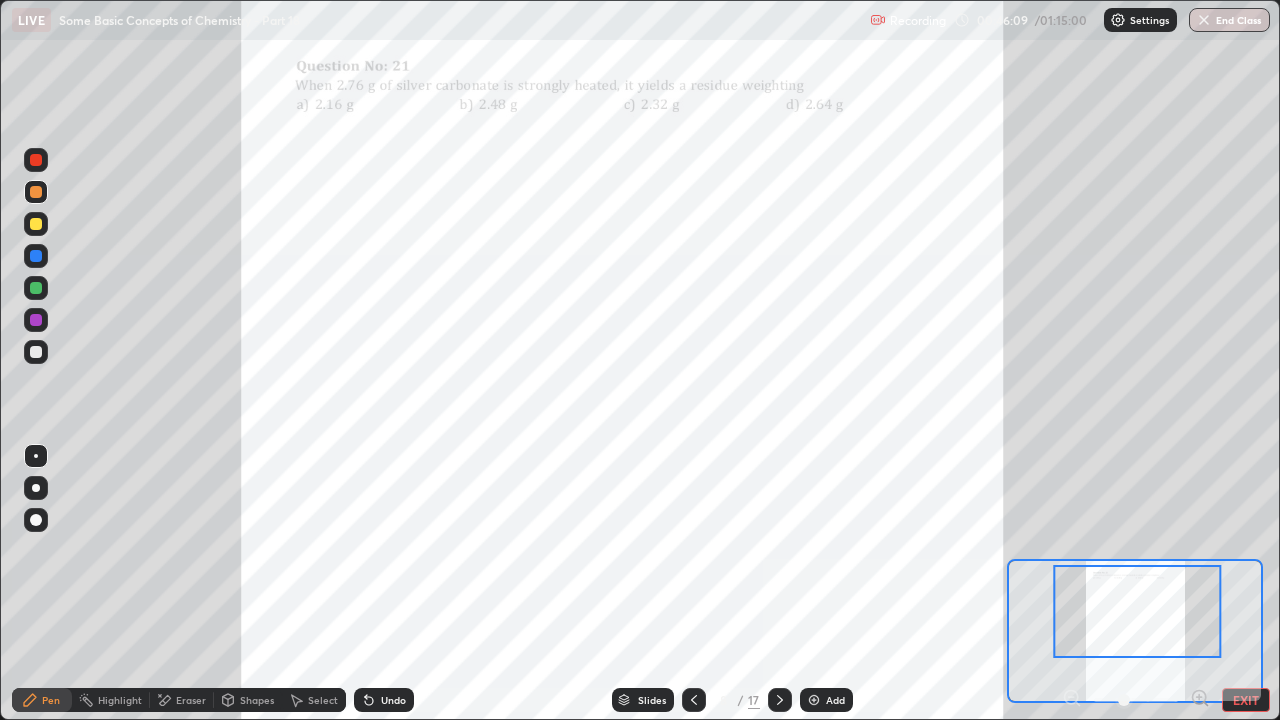 click on "Undo" at bounding box center (384, 700) 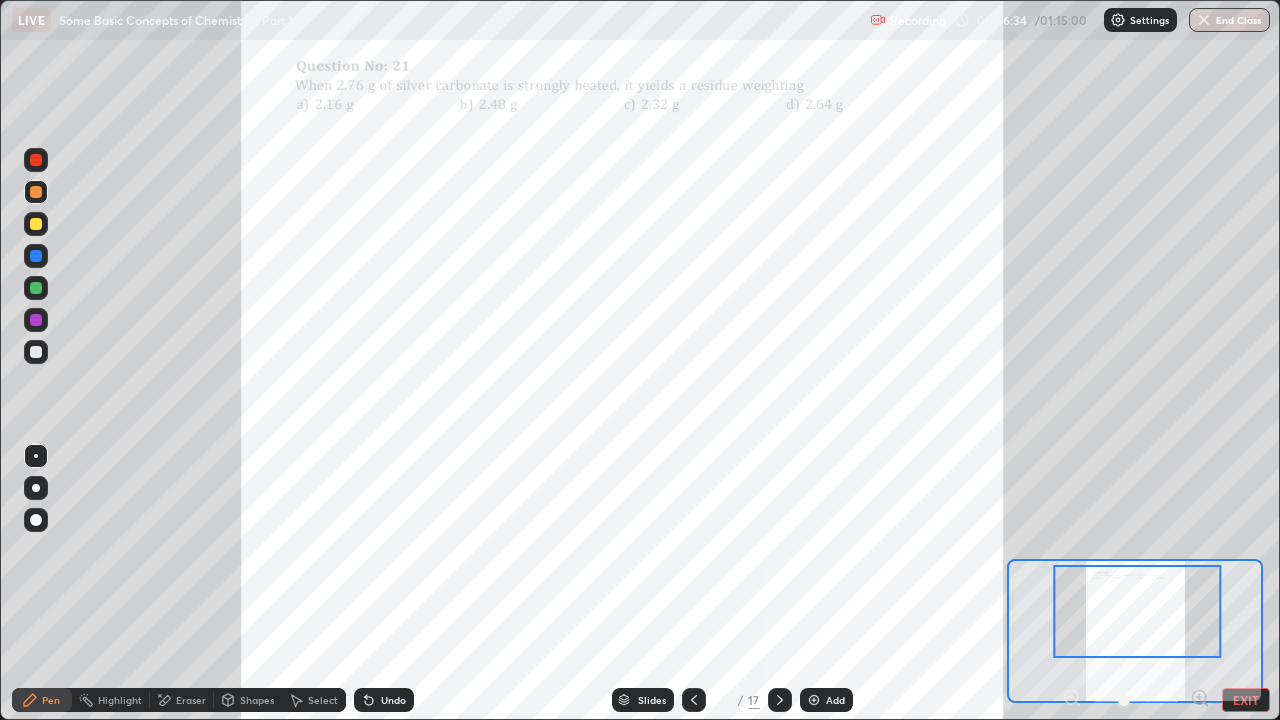 click at bounding box center [36, 160] 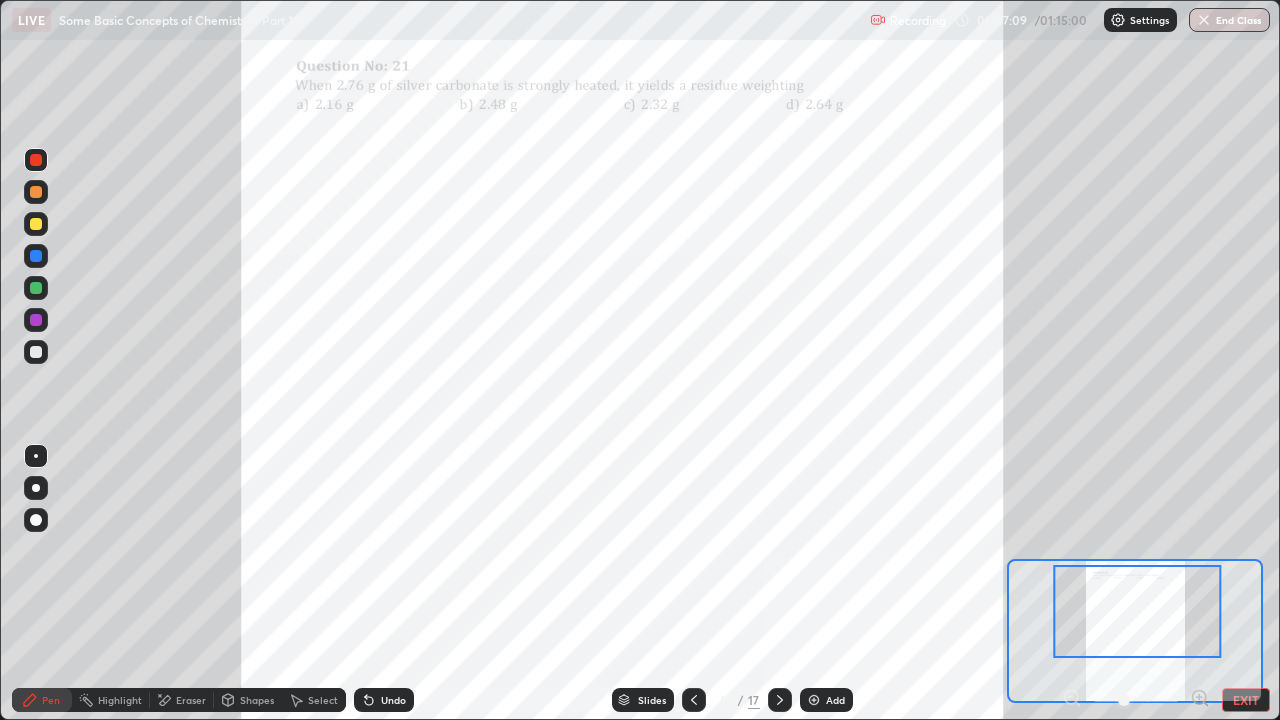 click 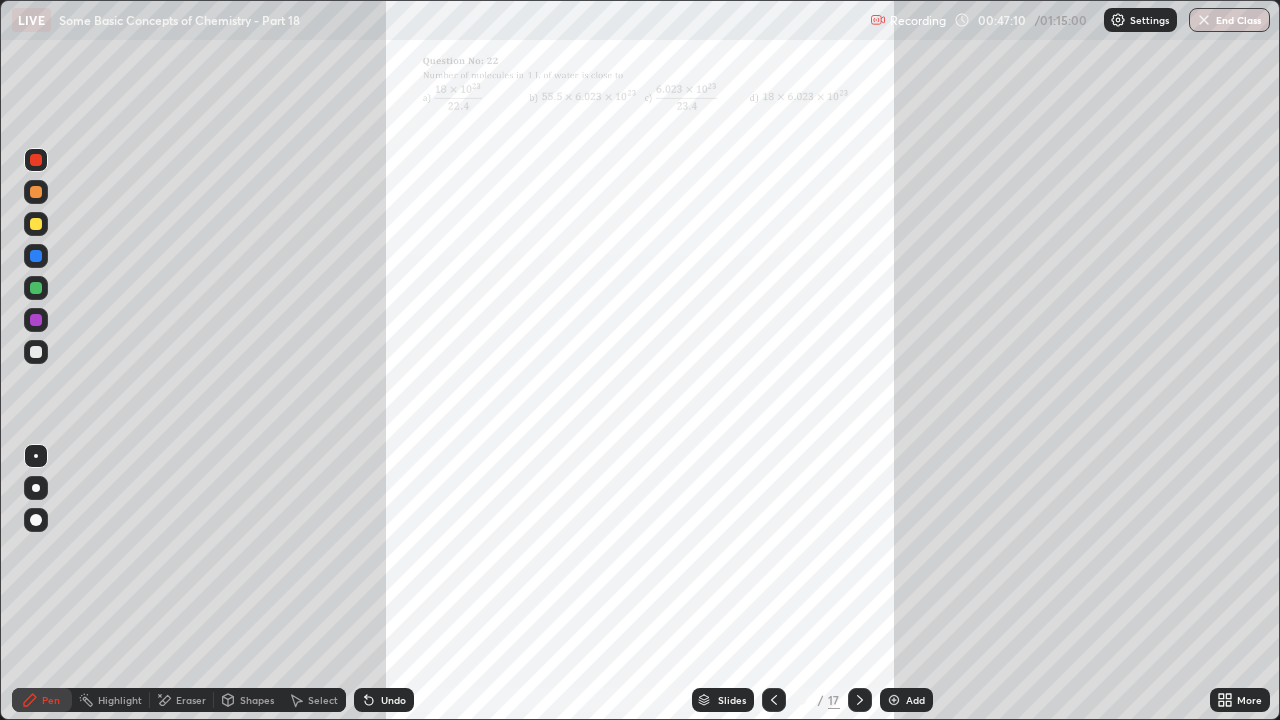 click 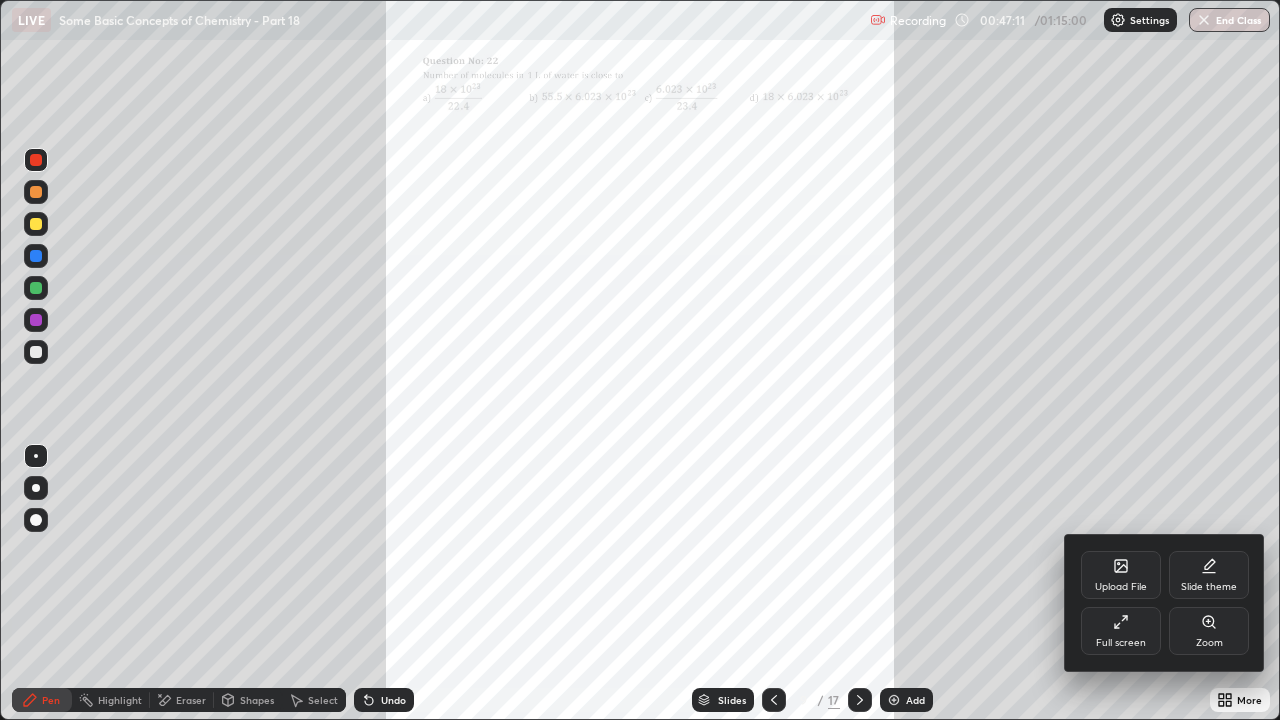 click on "Zoom" at bounding box center [1209, 631] 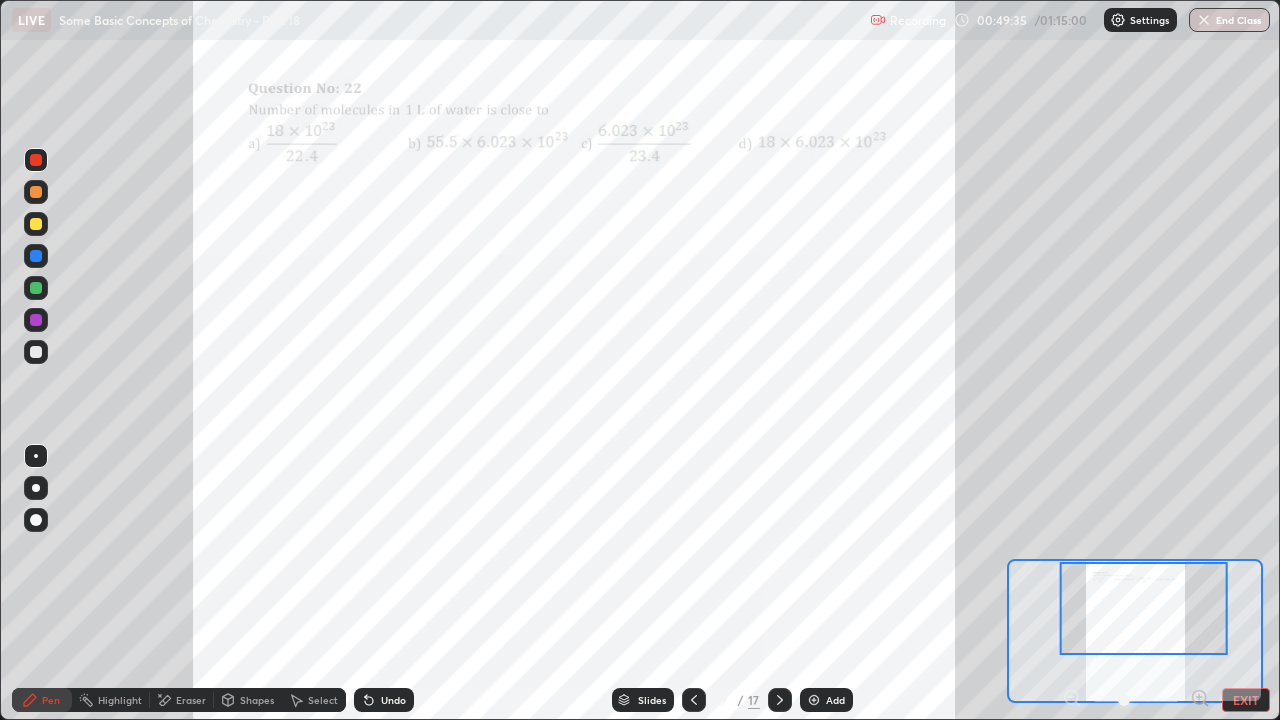 click on "Eraser" at bounding box center [191, 700] 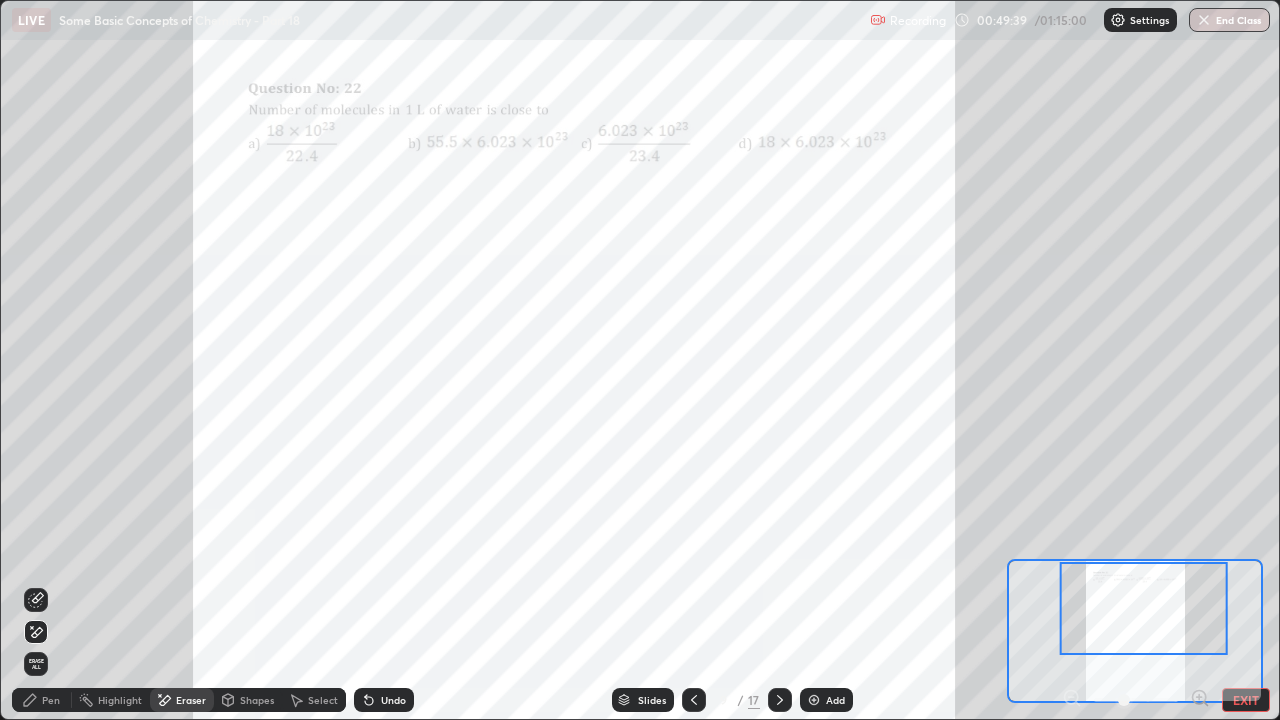 click 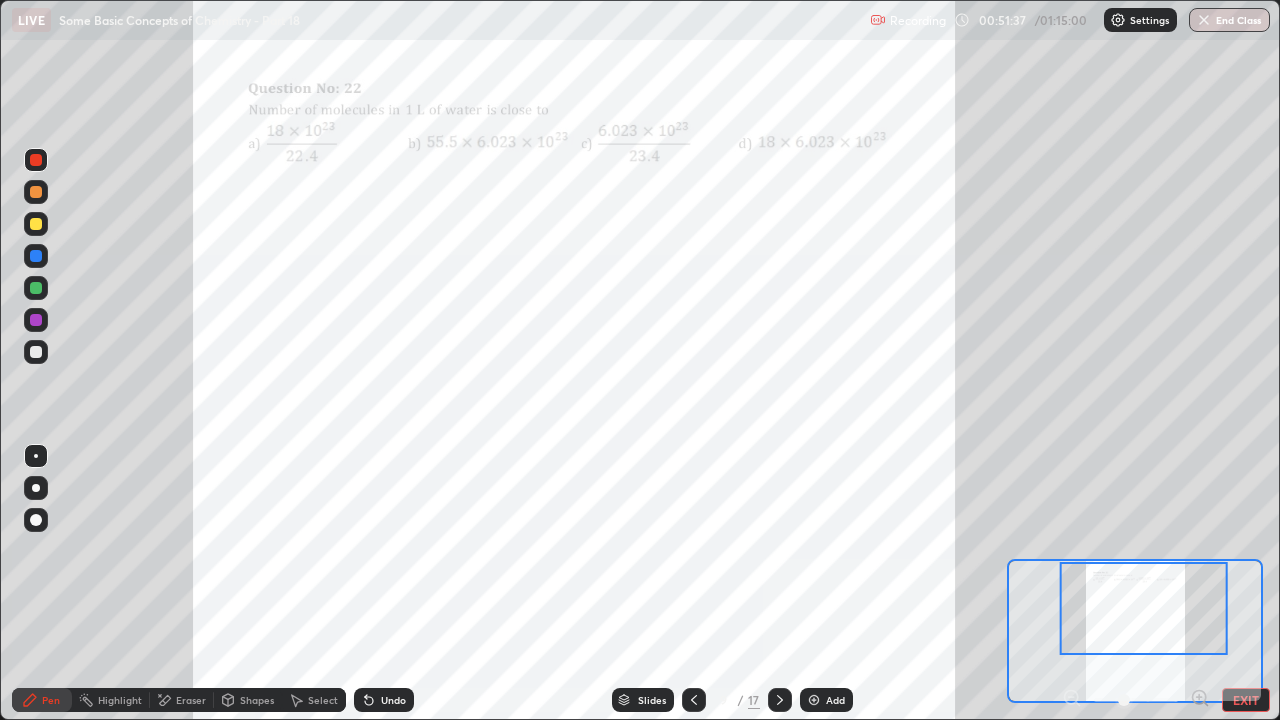 click 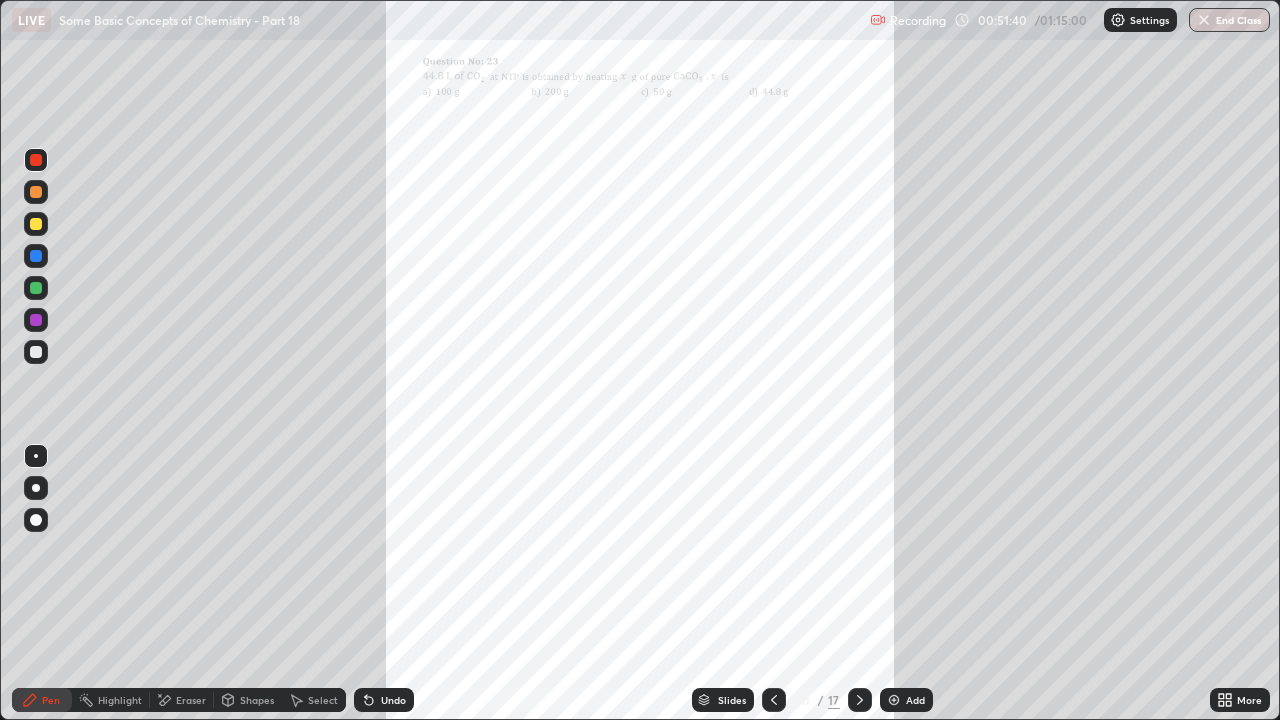 click 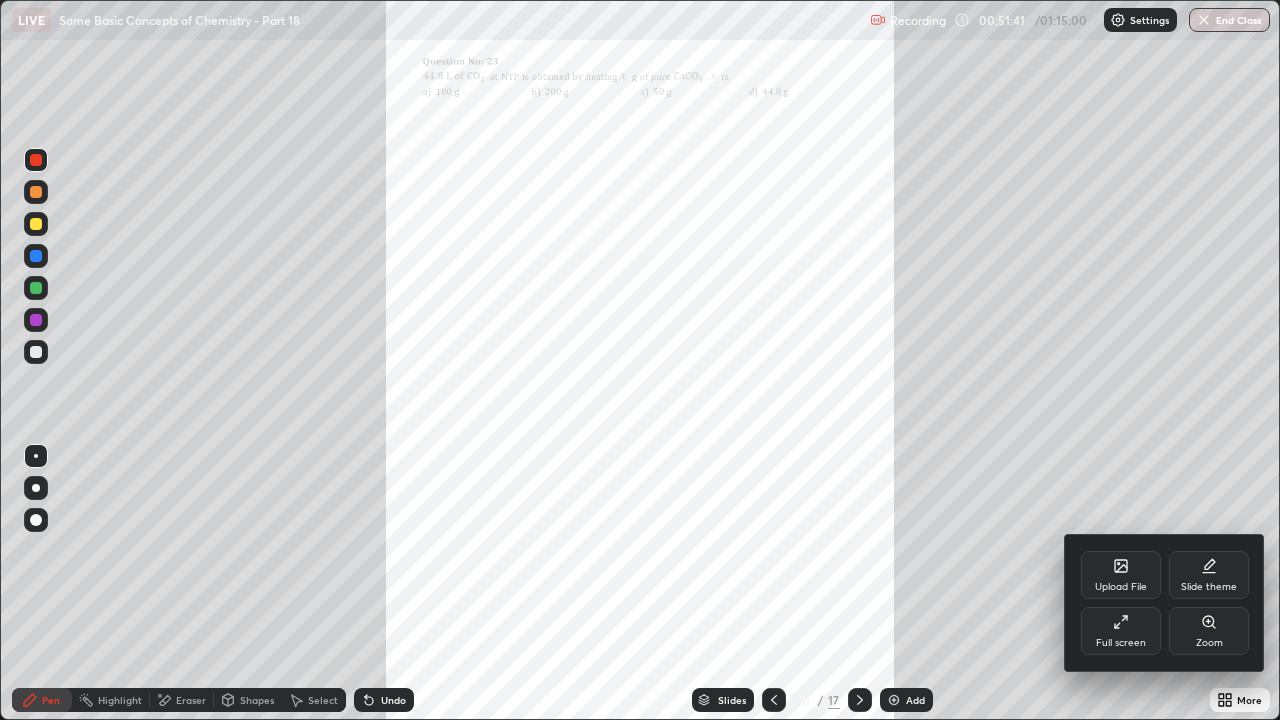 click on "Zoom" at bounding box center (1209, 631) 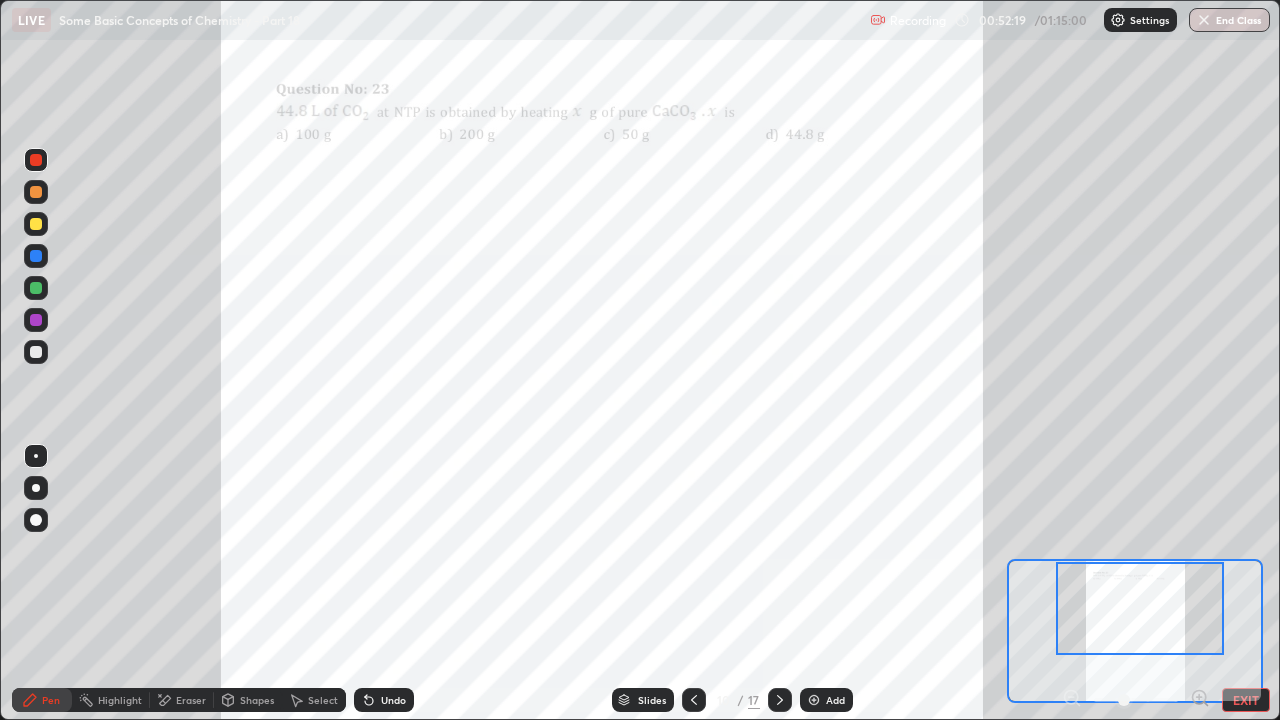 click on "Undo" at bounding box center [384, 700] 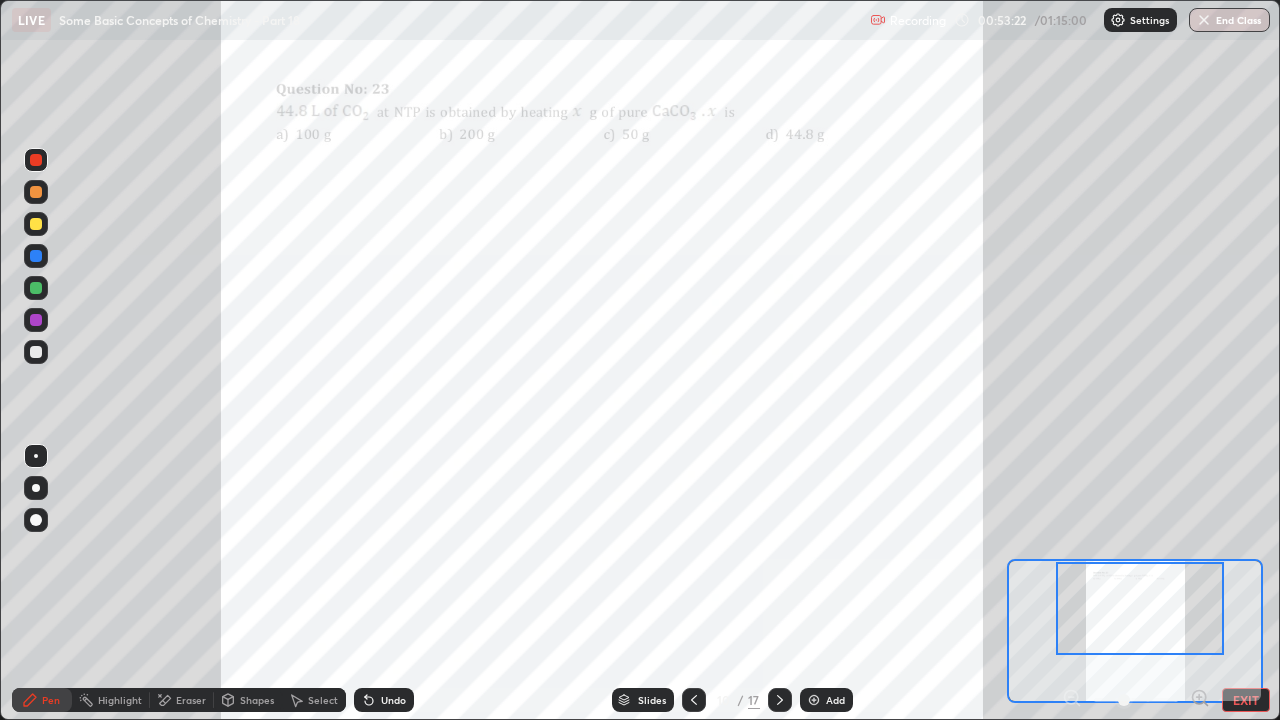 click 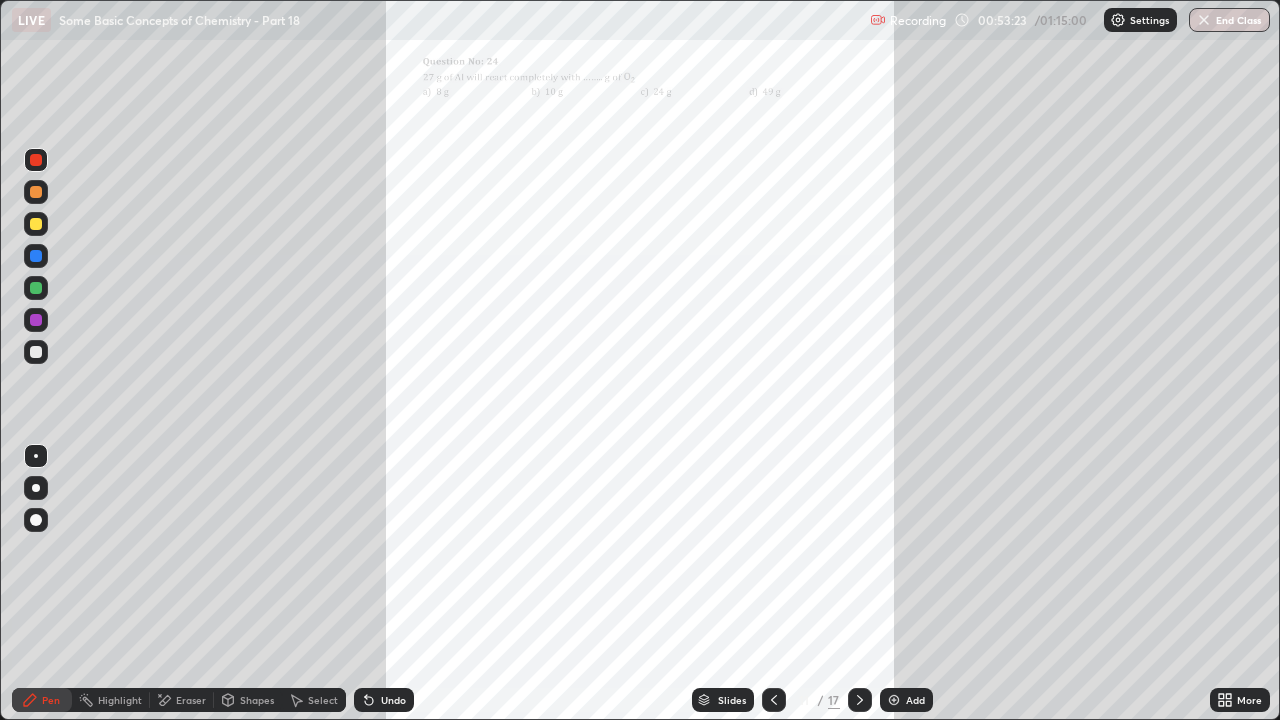 click 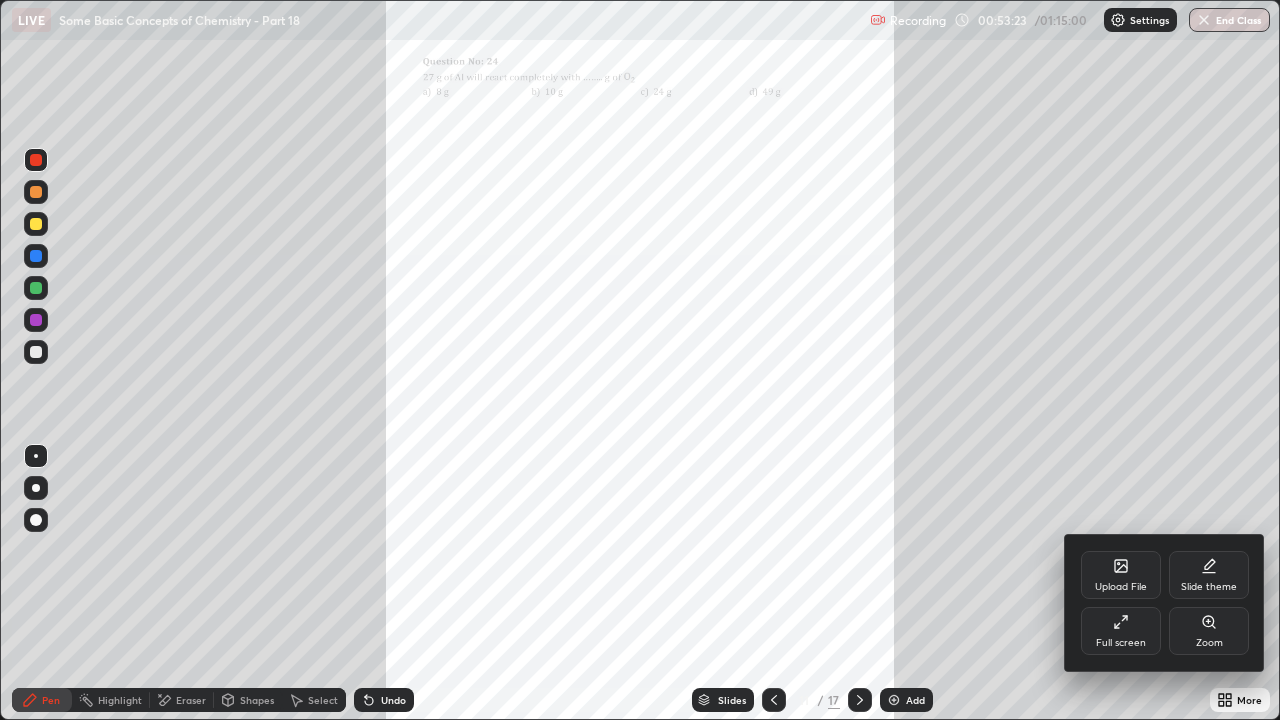 click on "Zoom" at bounding box center [1209, 631] 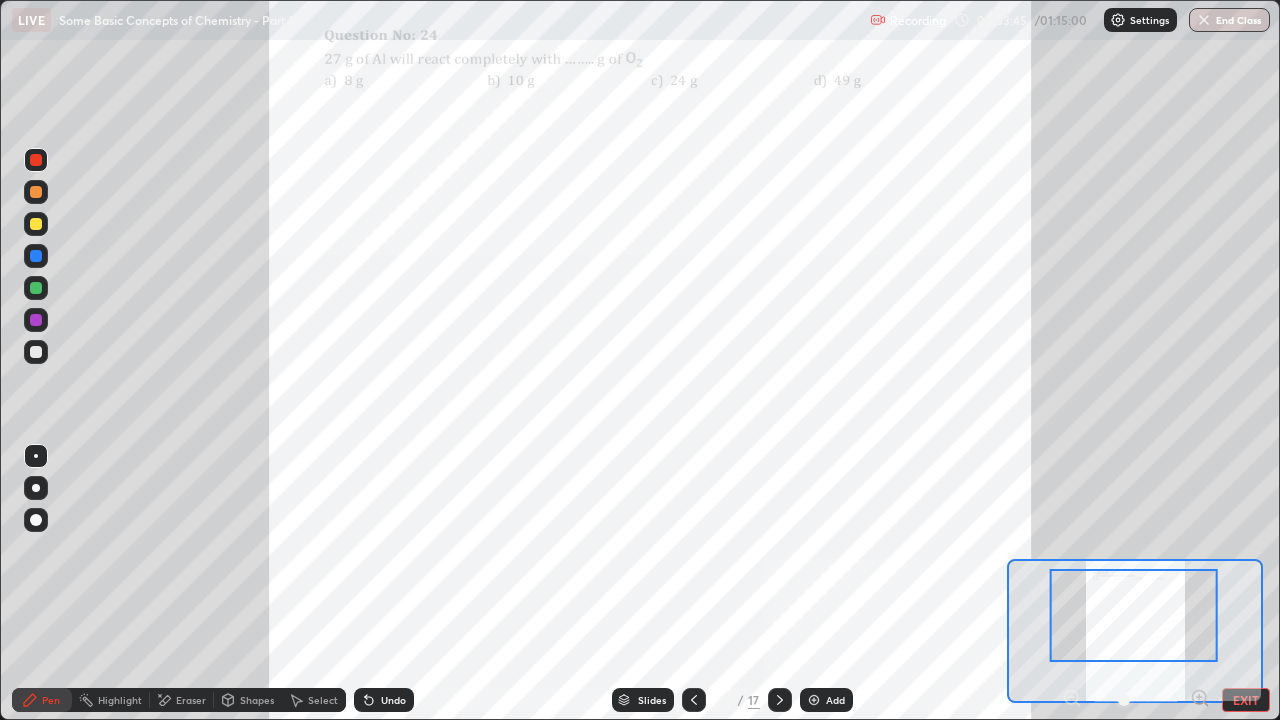 click on "Undo" at bounding box center [393, 700] 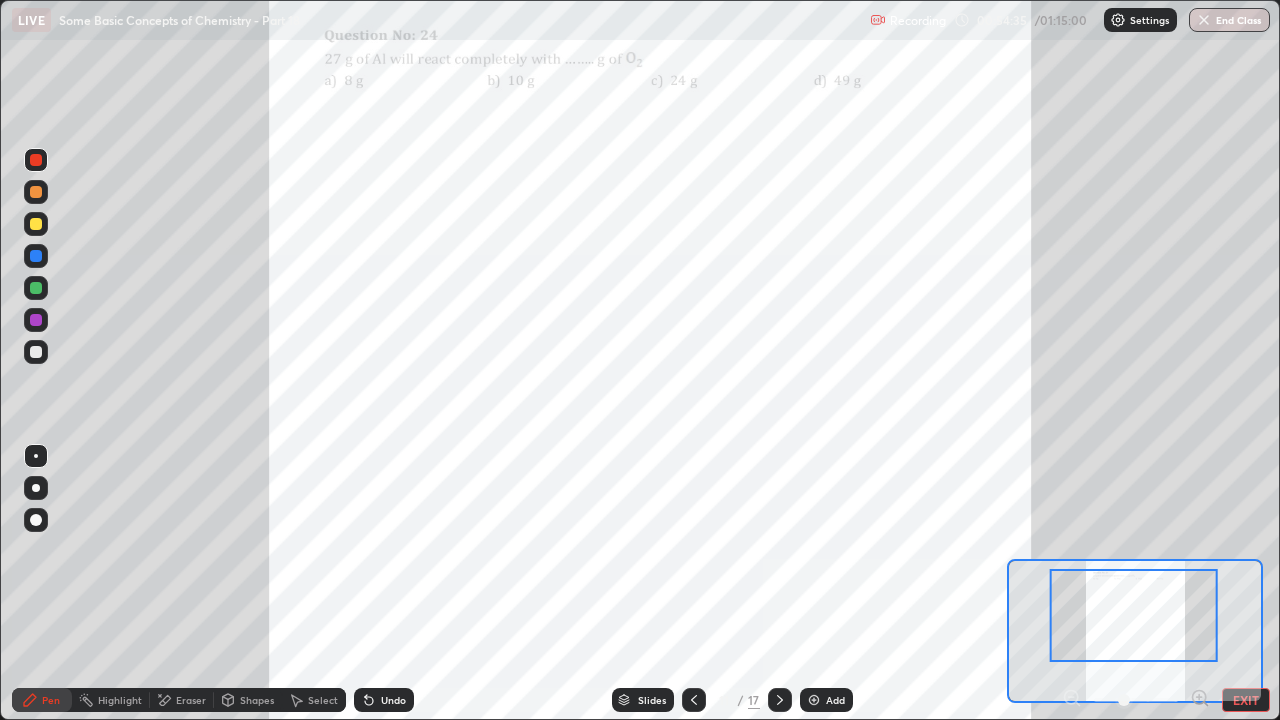 click 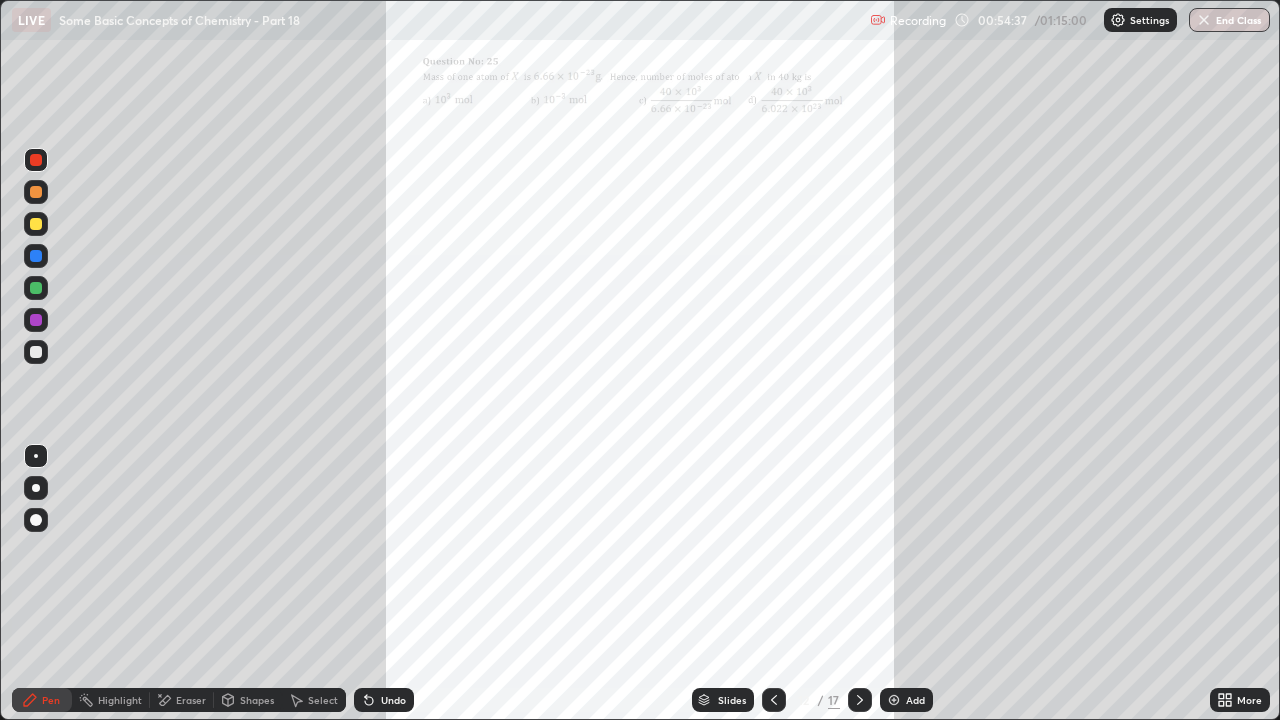 click 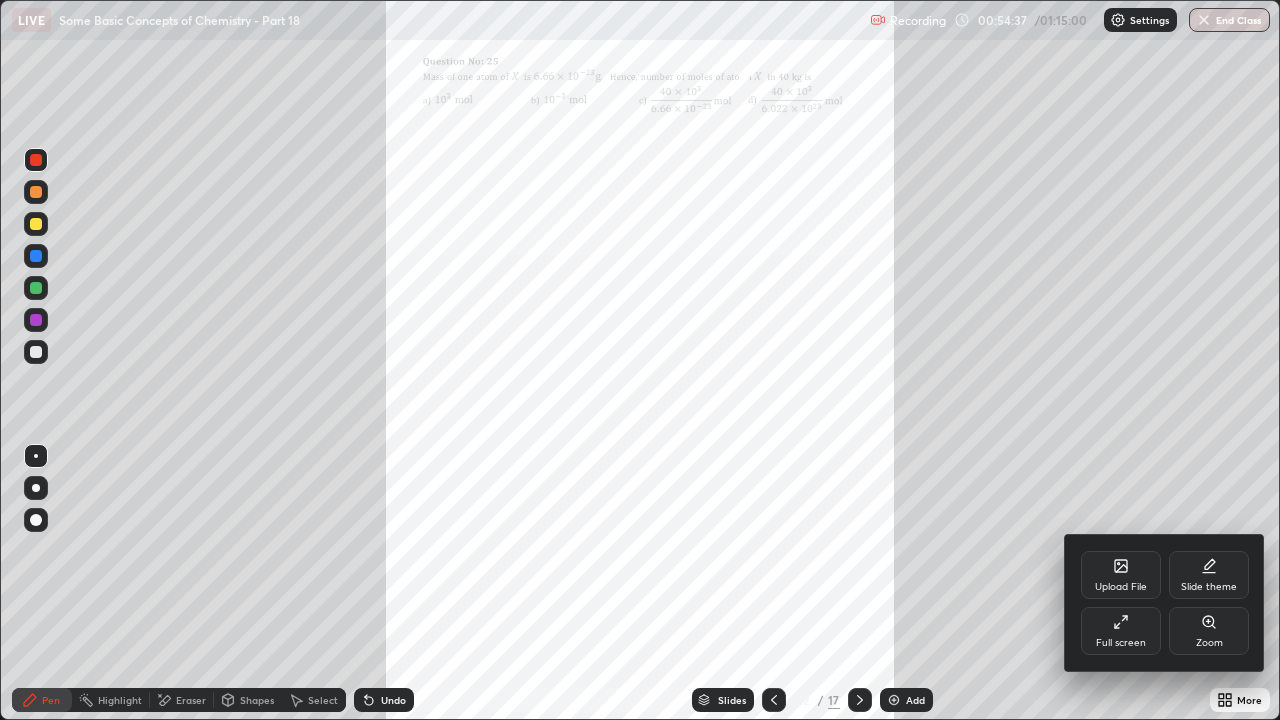 click 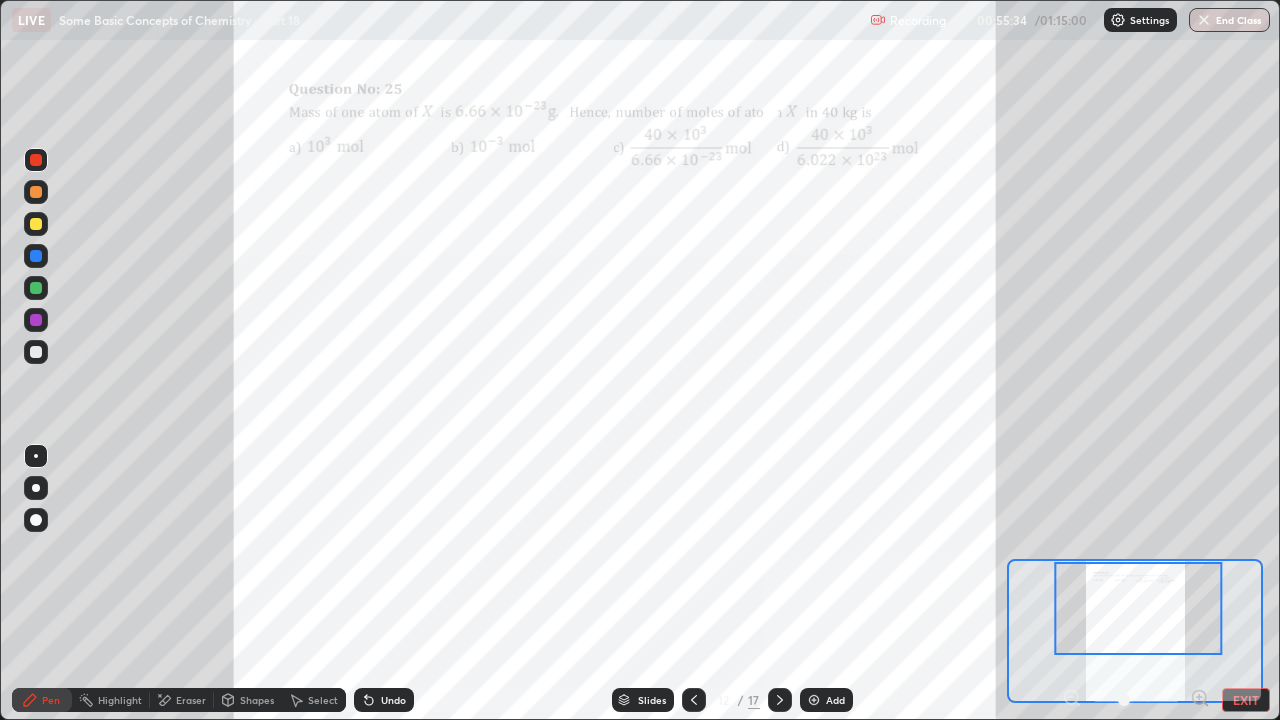 click on "Undo" at bounding box center [393, 700] 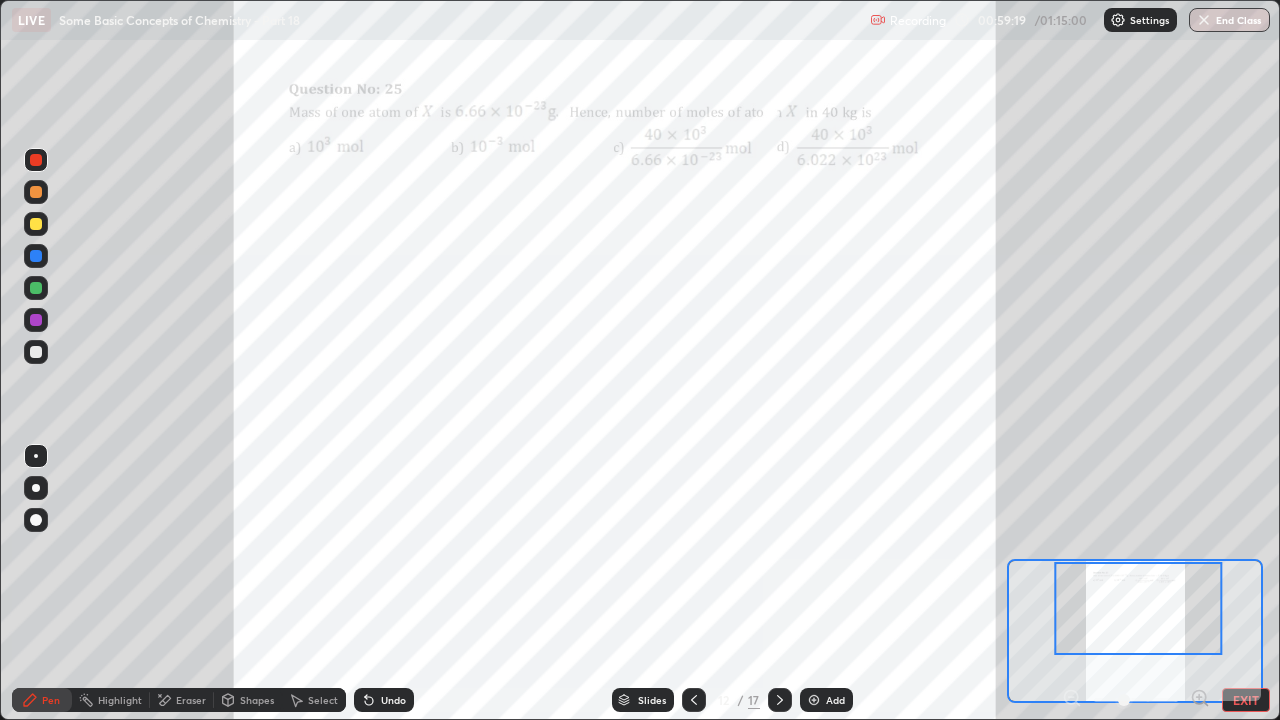 click 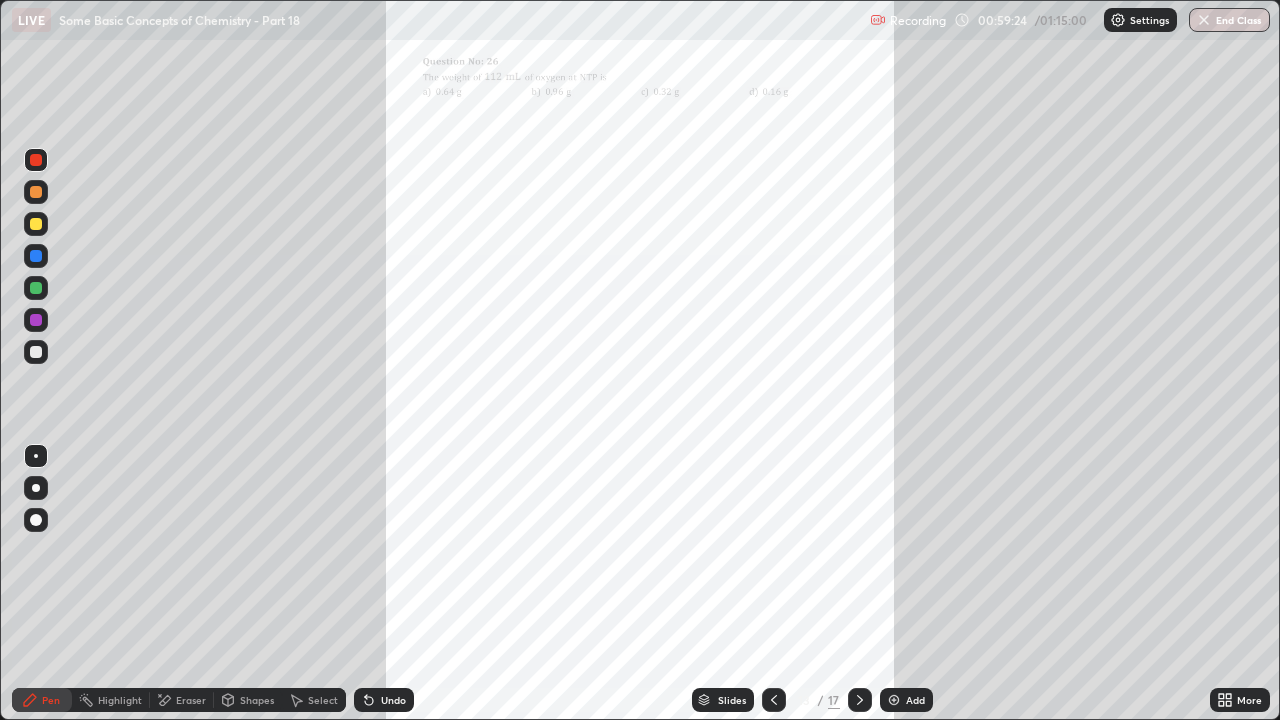 click 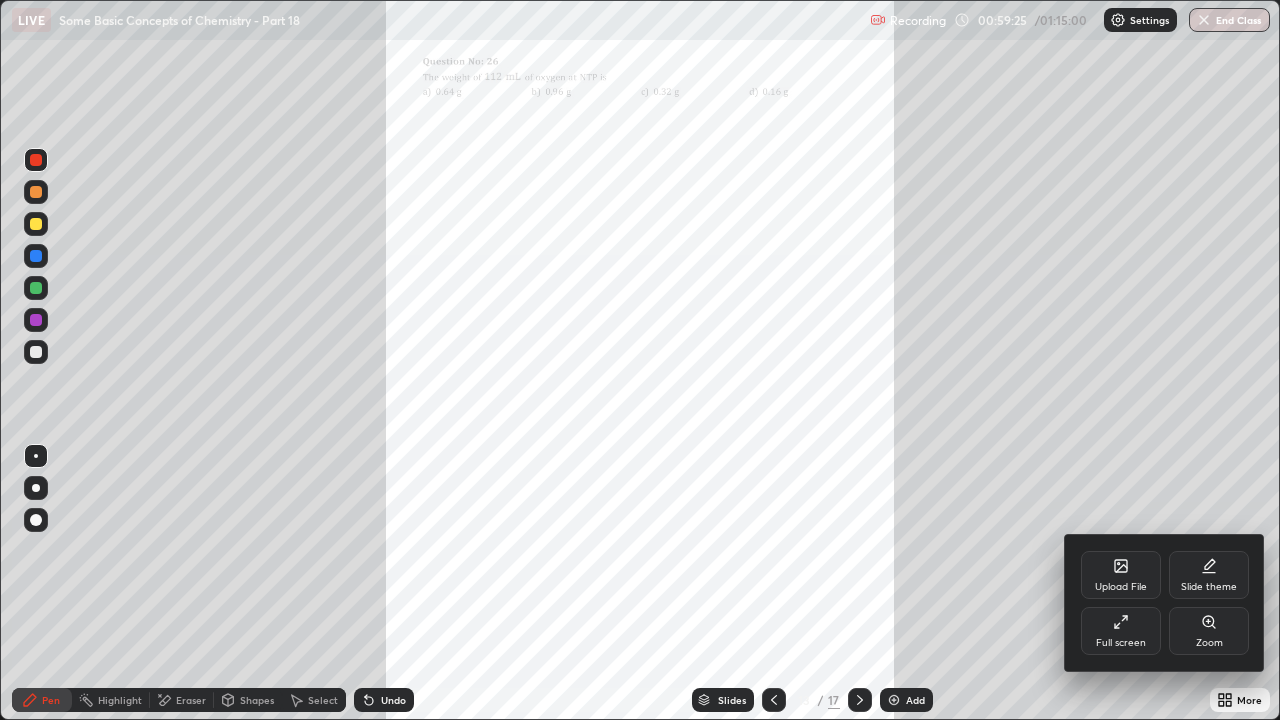click 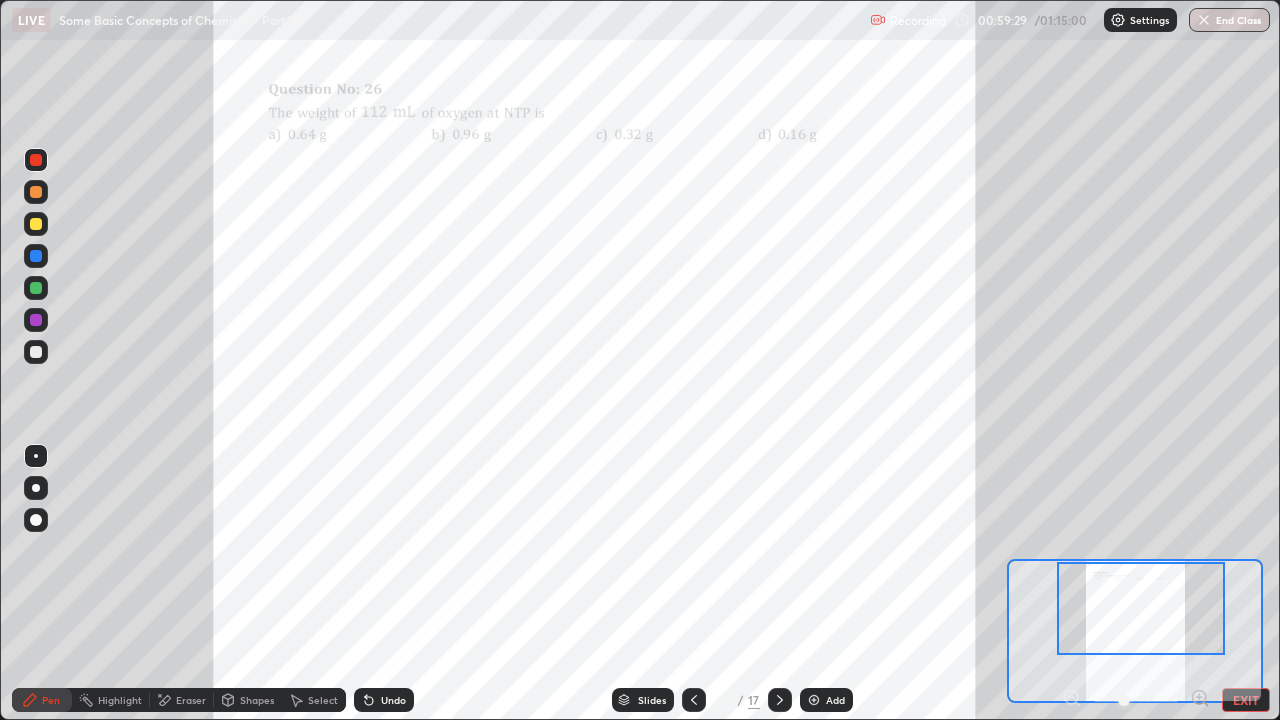 click at bounding box center [36, 160] 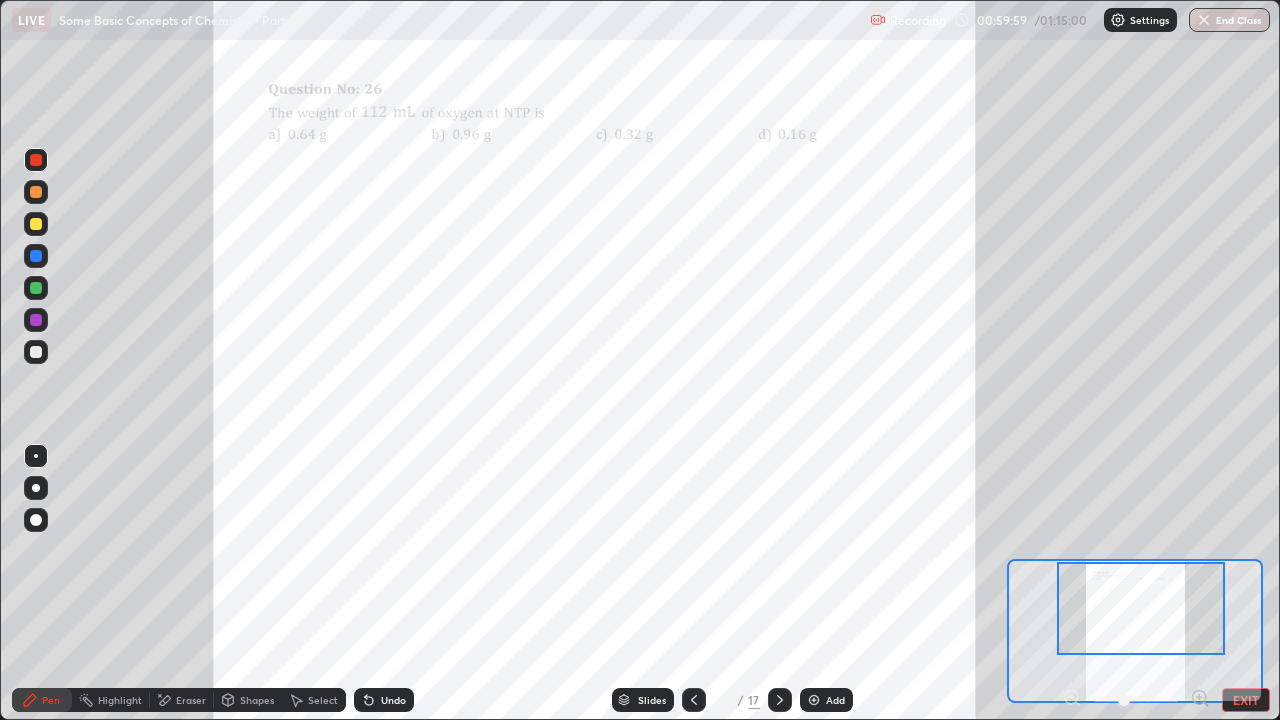 click on "Undo" at bounding box center (384, 700) 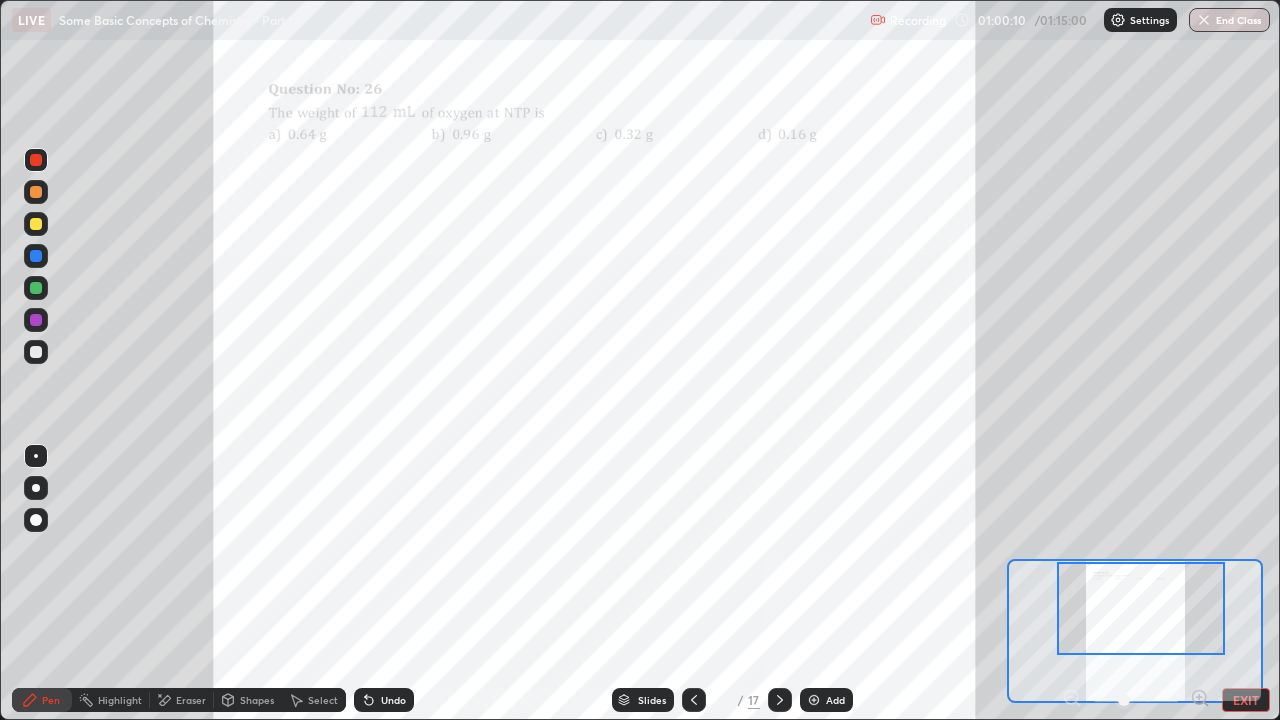 click on "Undo" at bounding box center [393, 700] 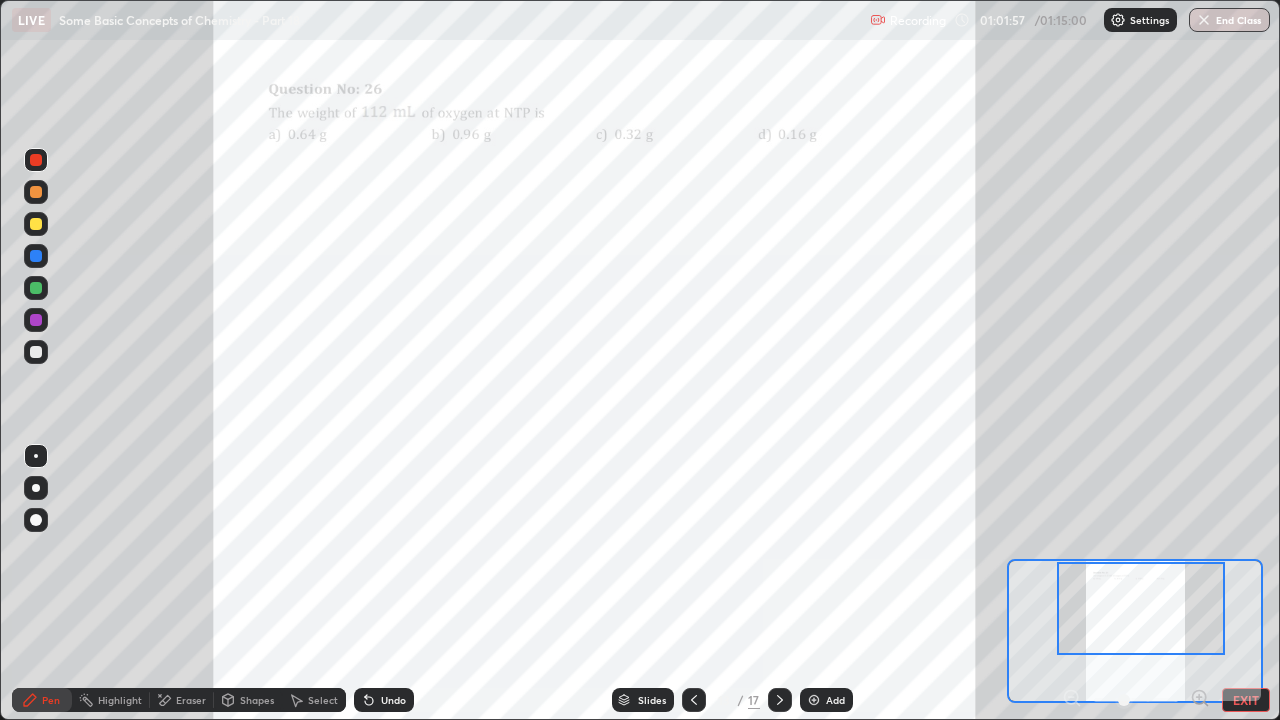 click on "Undo" at bounding box center [393, 700] 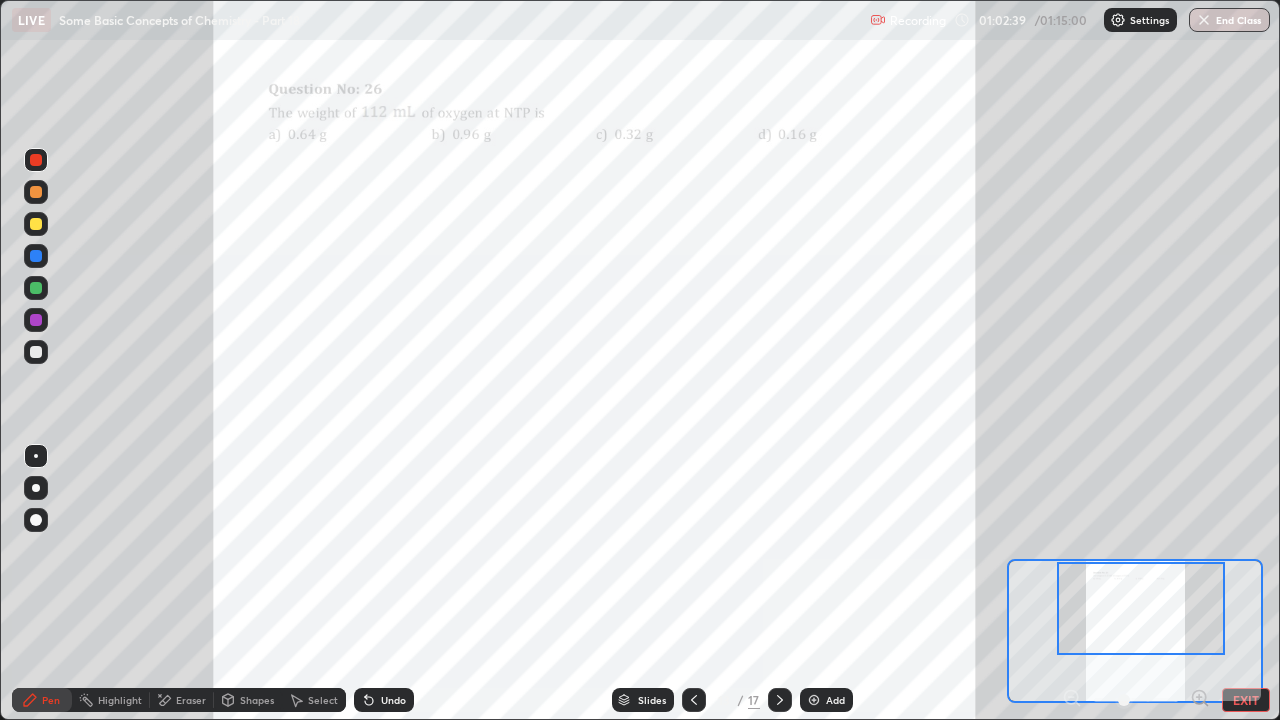 click 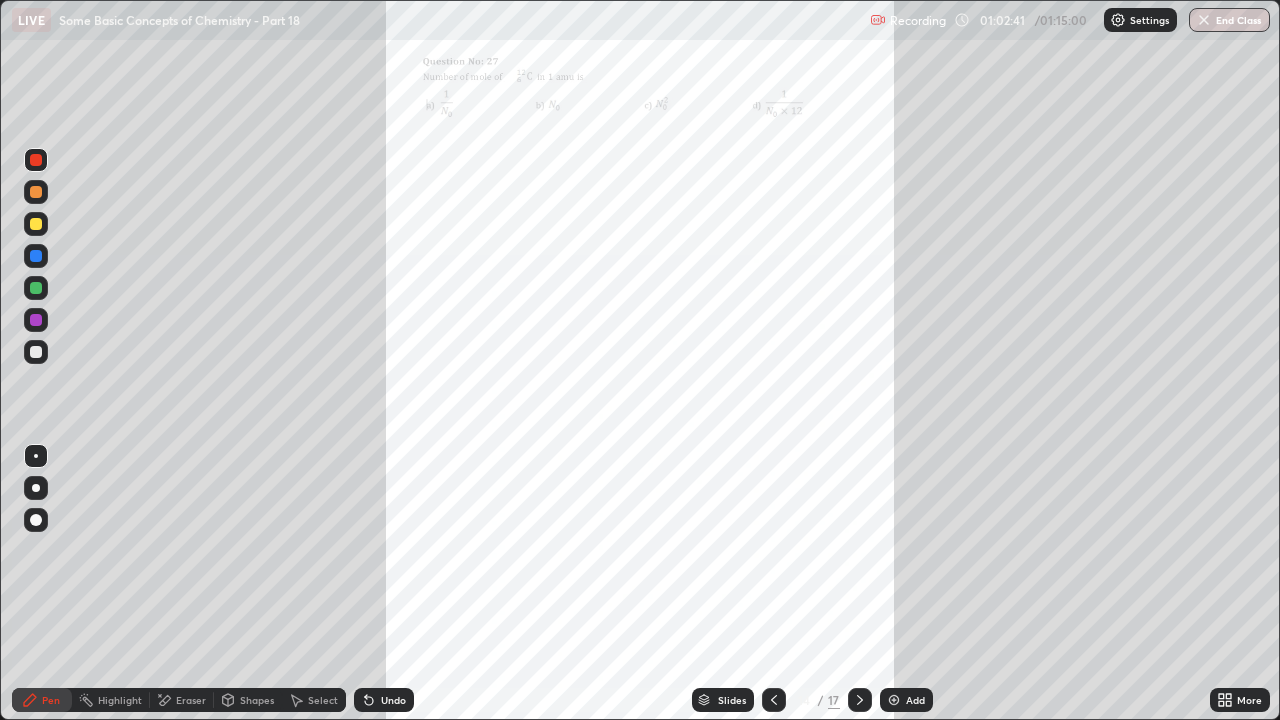click 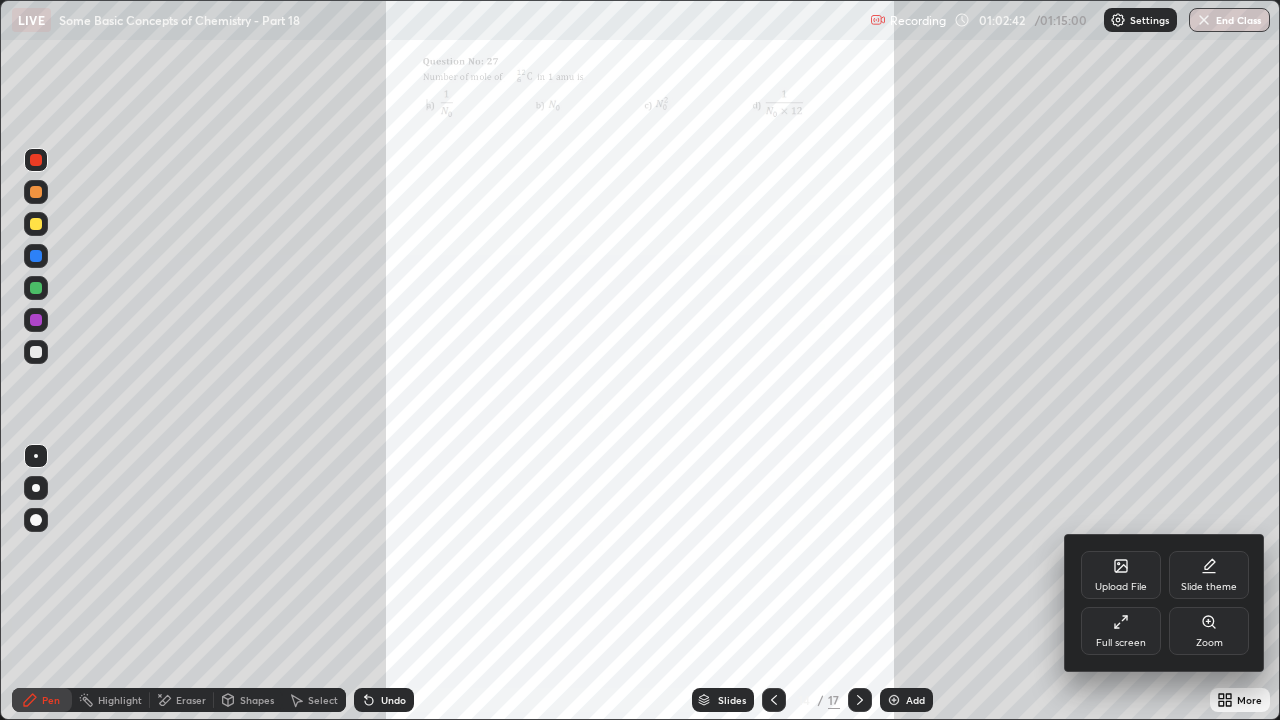 click 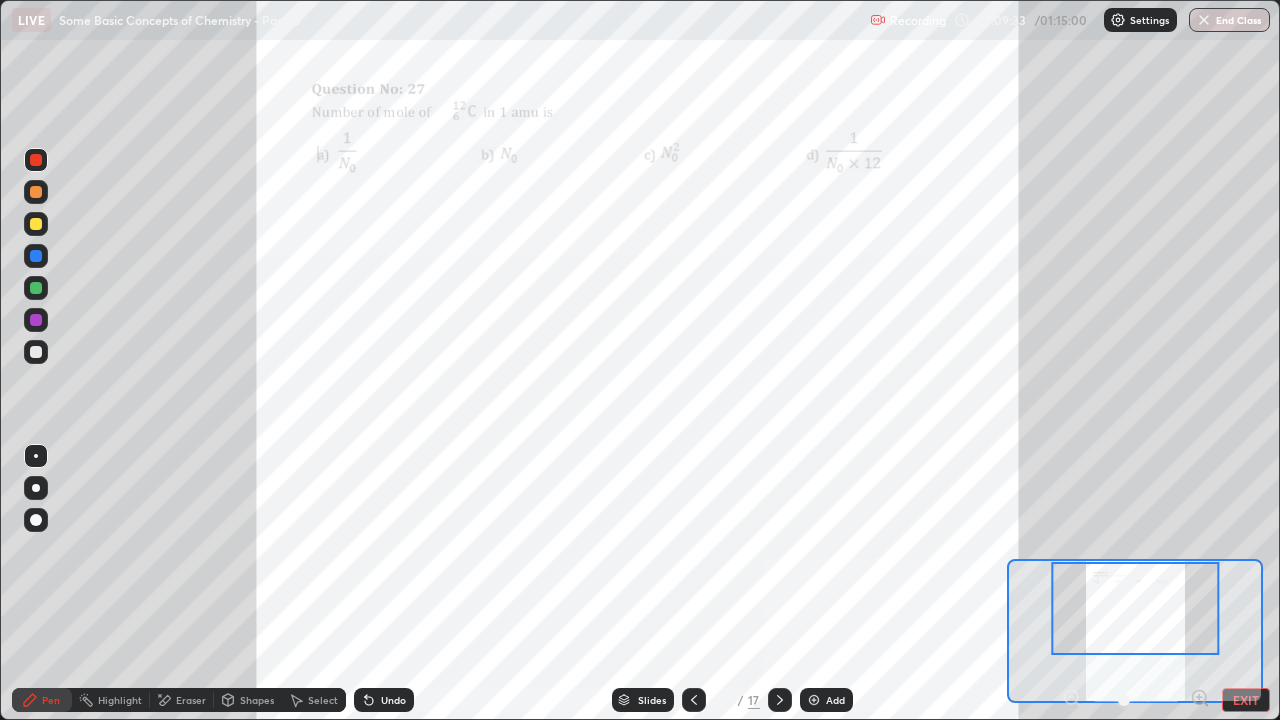 click at bounding box center (780, 700) 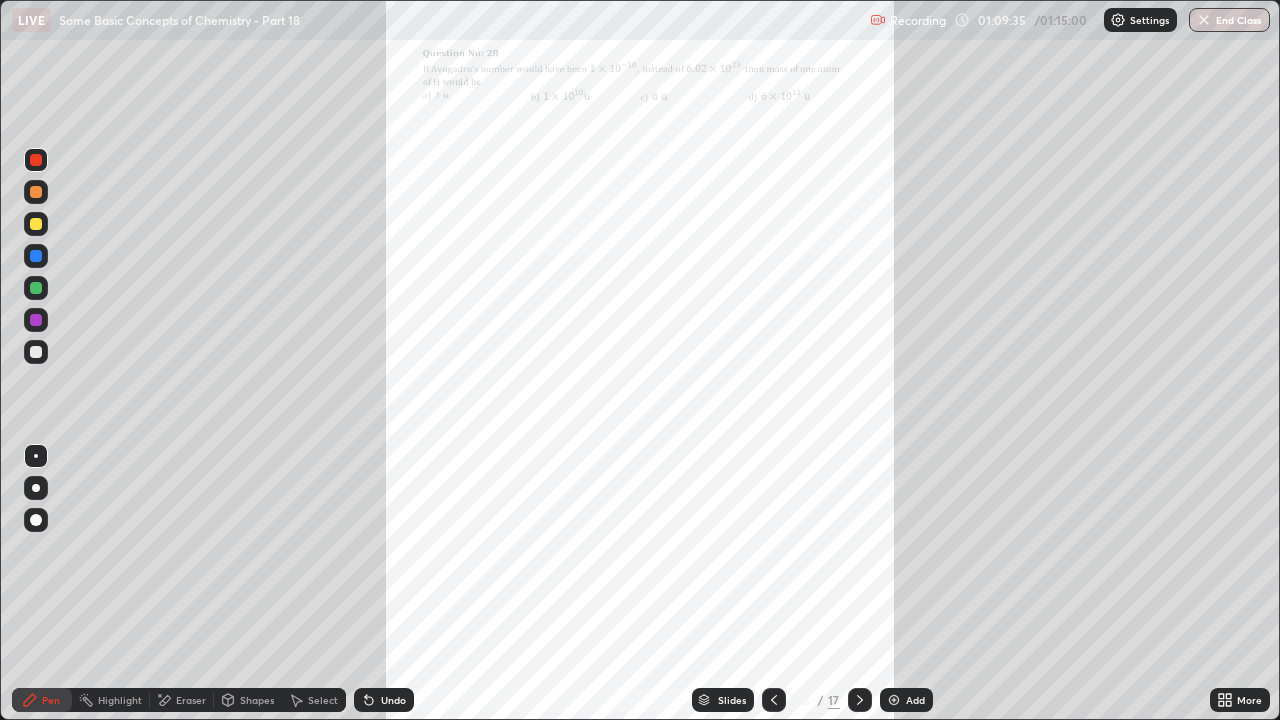 click 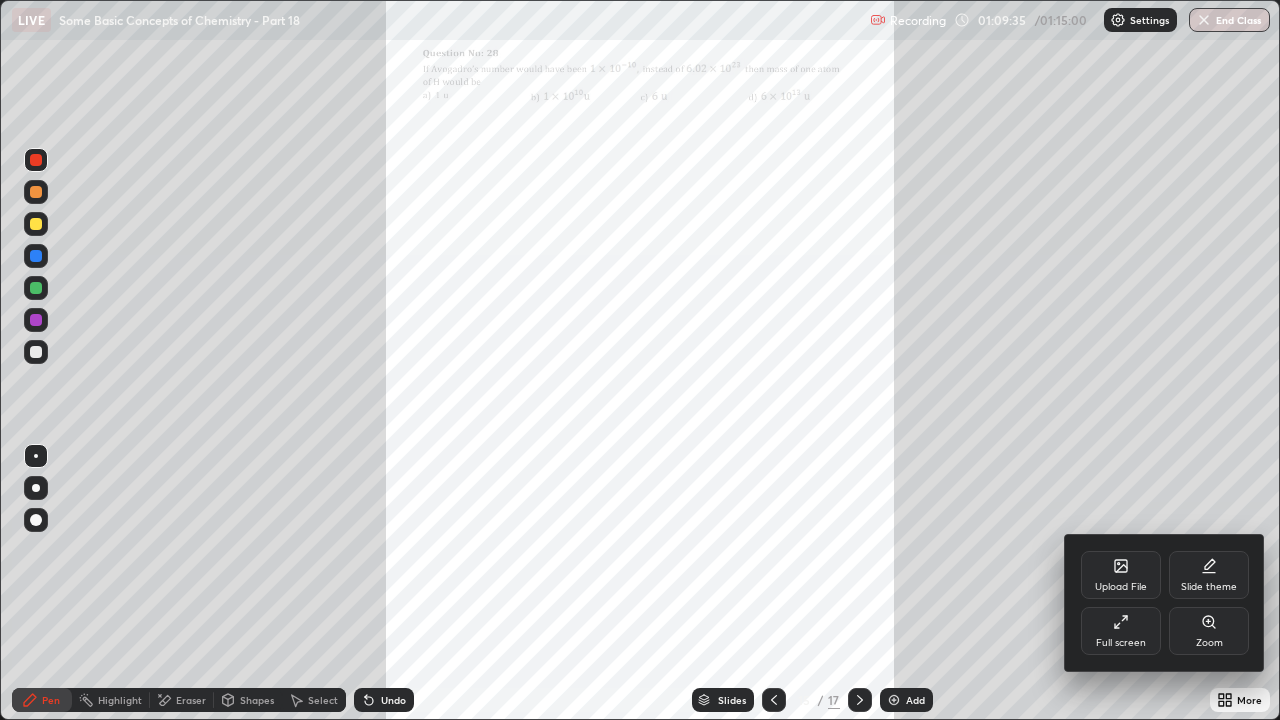 click 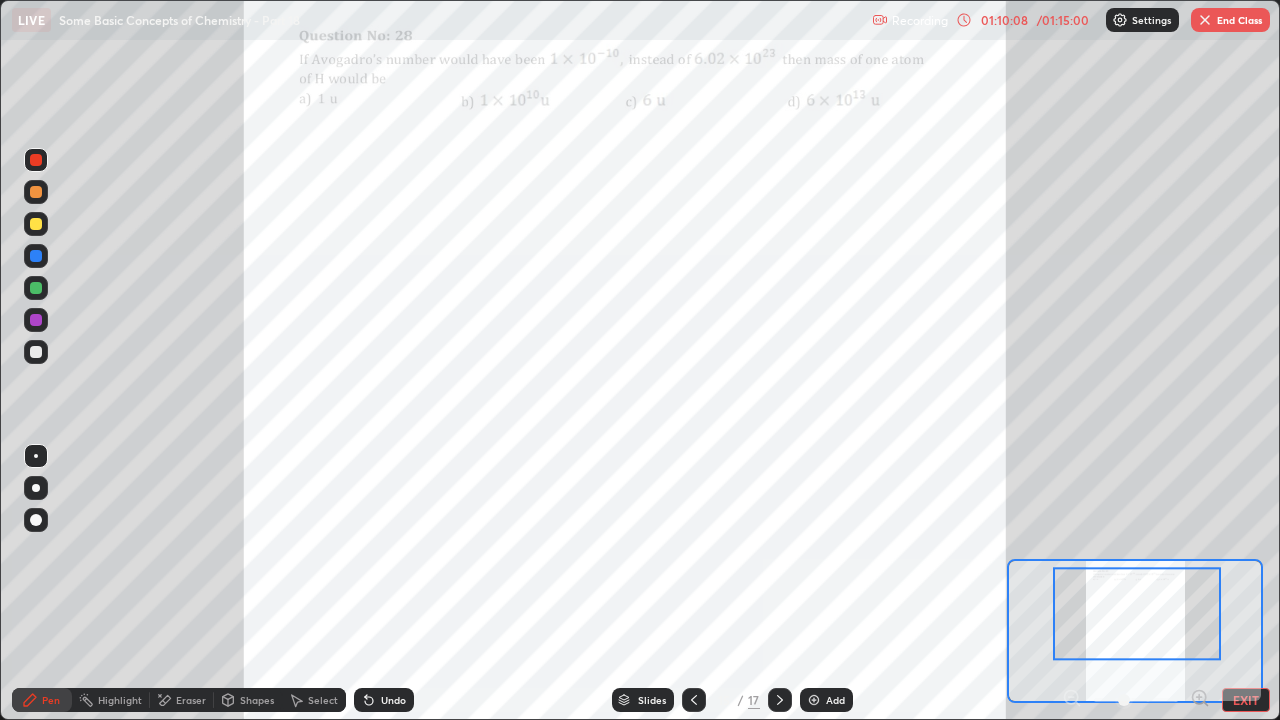 click 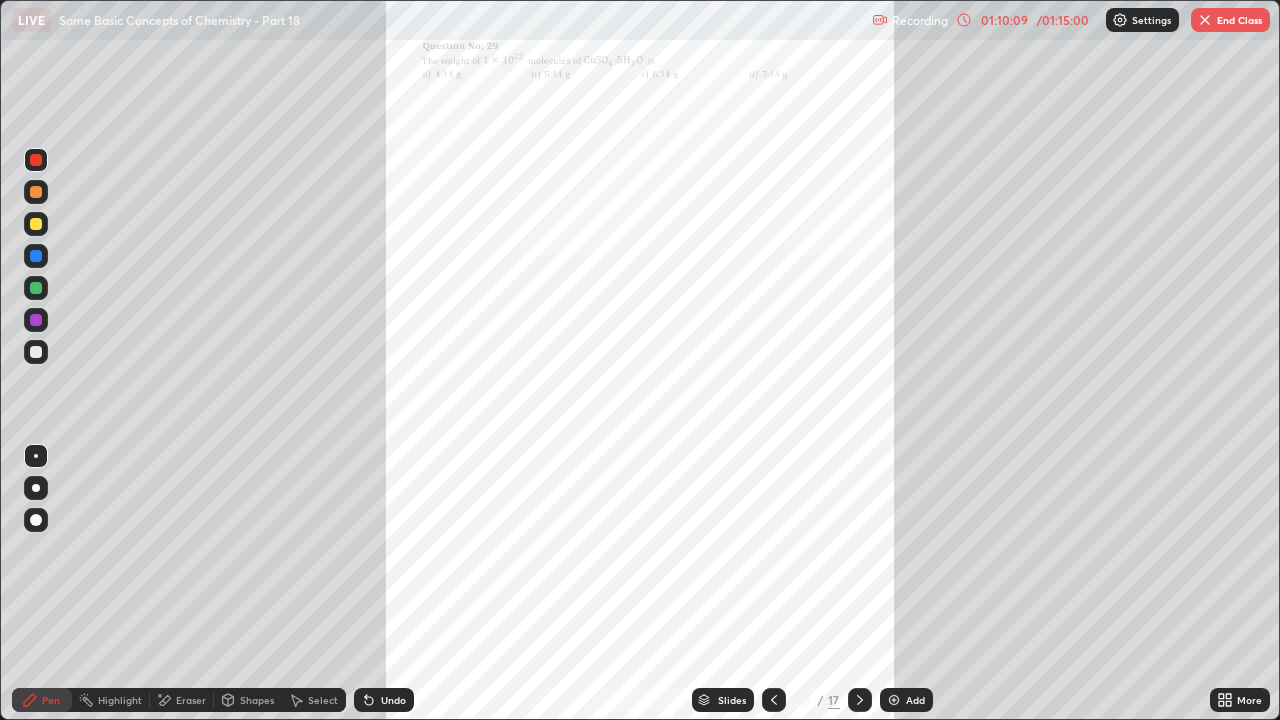 click 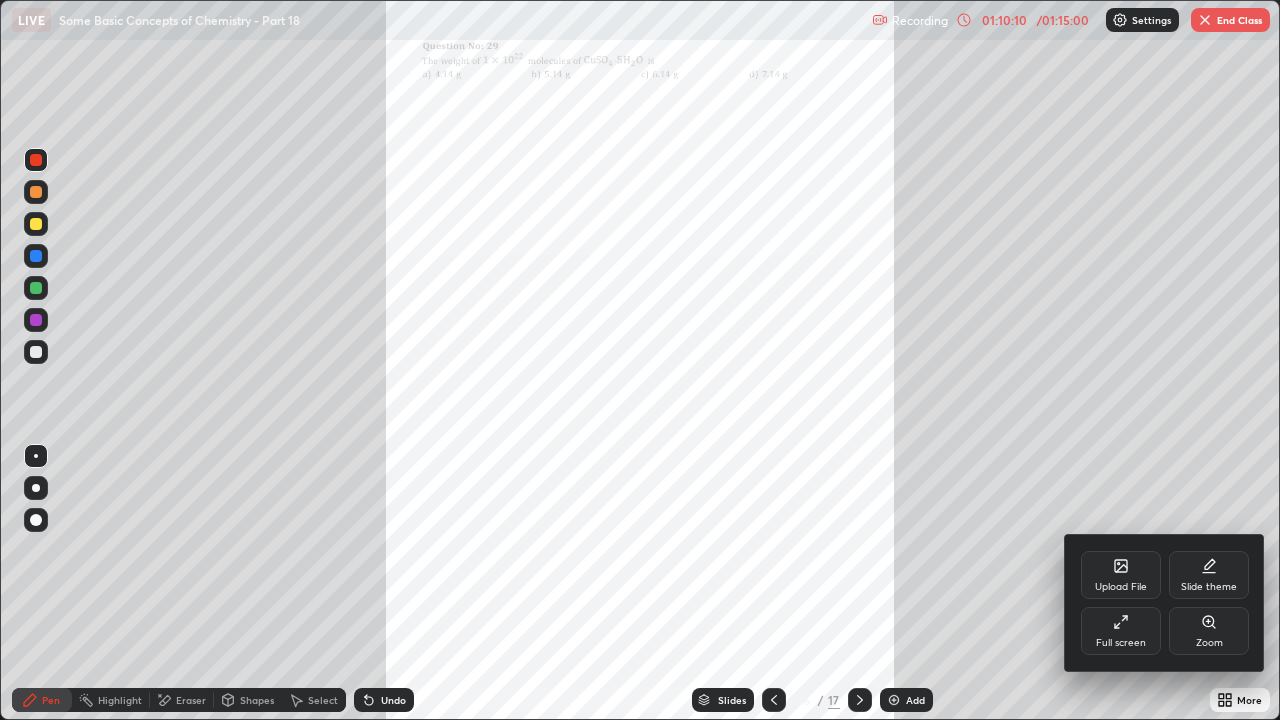 click on "Zoom" at bounding box center (1209, 643) 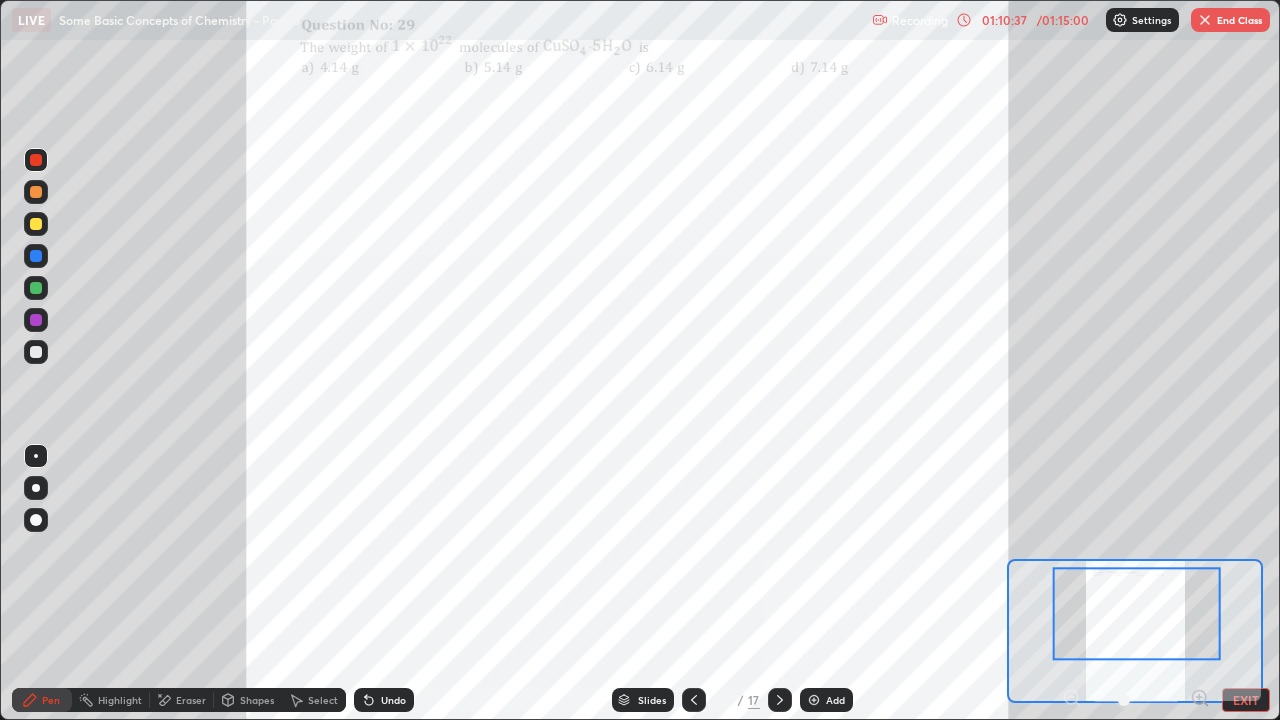 click 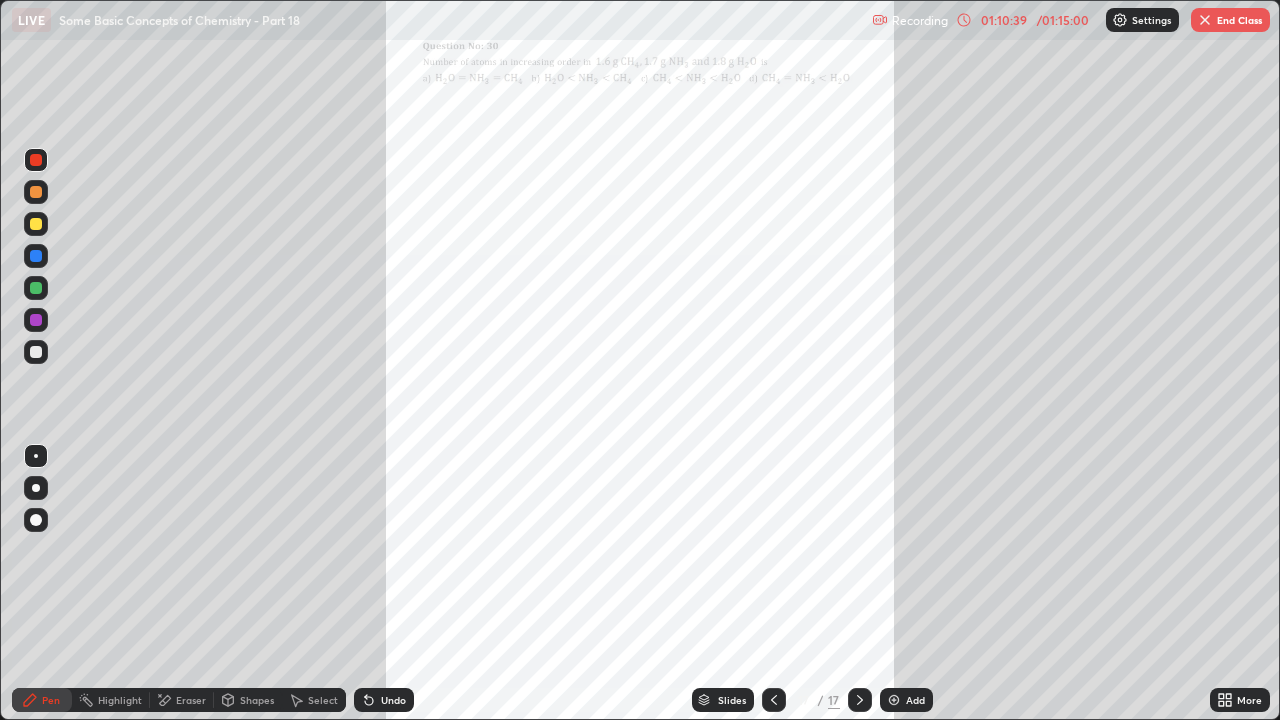 click 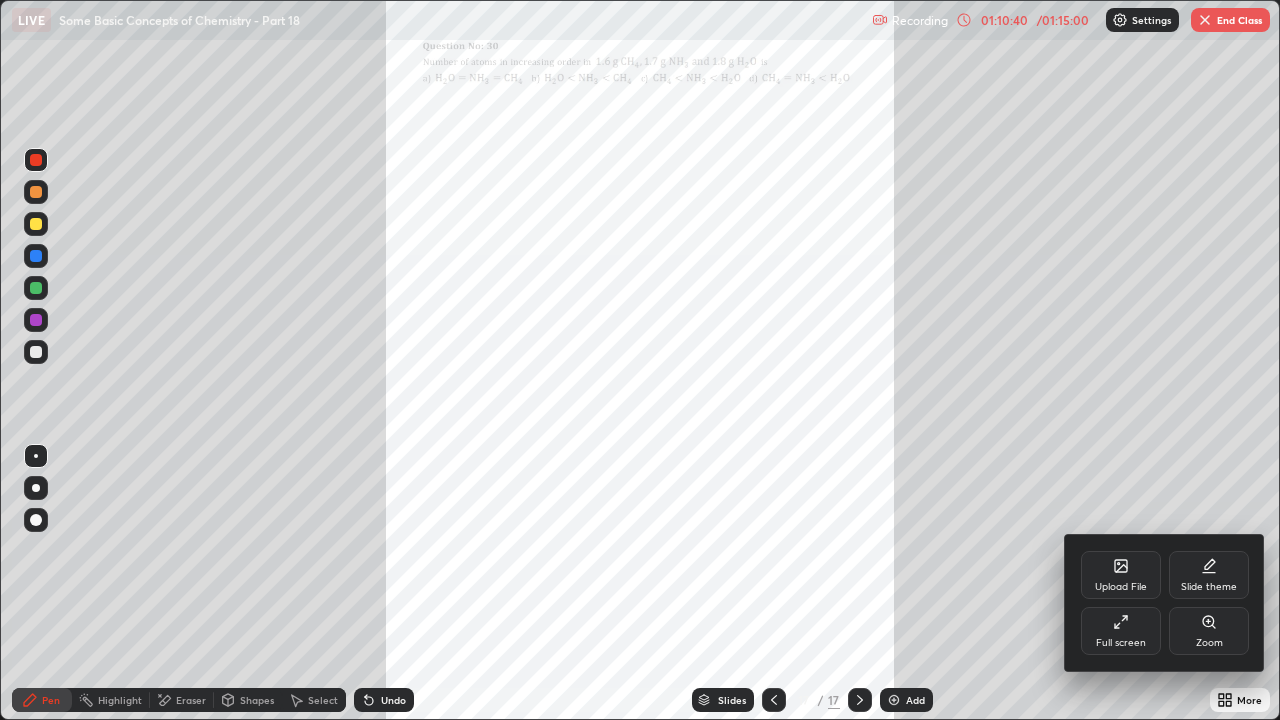 click on "Zoom" at bounding box center [1209, 643] 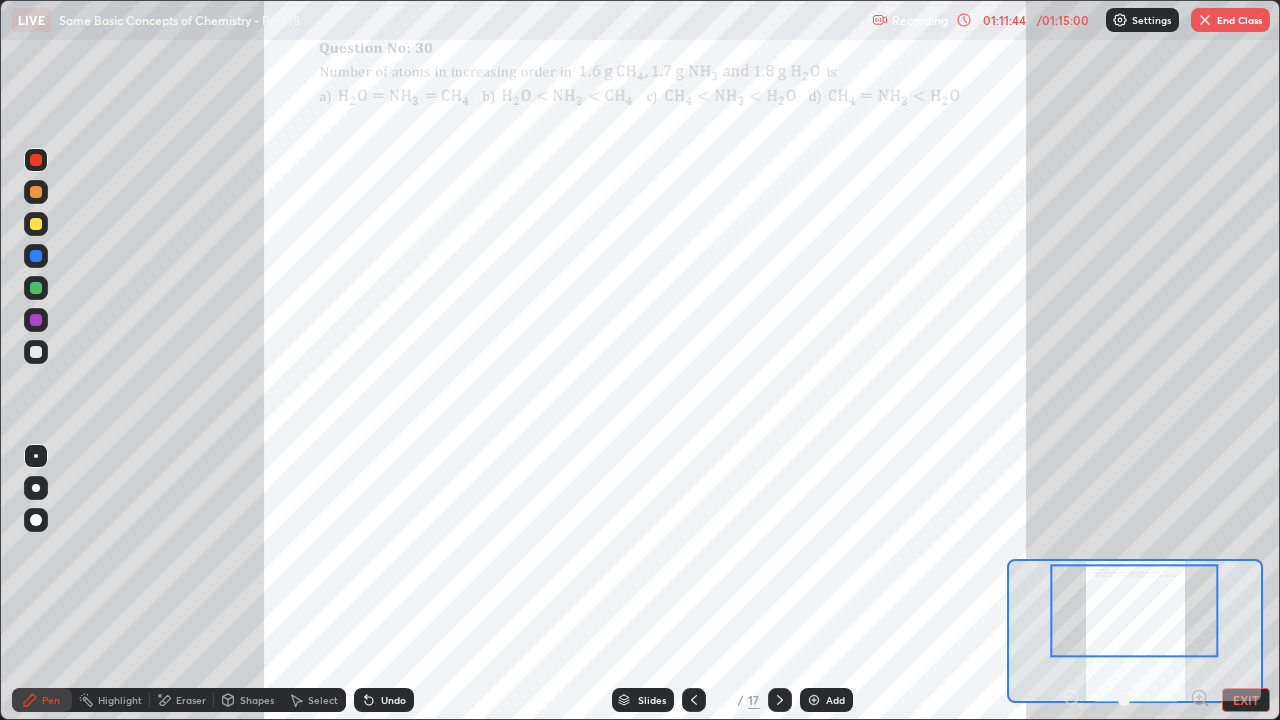 click on "End Class" at bounding box center [1230, 20] 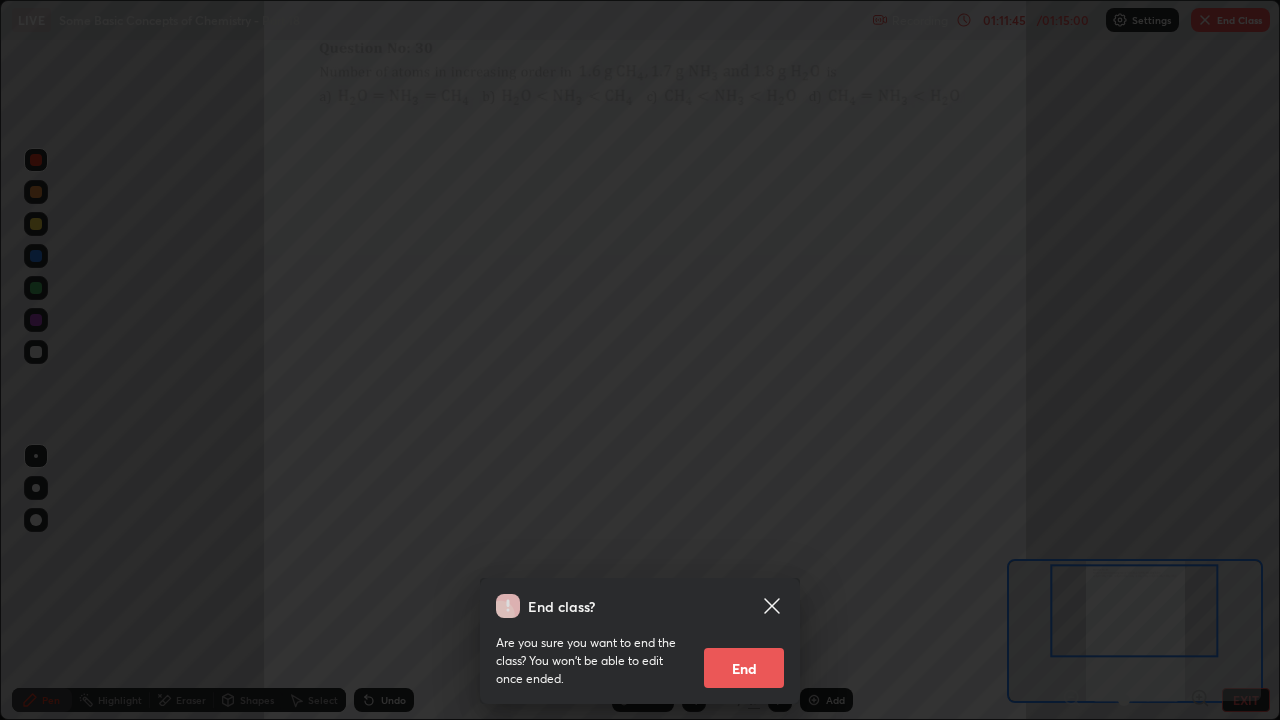 click on "End" at bounding box center [744, 668] 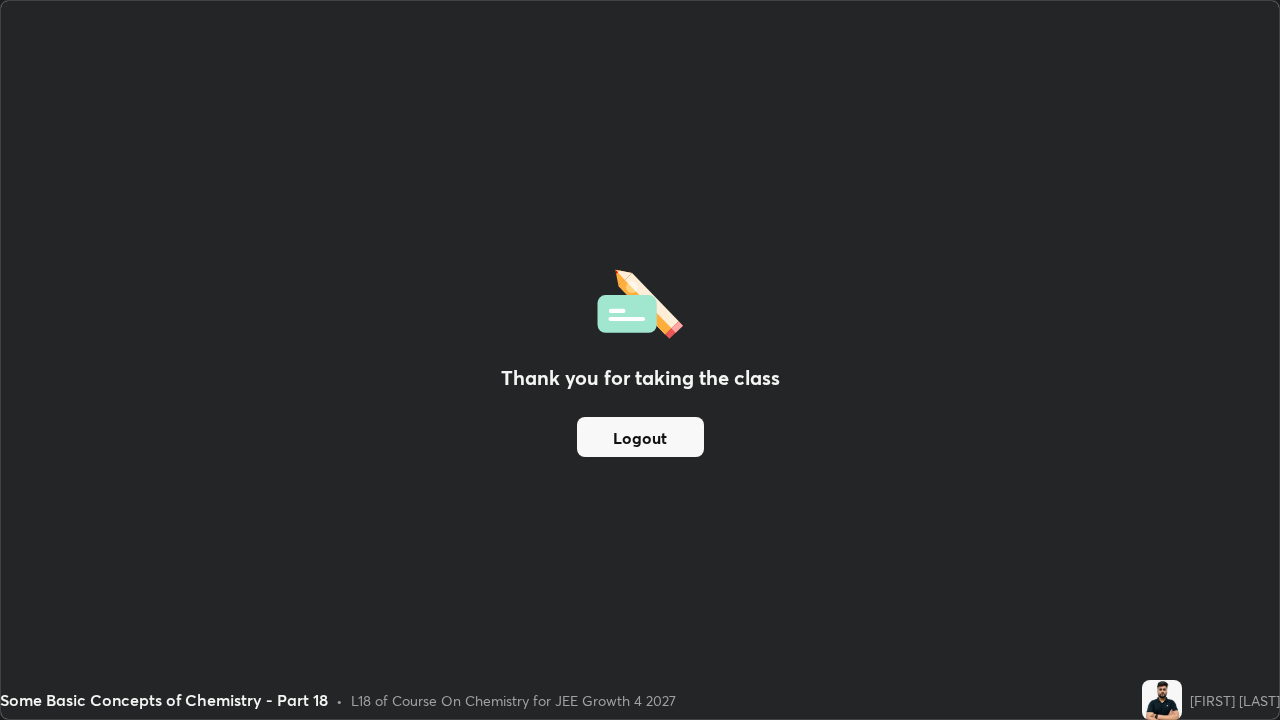 click on "Logout" at bounding box center (640, 437) 